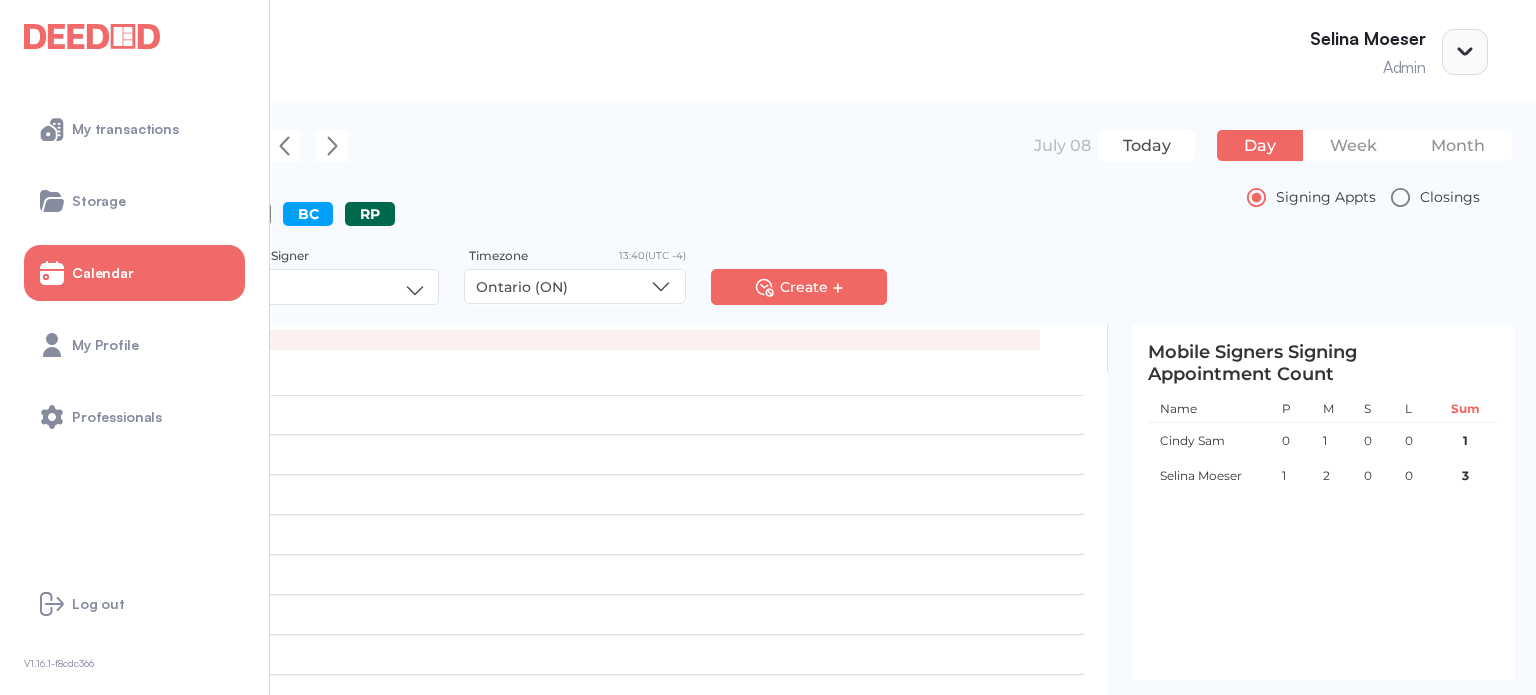 scroll, scrollTop: 0, scrollLeft: 0, axis: both 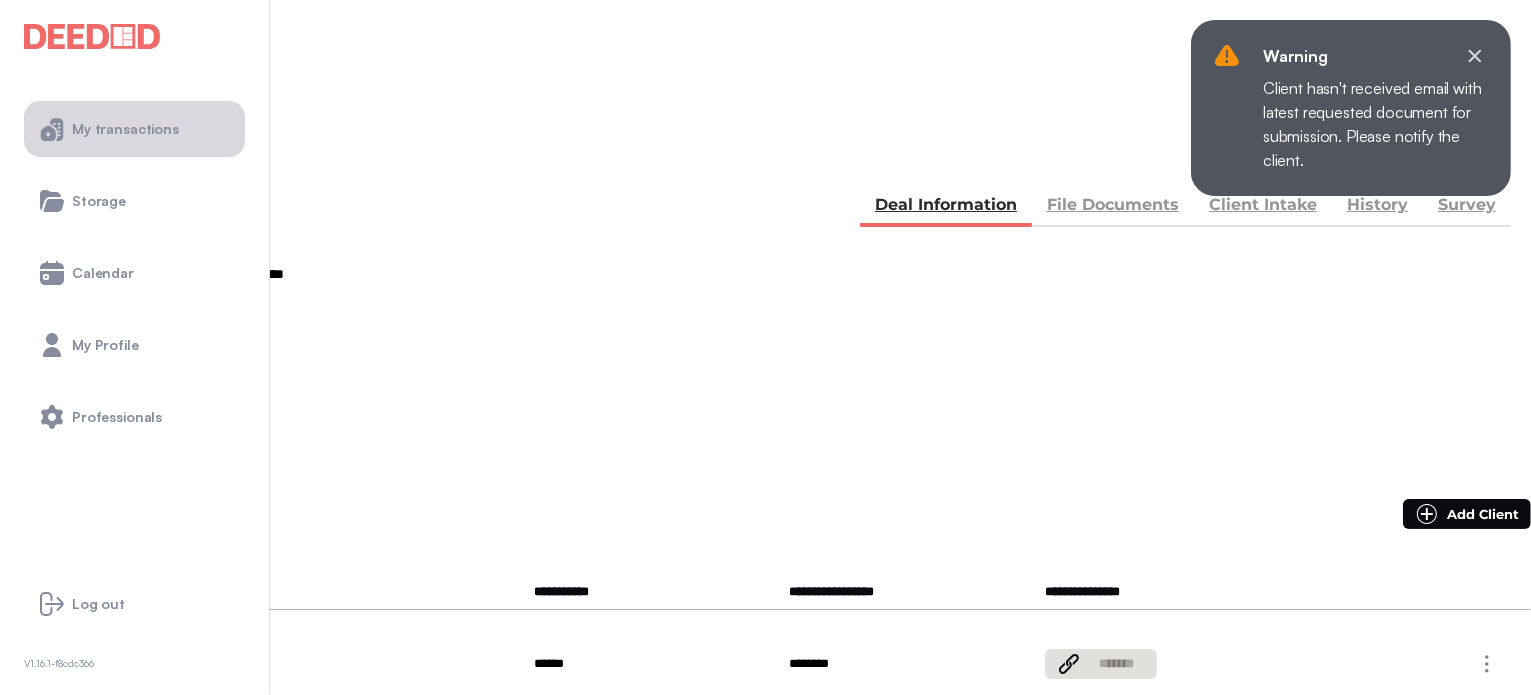 click on "My transactions" at bounding box center [125, 129] 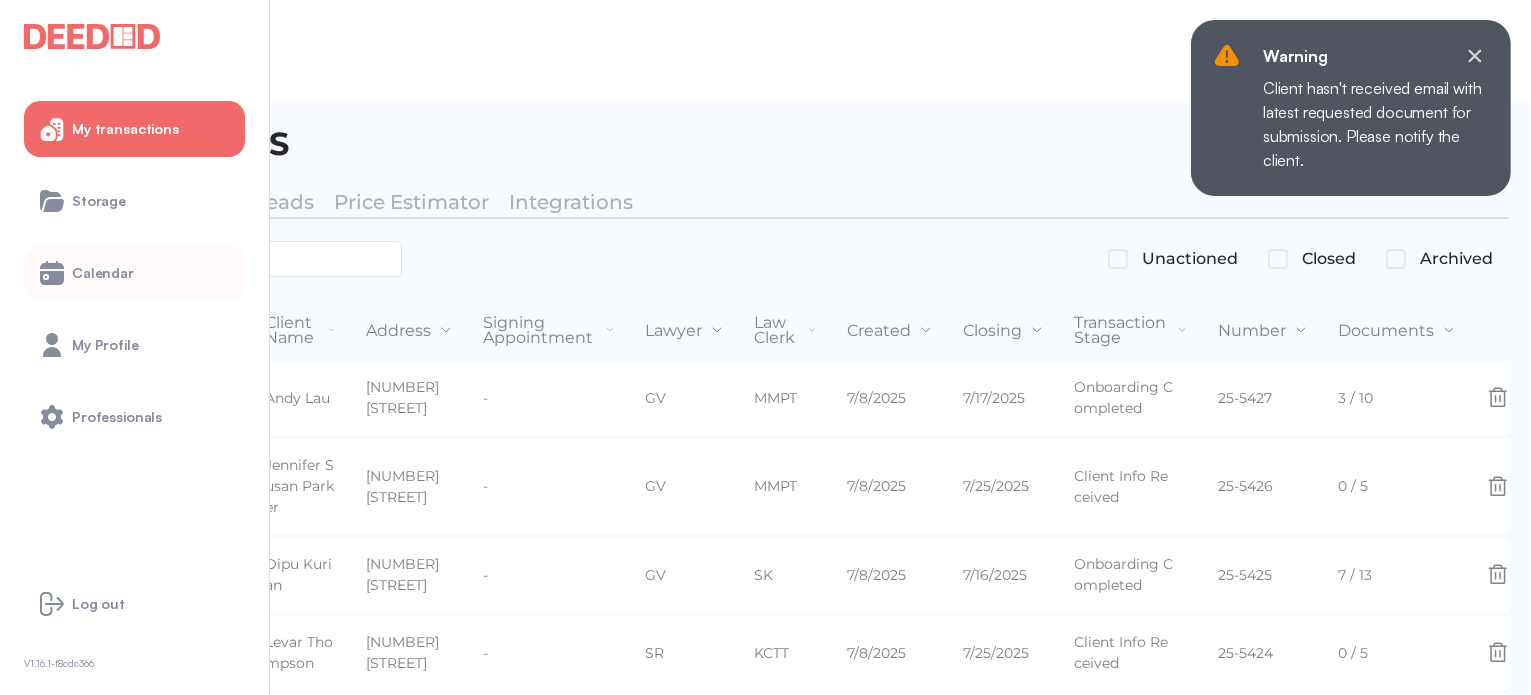 click on "Calendar" at bounding box center (103, 273) 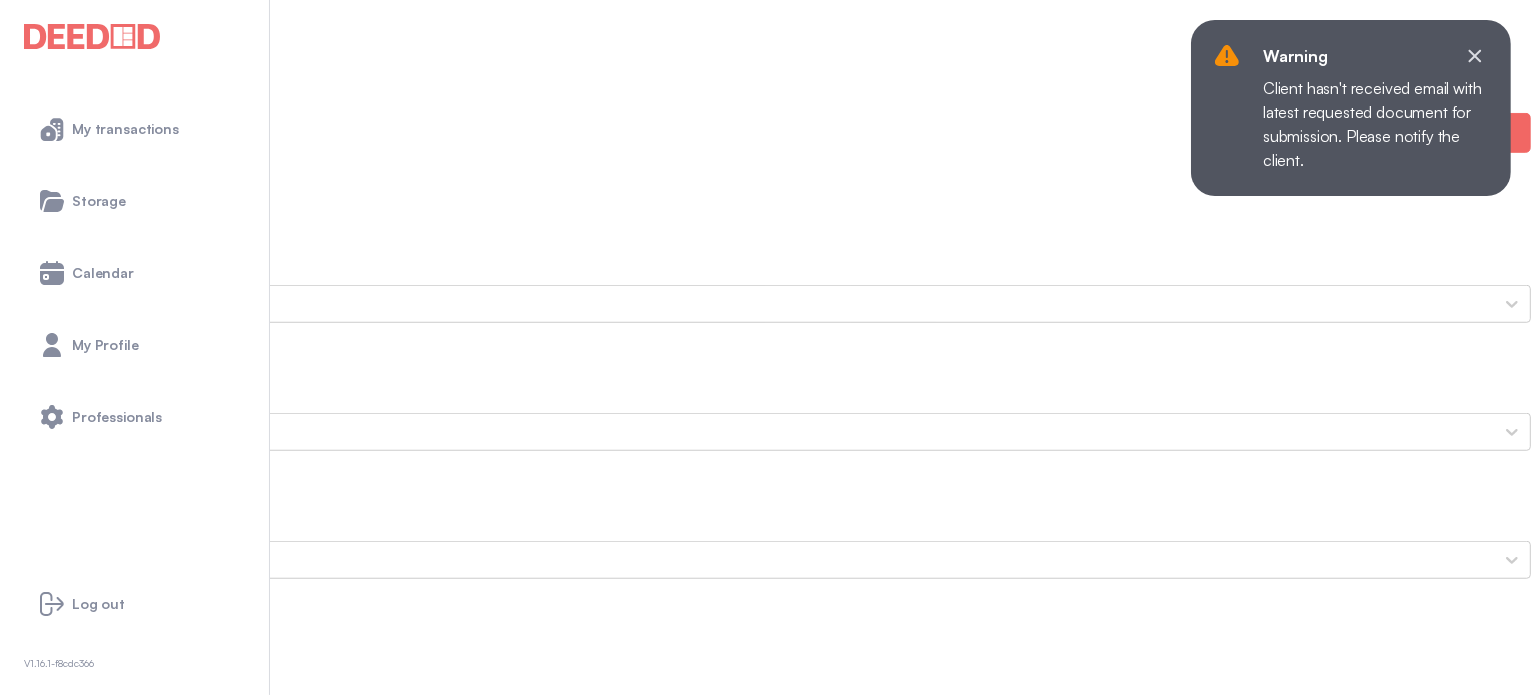 scroll, scrollTop: 1600, scrollLeft: 0, axis: vertical 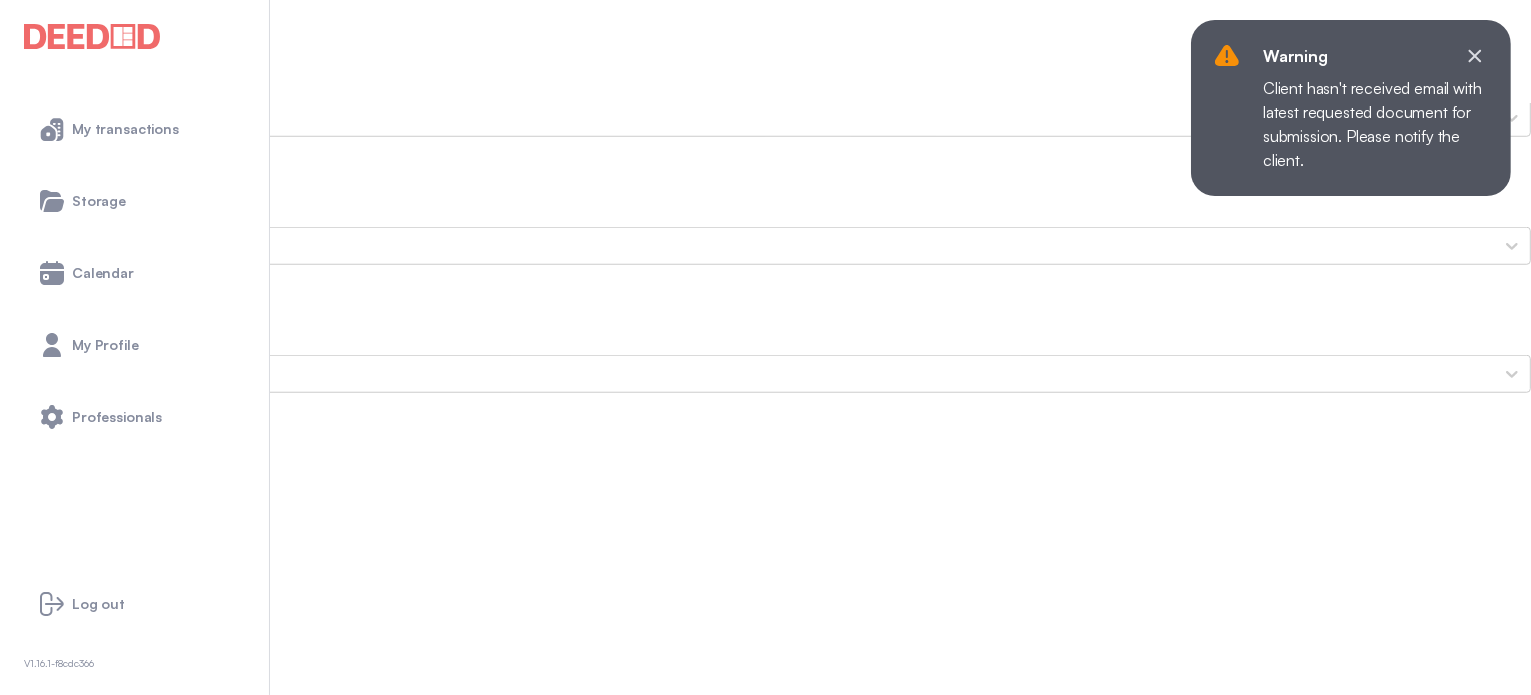 click on "Void Cheque DDF.PDF" at bounding box center (765, 1255) 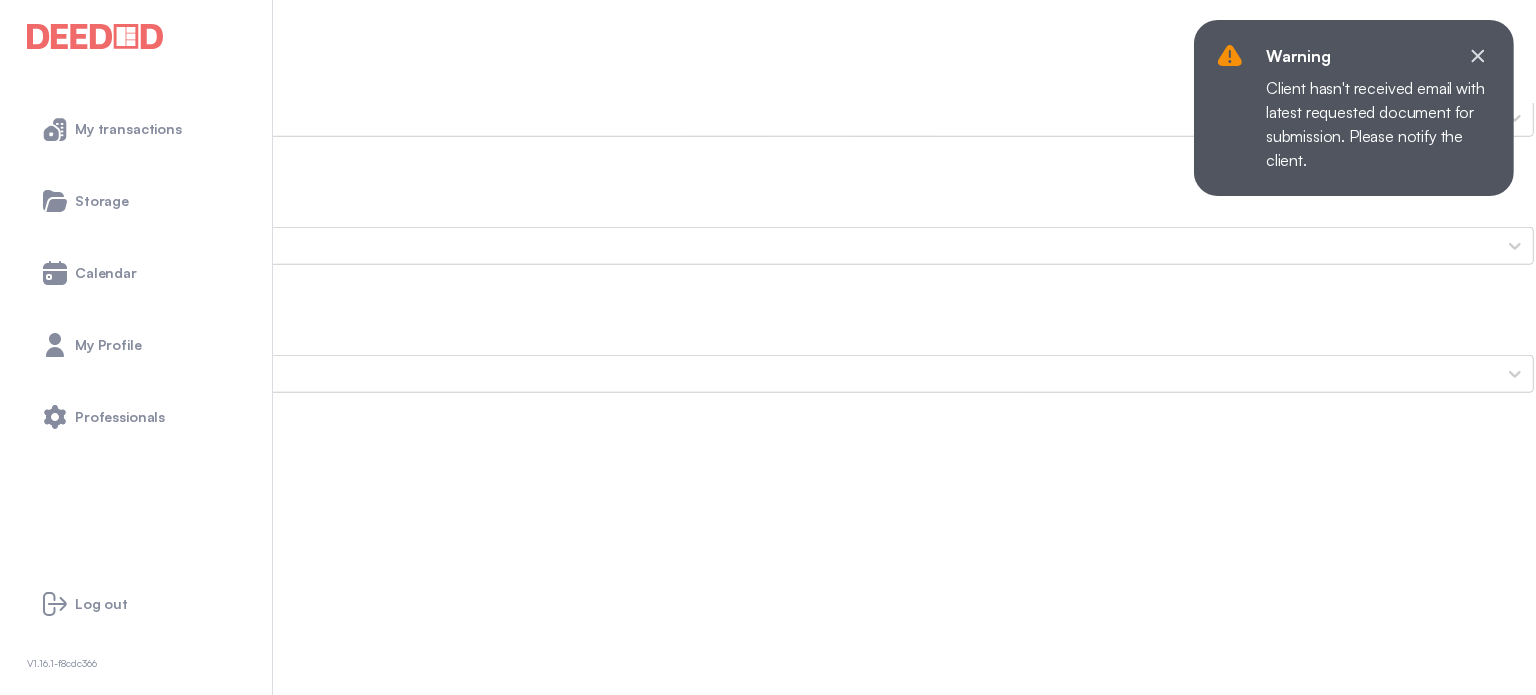 scroll, scrollTop: 0, scrollLeft: 0, axis: both 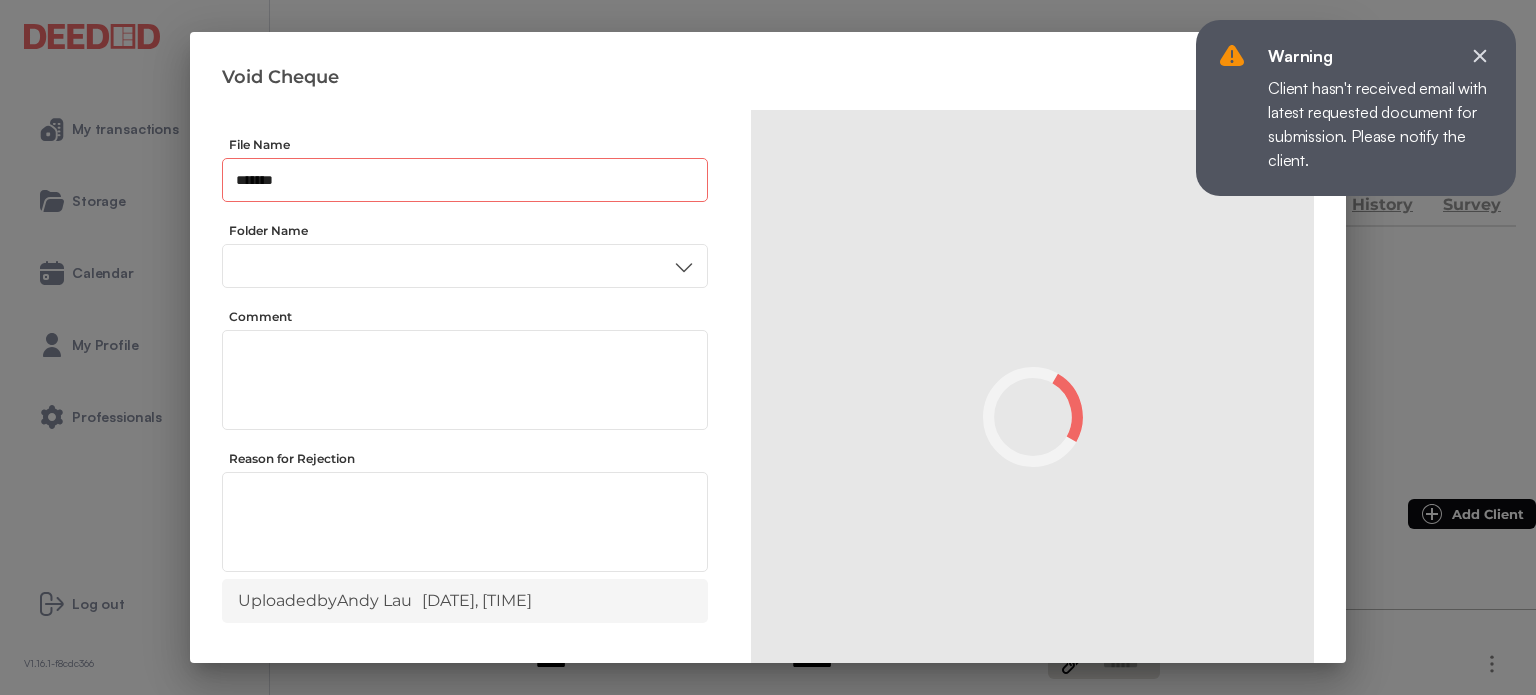 click on "*******" at bounding box center [465, 180] 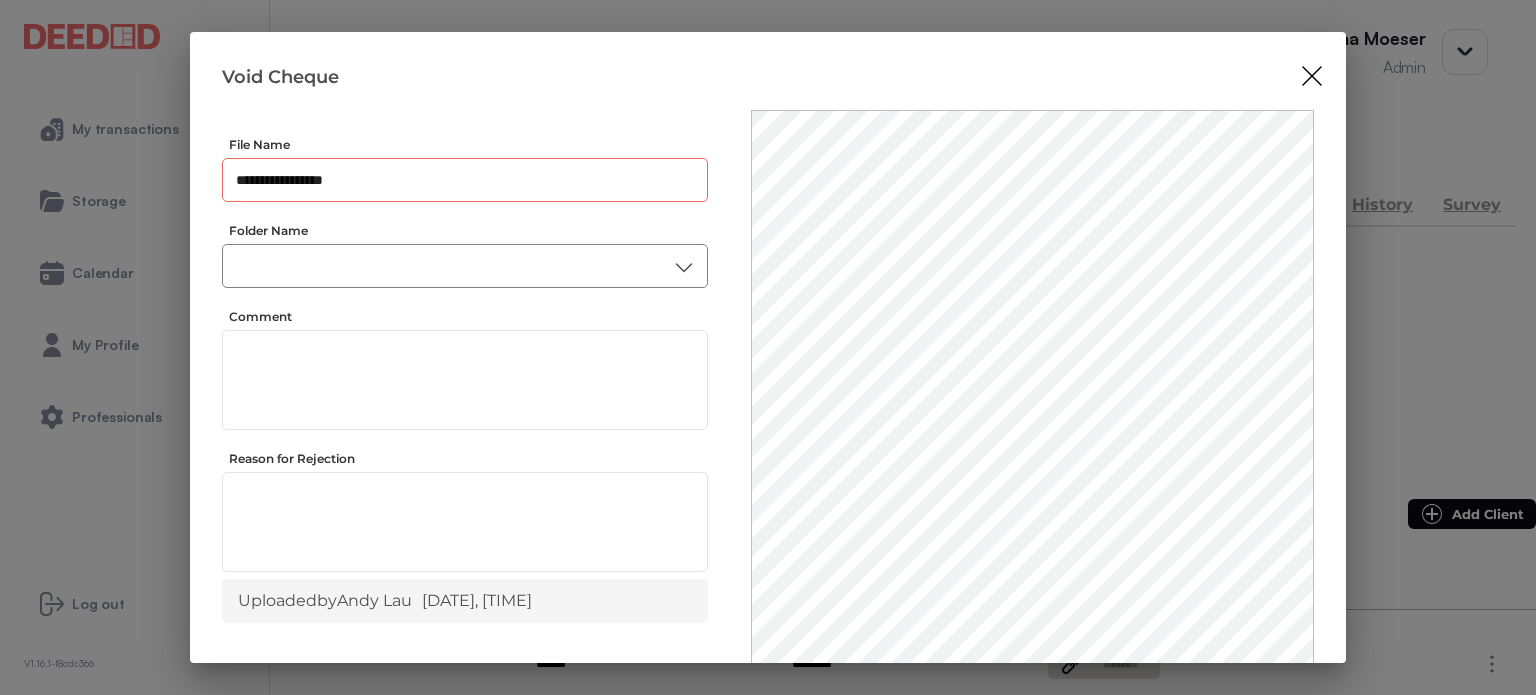 type on "**********" 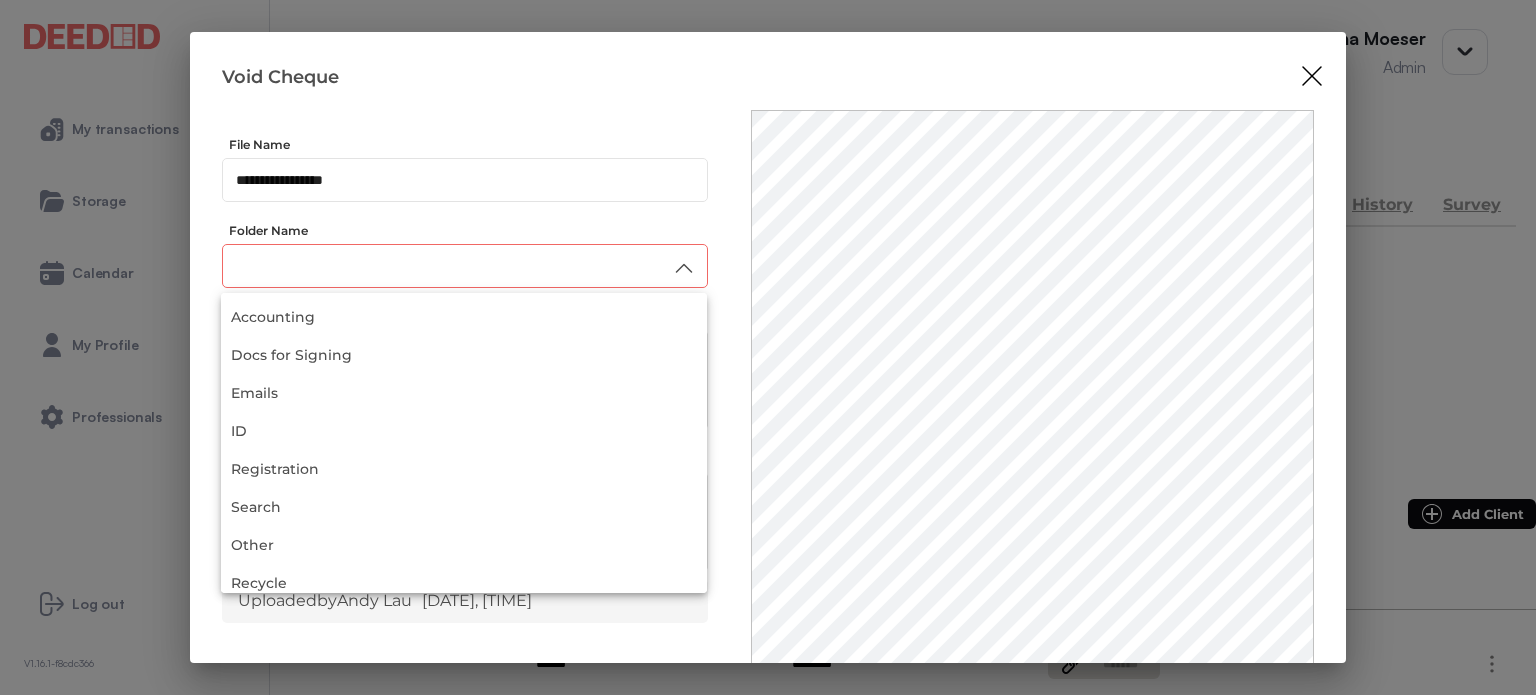 click at bounding box center [465, 266] 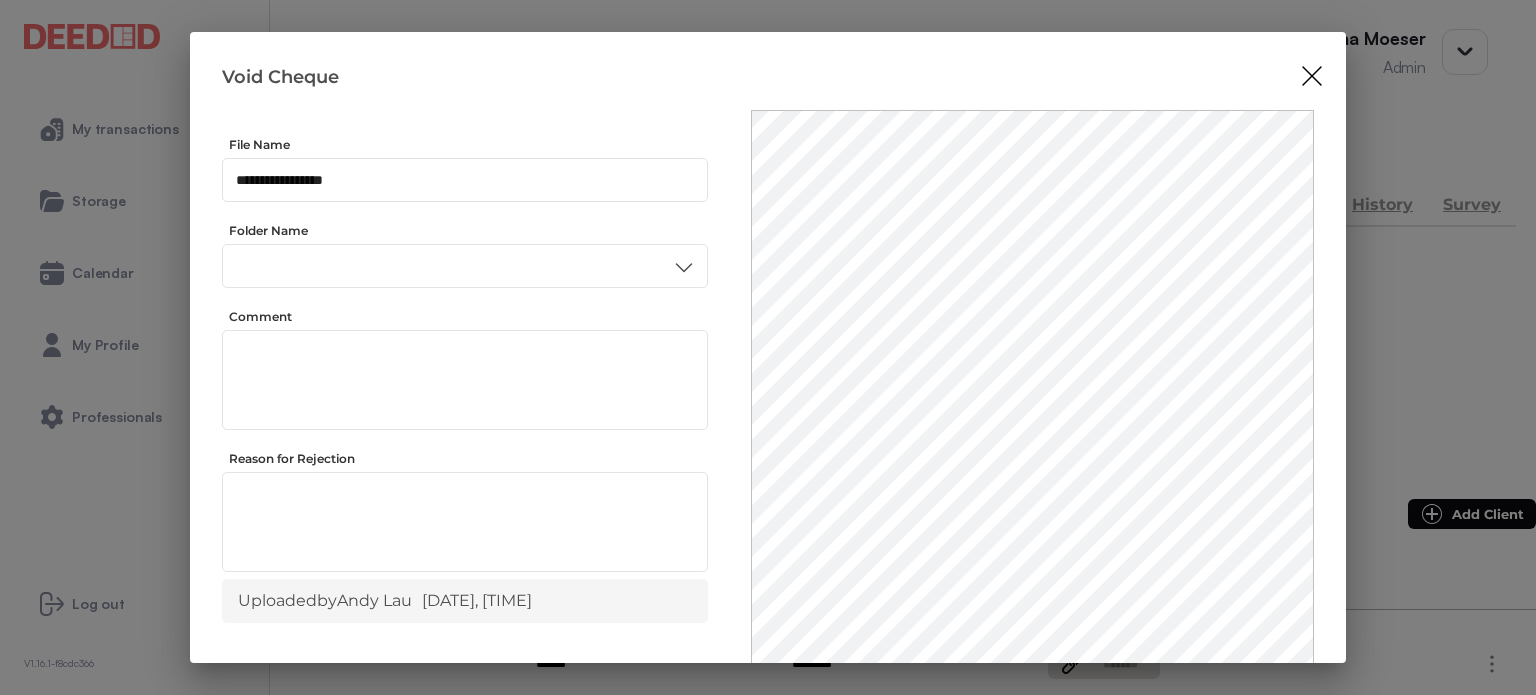 click on "Accounting" at bounding box center [464, 371] 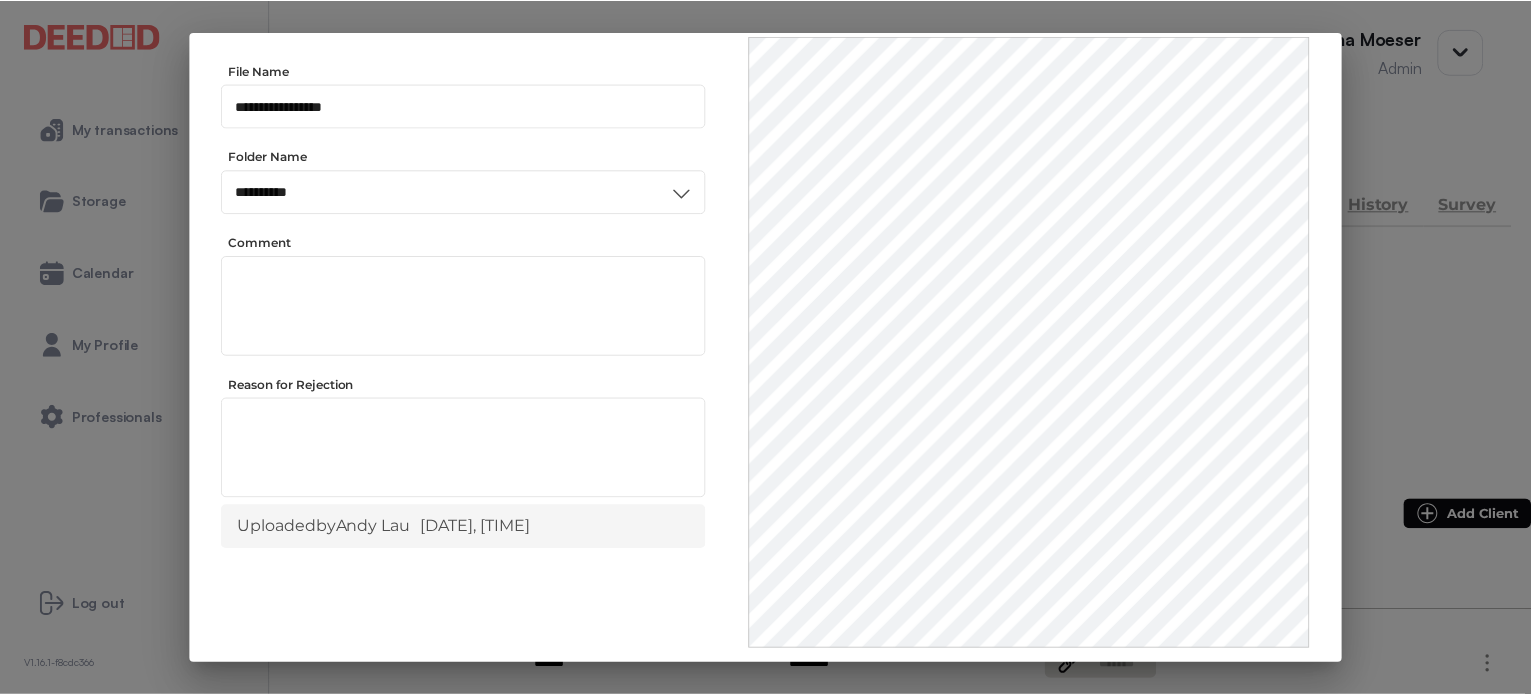 scroll, scrollTop: 156, scrollLeft: 0, axis: vertical 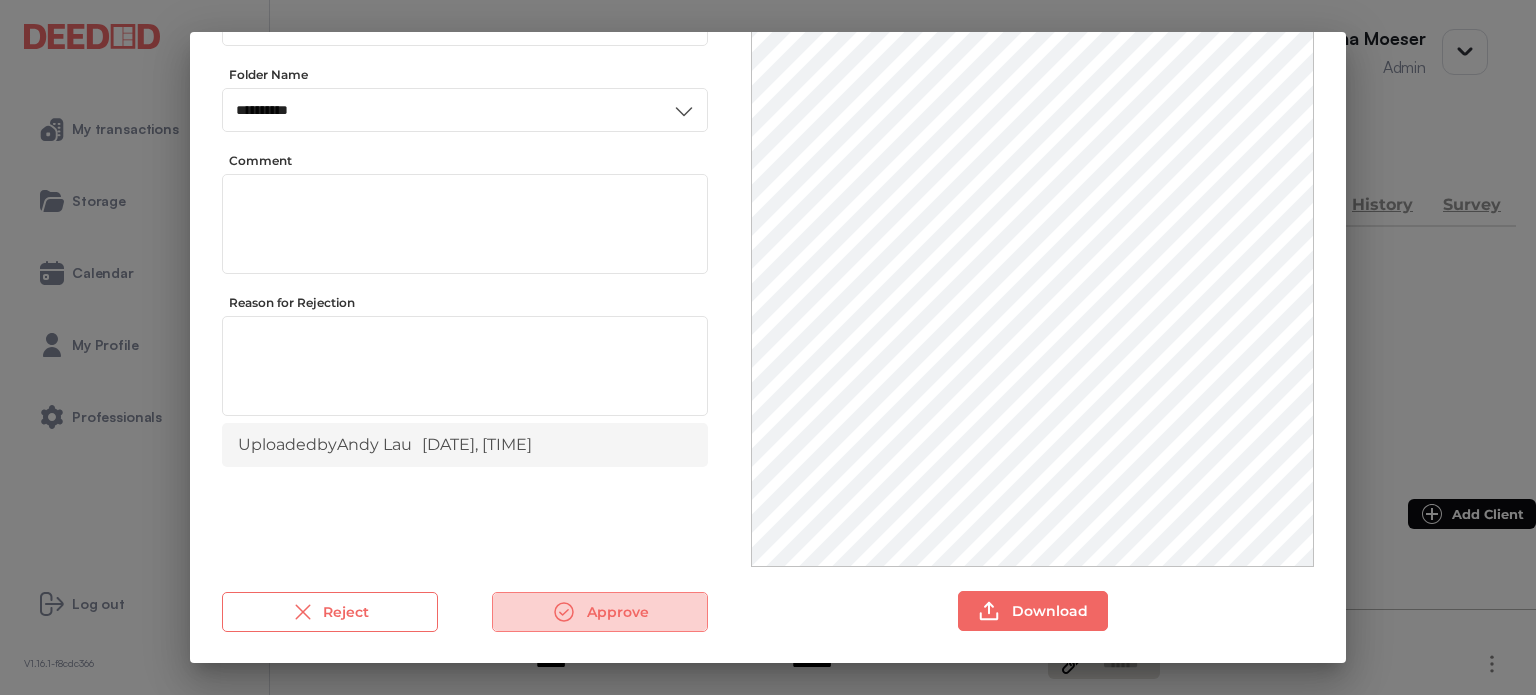 click on "Approve" at bounding box center [600, 612] 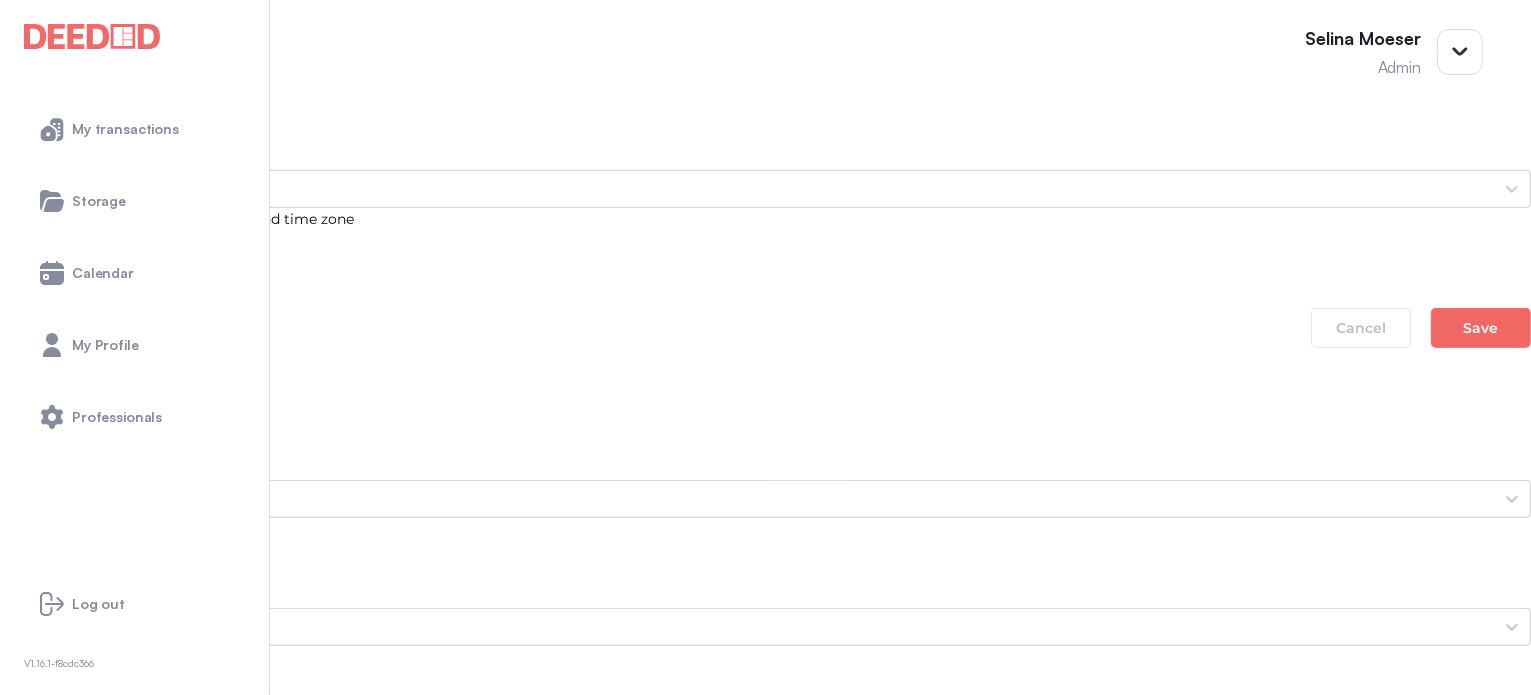 scroll, scrollTop: 1400, scrollLeft: 0, axis: vertical 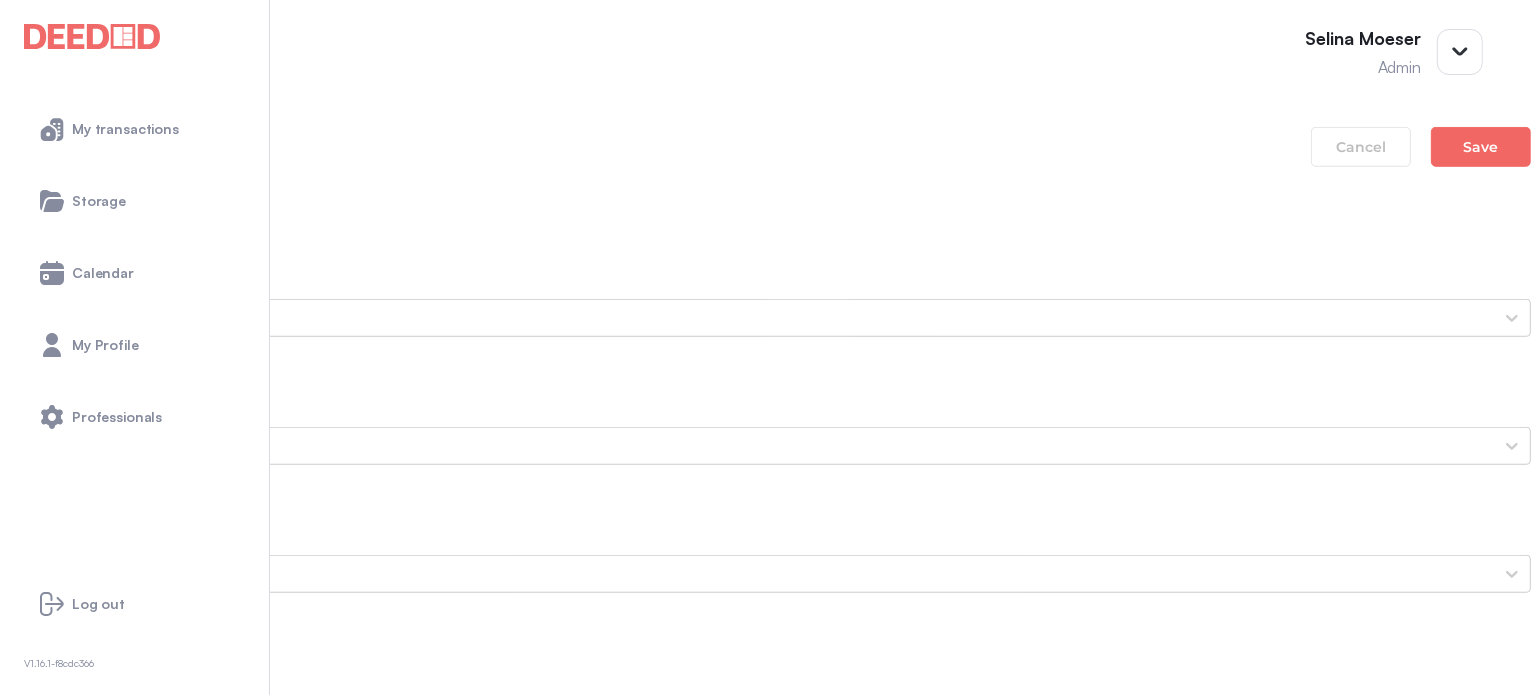 click on "Andy's Photo ID (Front Side) 175199884100182574261239479924" at bounding box center [765, 1559] 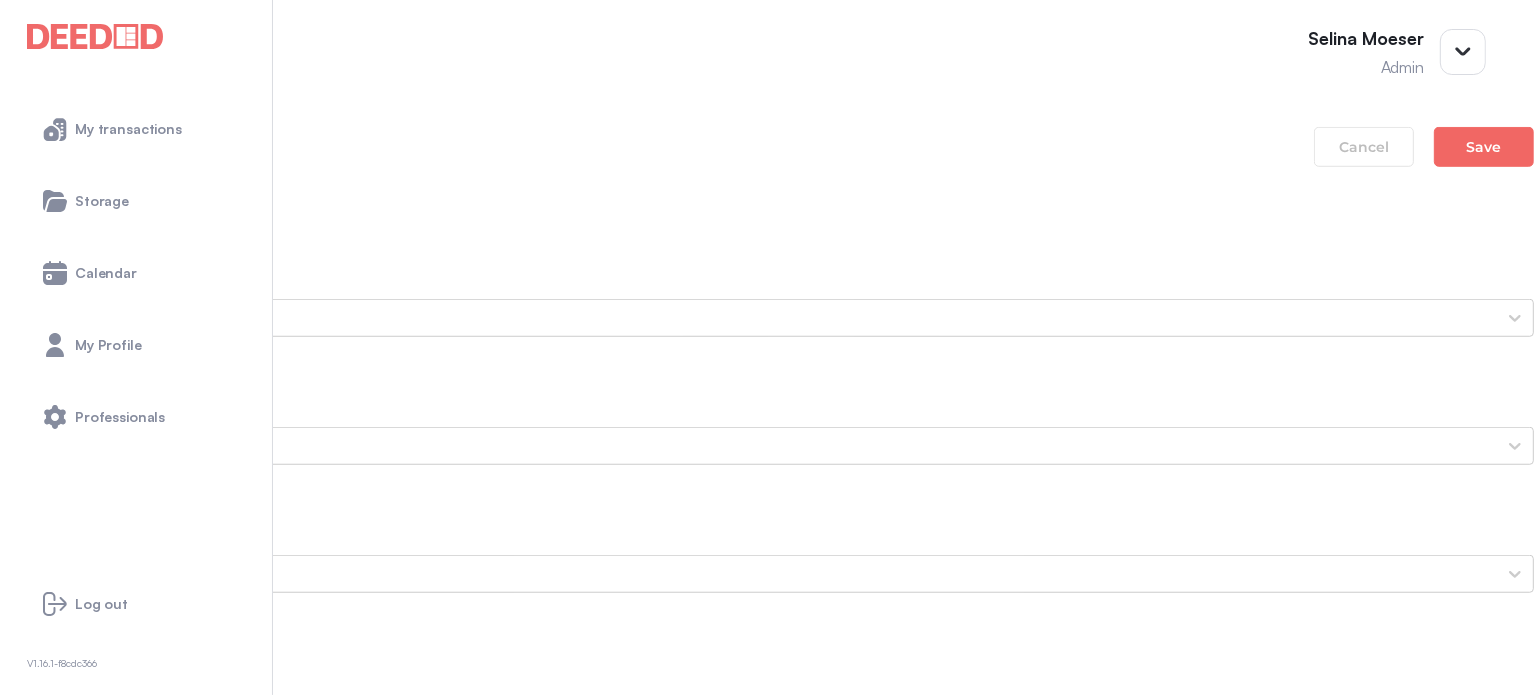 scroll, scrollTop: 0, scrollLeft: 0, axis: both 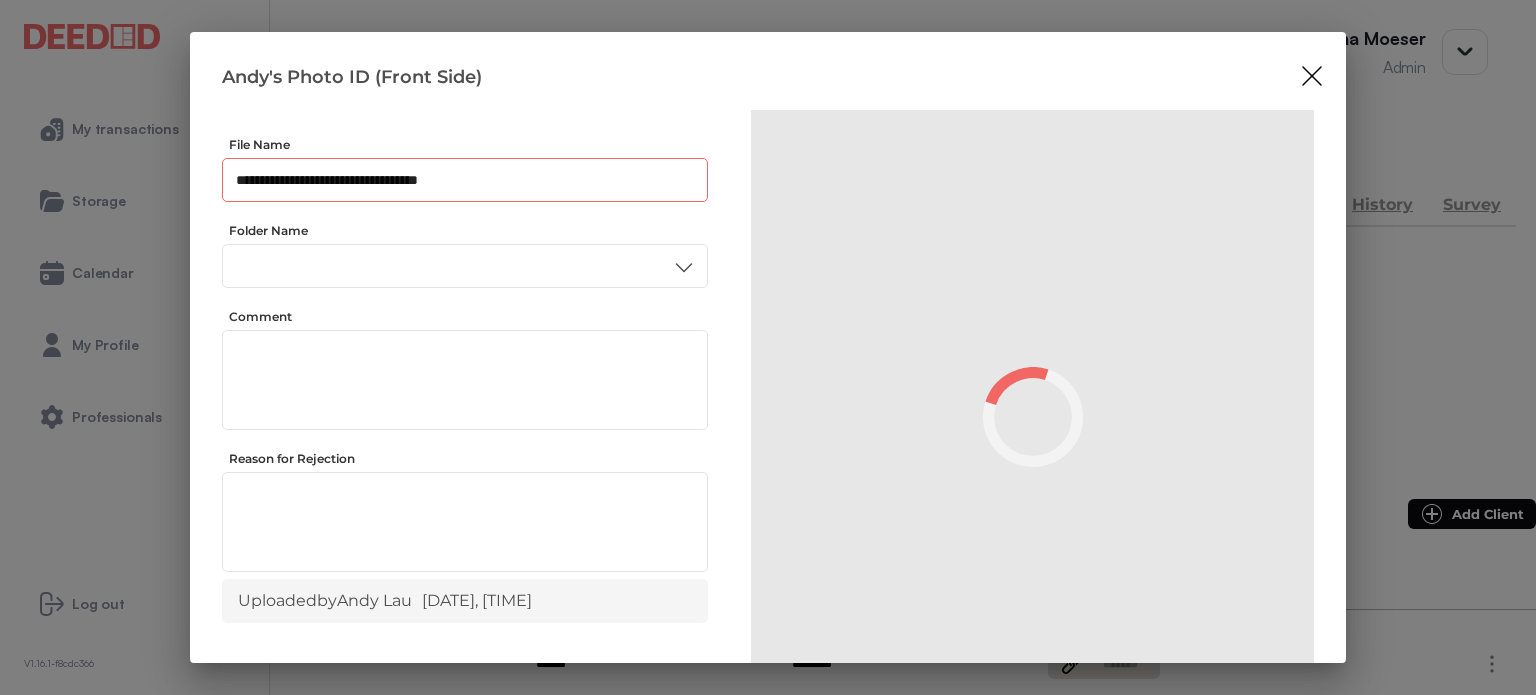 click on "**********" at bounding box center [465, 180] 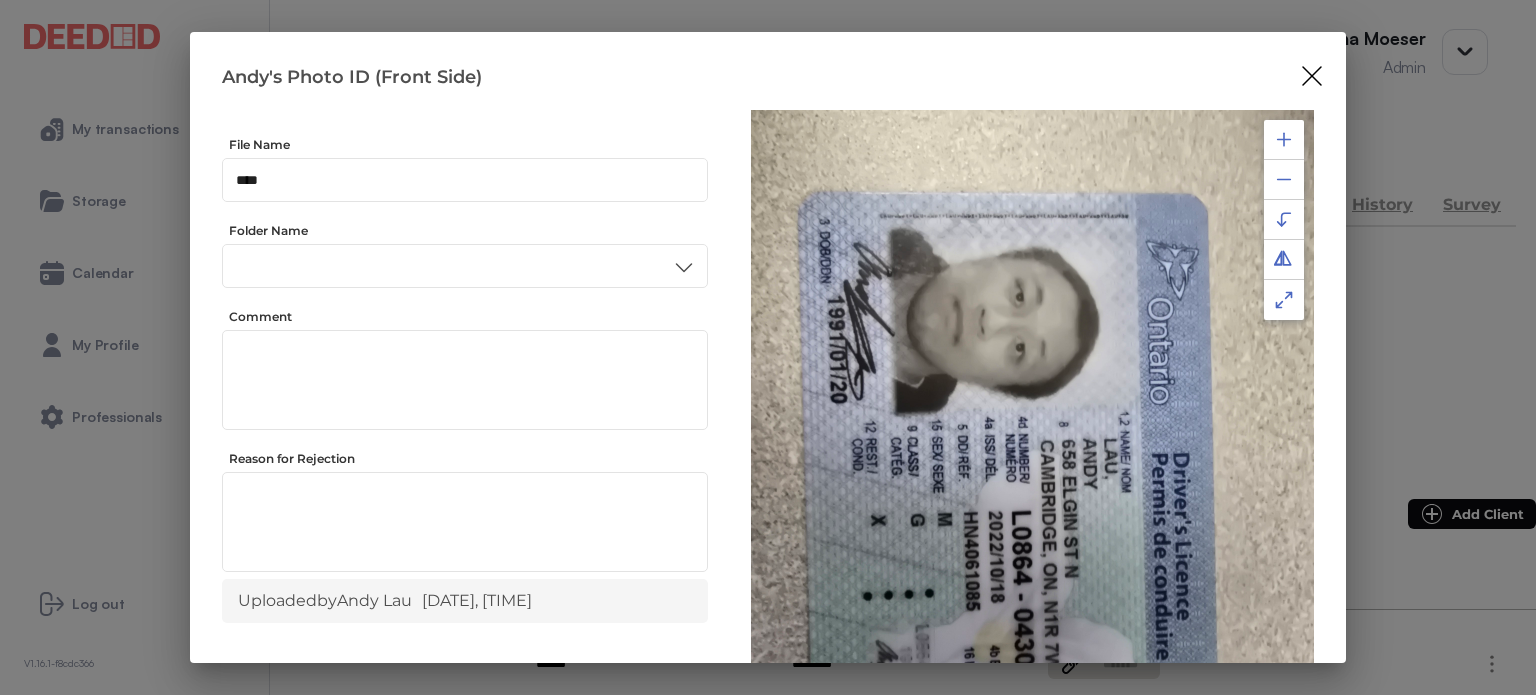 click at bounding box center (1284, 139) 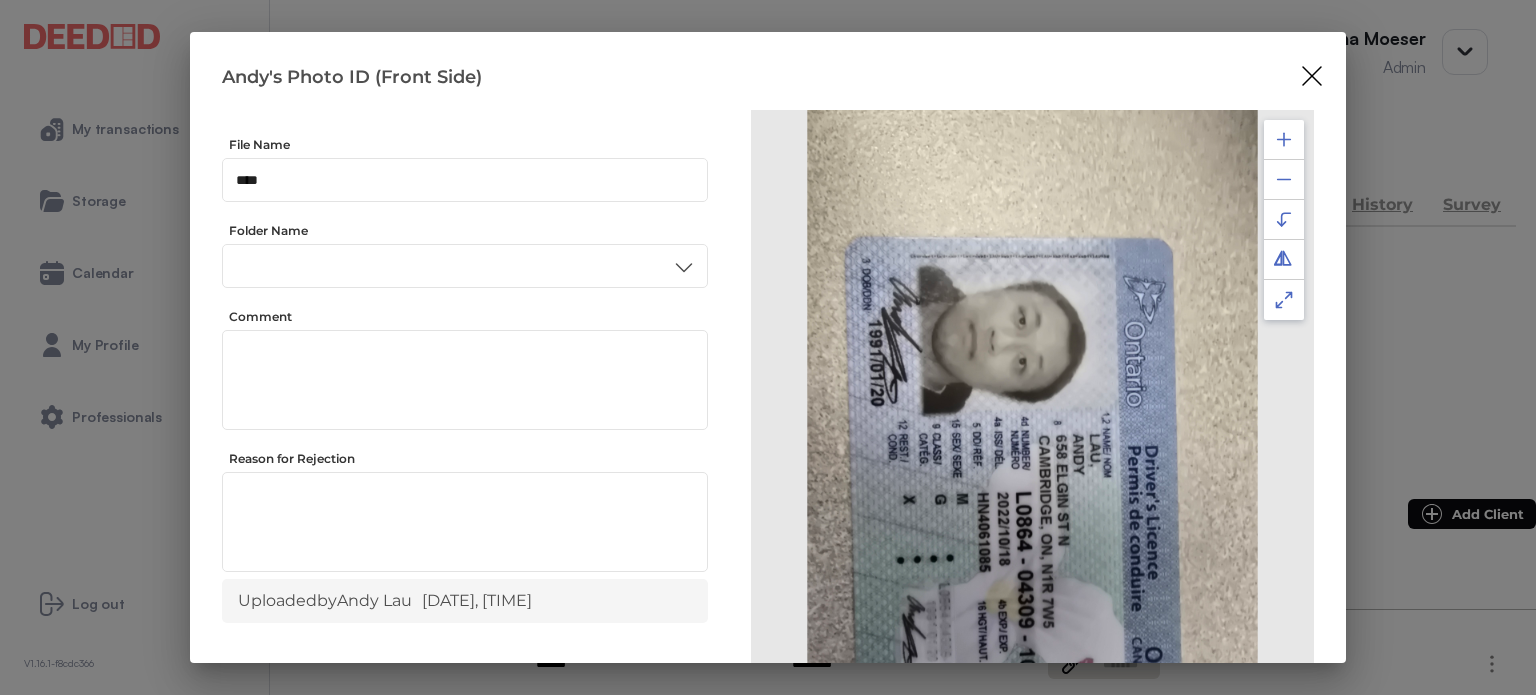 click at bounding box center [1284, 139] 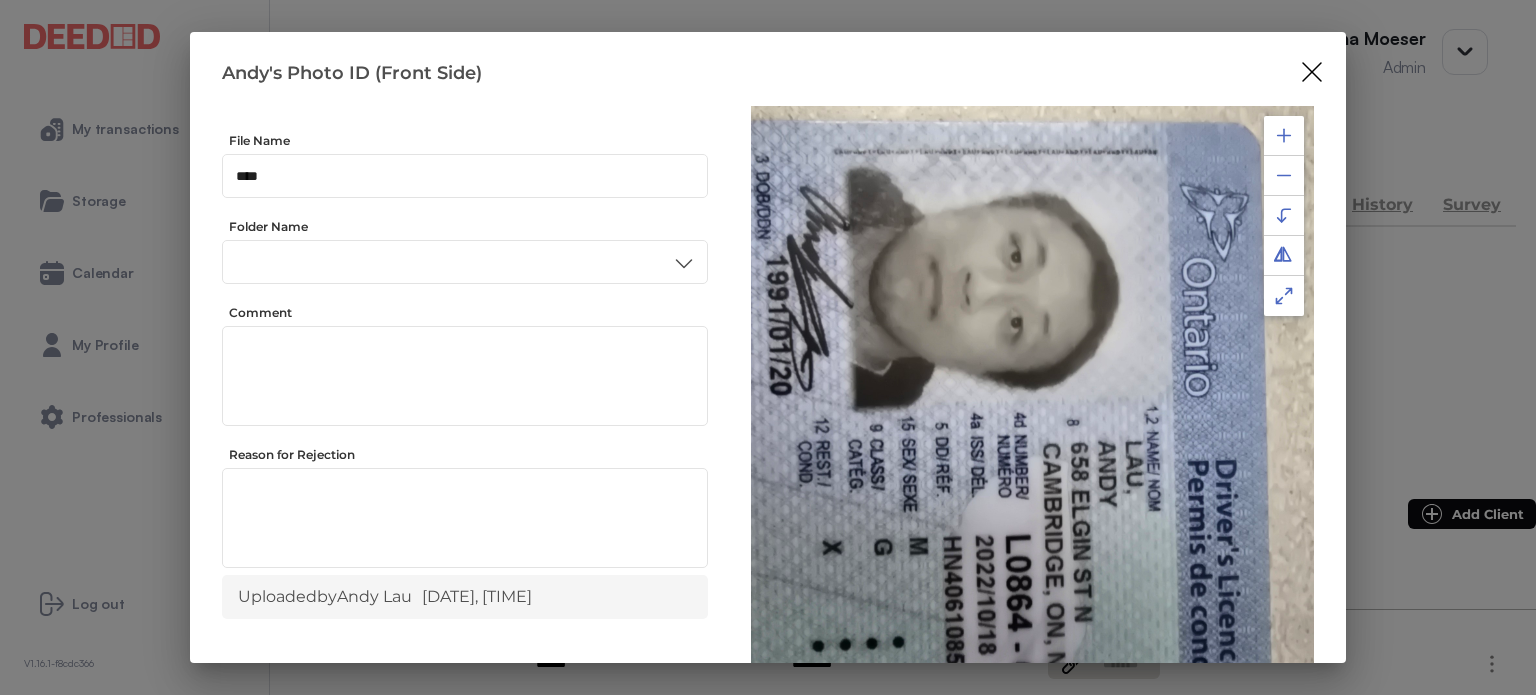 scroll, scrollTop: 0, scrollLeft: 0, axis: both 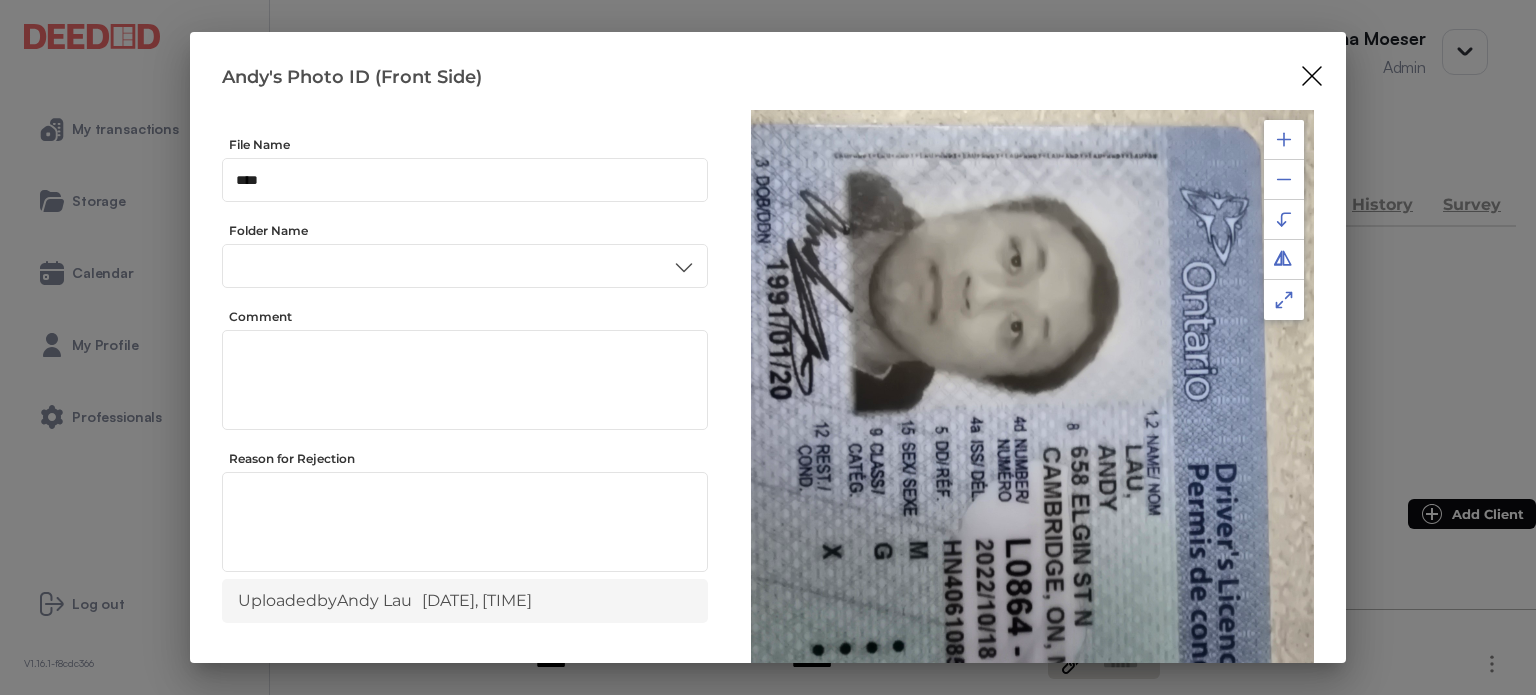 click at bounding box center (1284, 139) 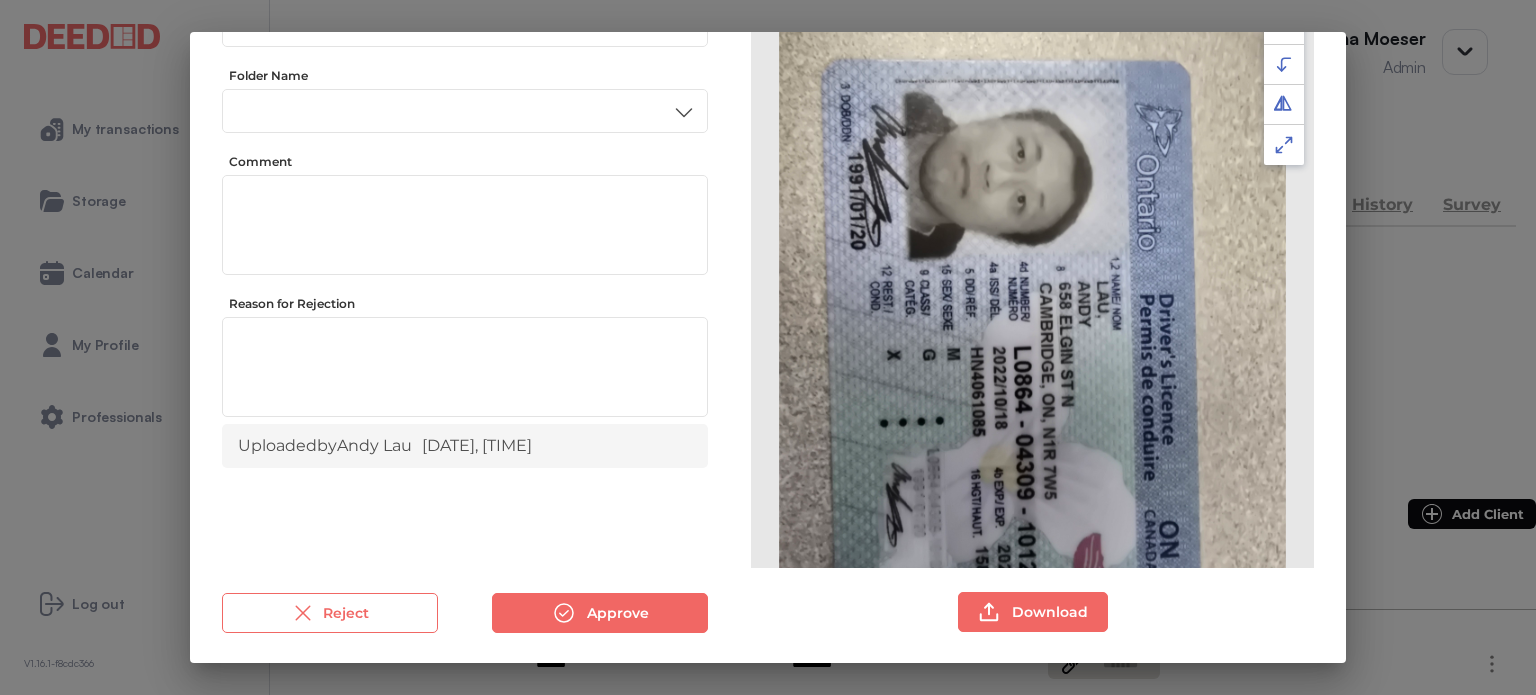 scroll, scrollTop: 156, scrollLeft: 0, axis: vertical 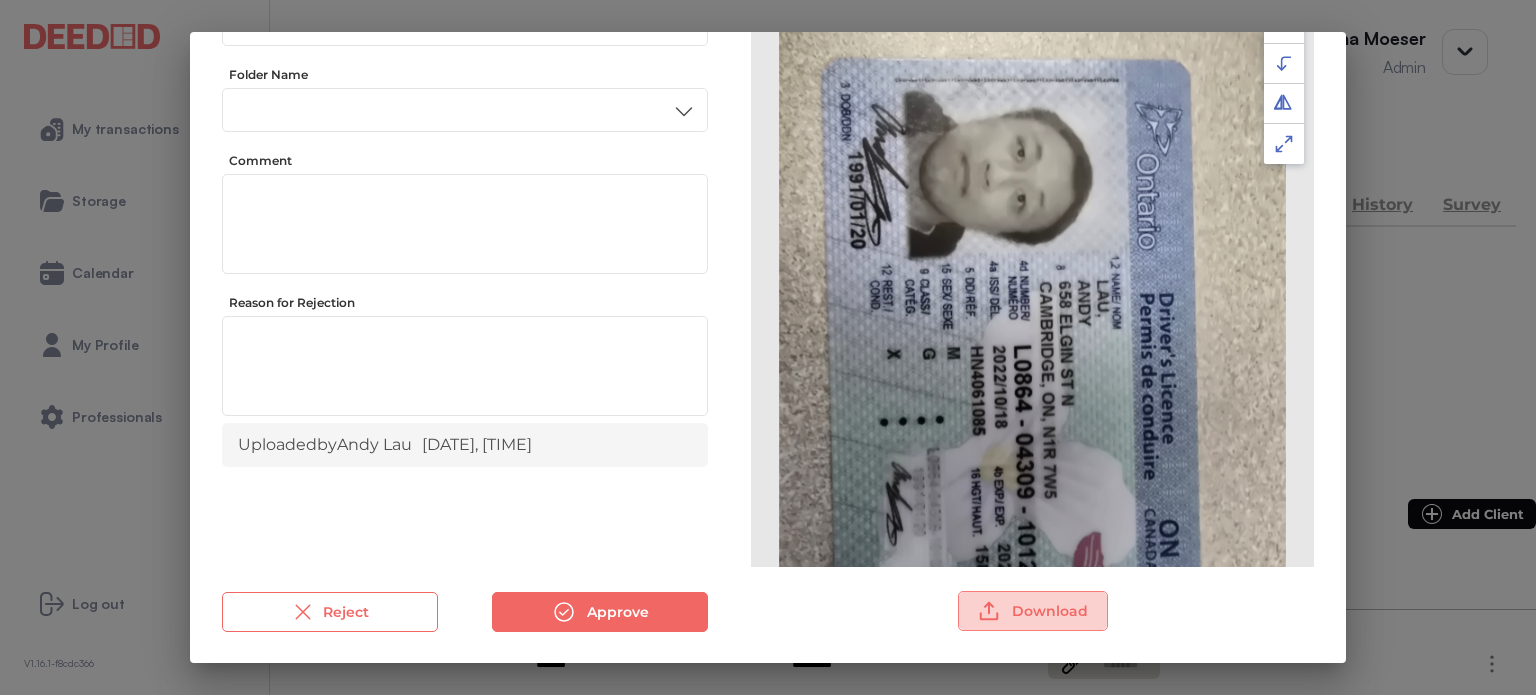 click on "Download" at bounding box center (1033, 611) 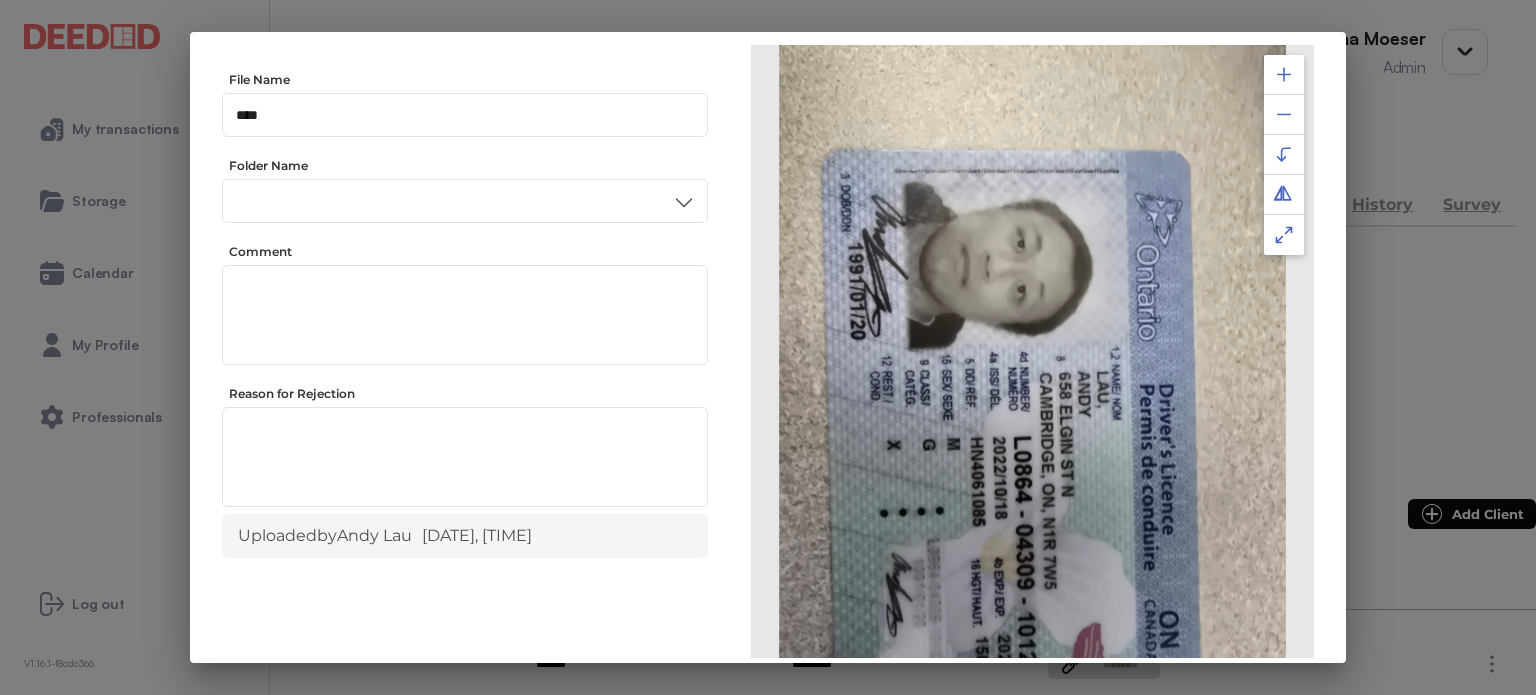 scroll, scrollTop: 0, scrollLeft: 0, axis: both 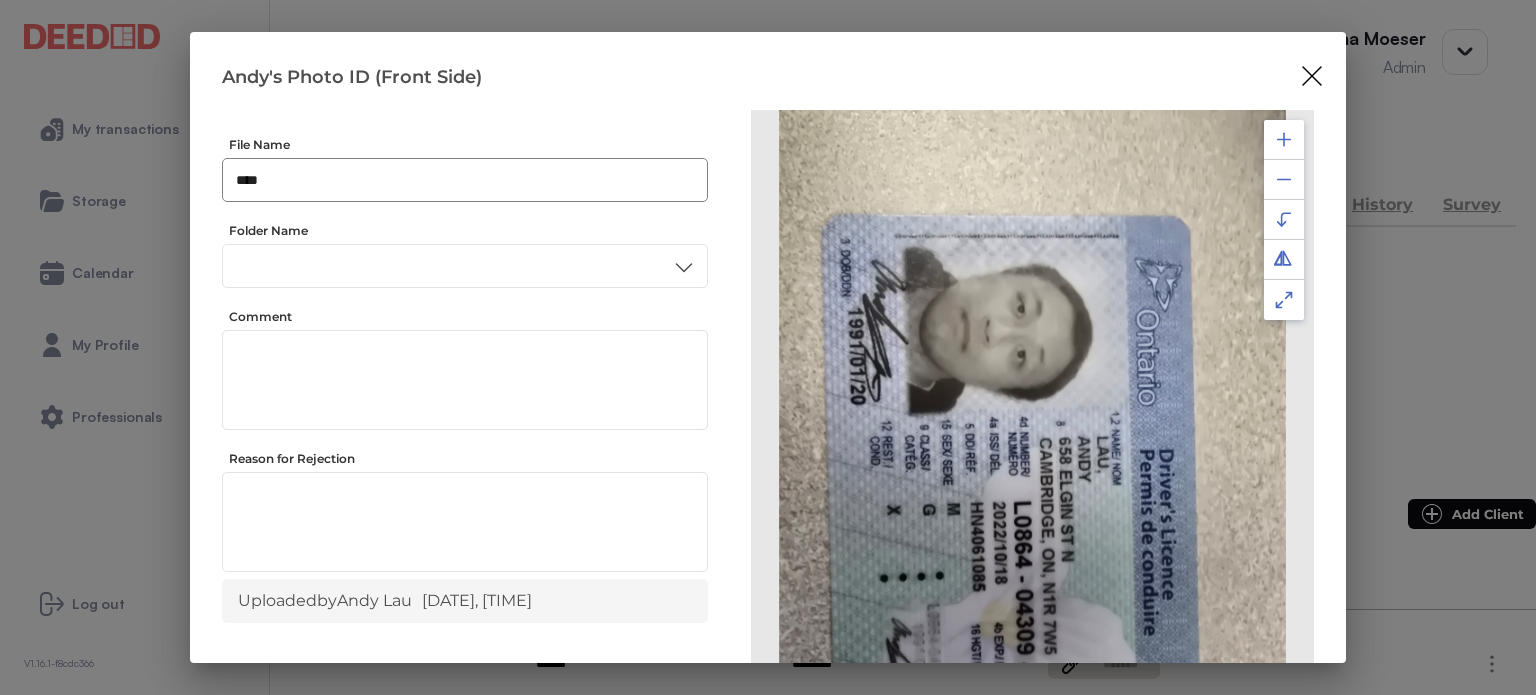 click on "**** ​" at bounding box center [465, 180] 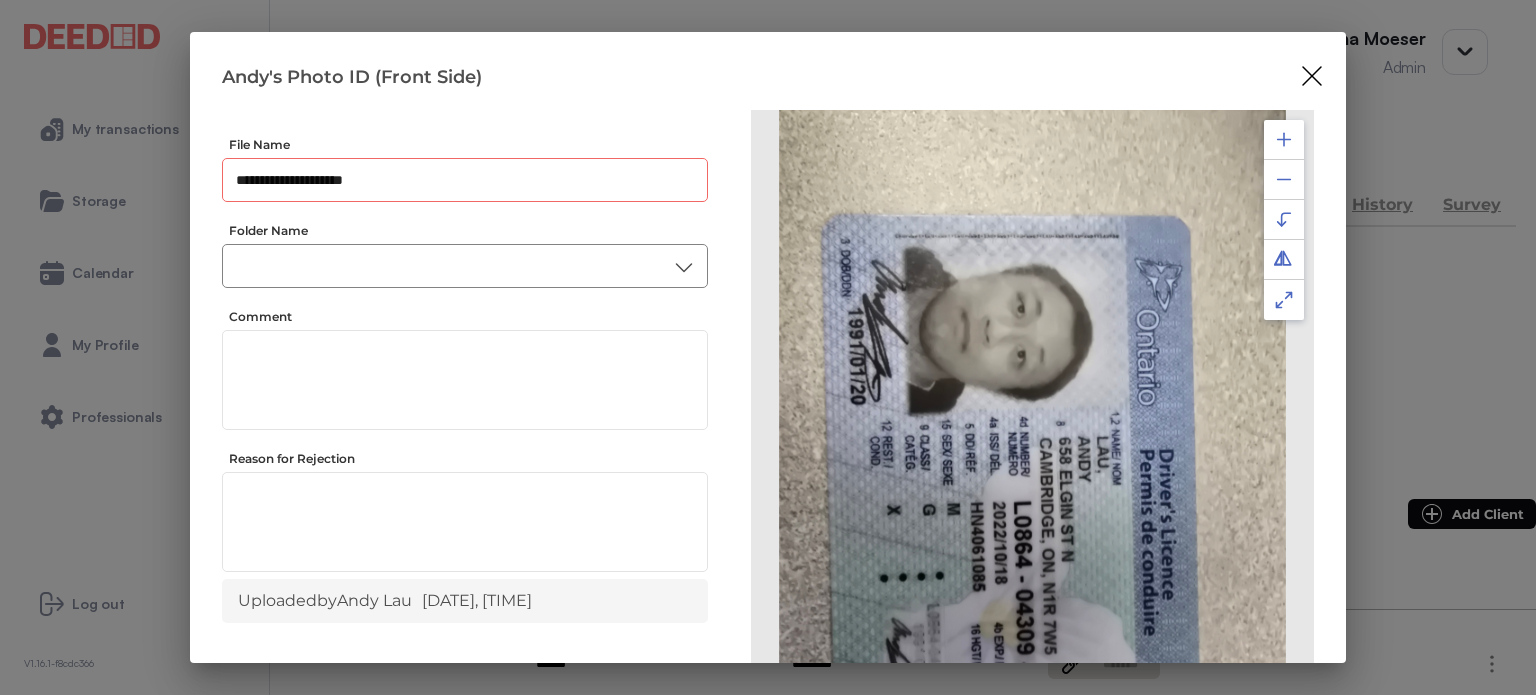 type on "**********" 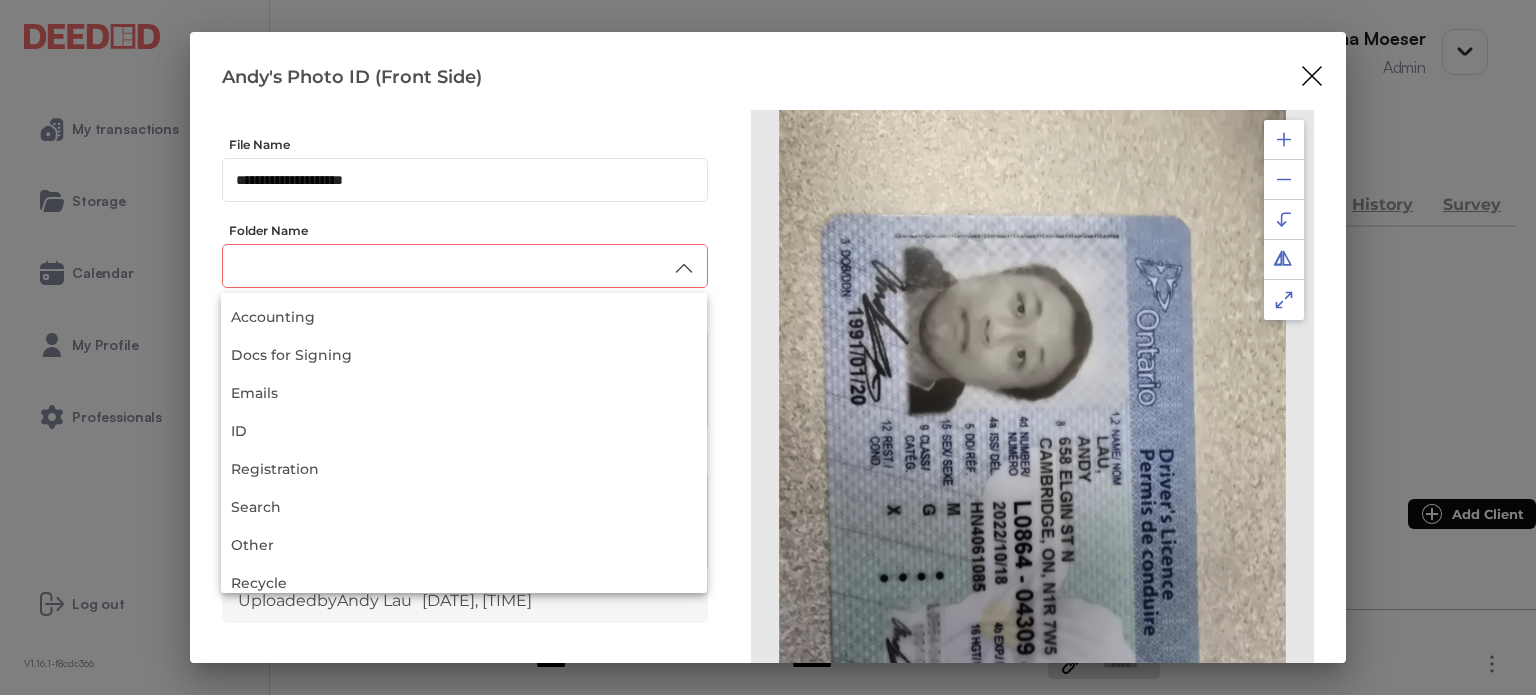 click at bounding box center (465, 266) 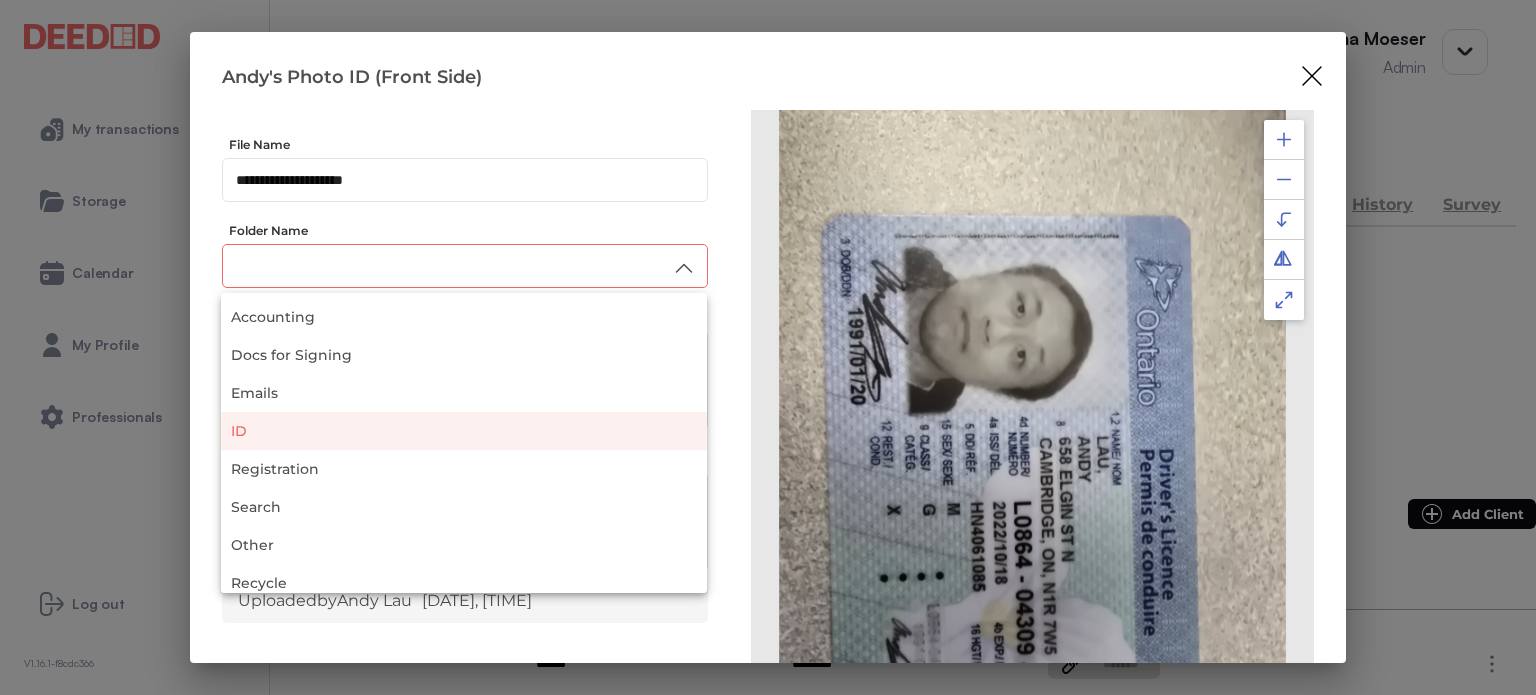 click on "ID" at bounding box center [464, 431] 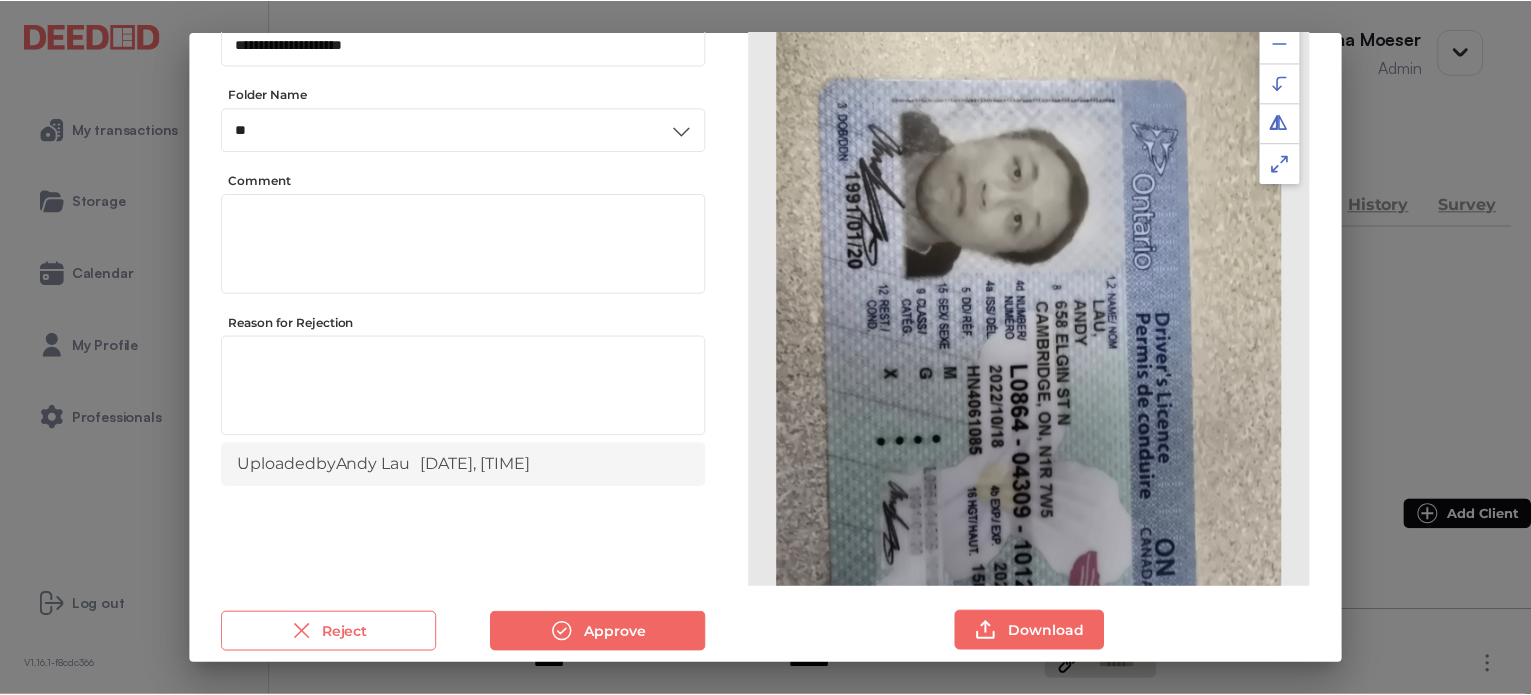 scroll, scrollTop: 156, scrollLeft: 0, axis: vertical 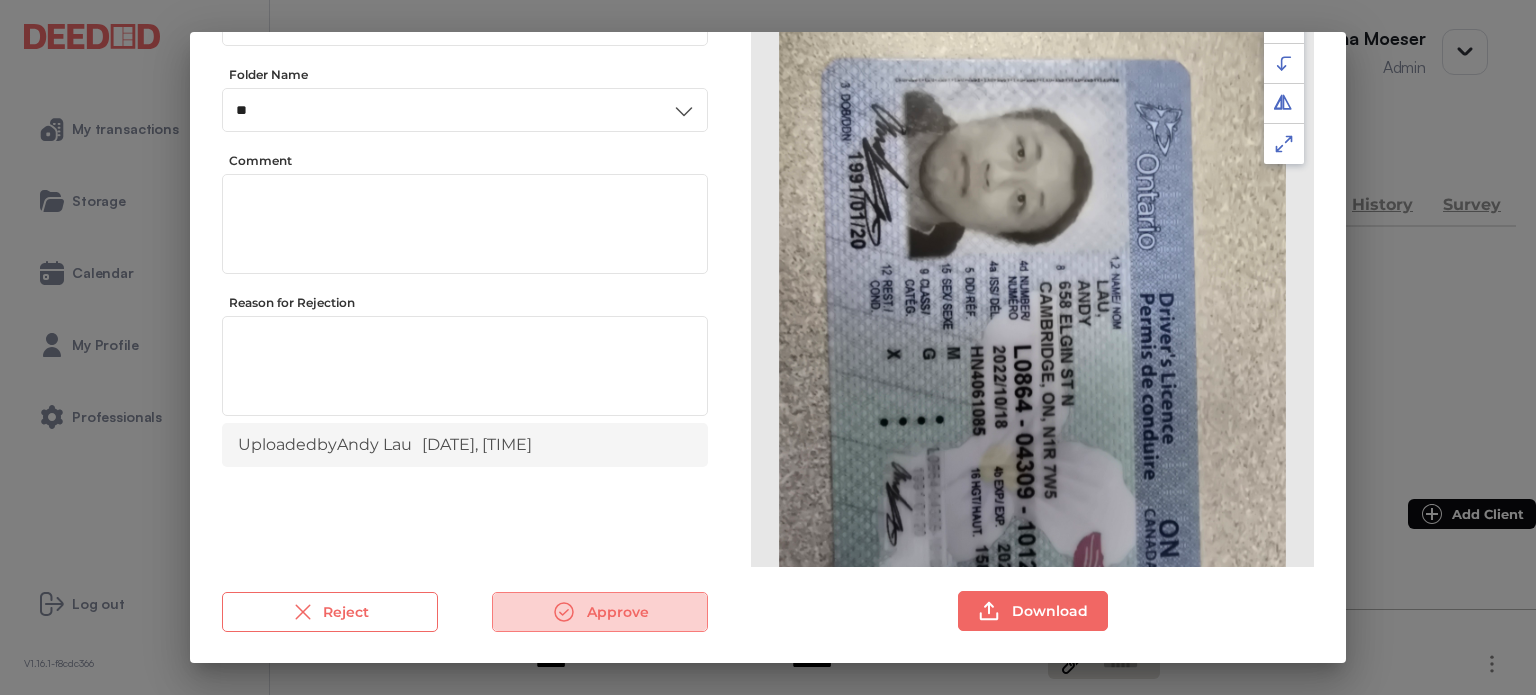 click on "Approve" at bounding box center [600, 612] 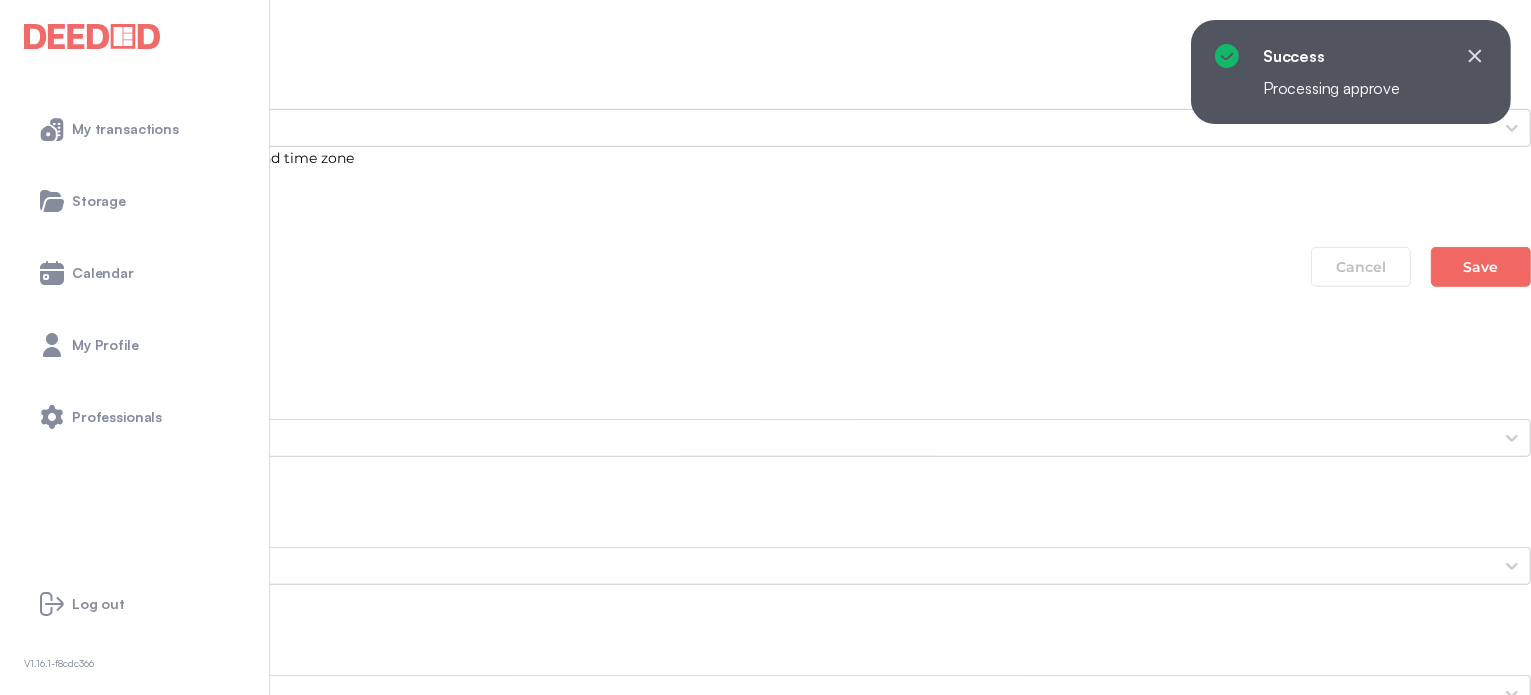 scroll, scrollTop: 1400, scrollLeft: 0, axis: vertical 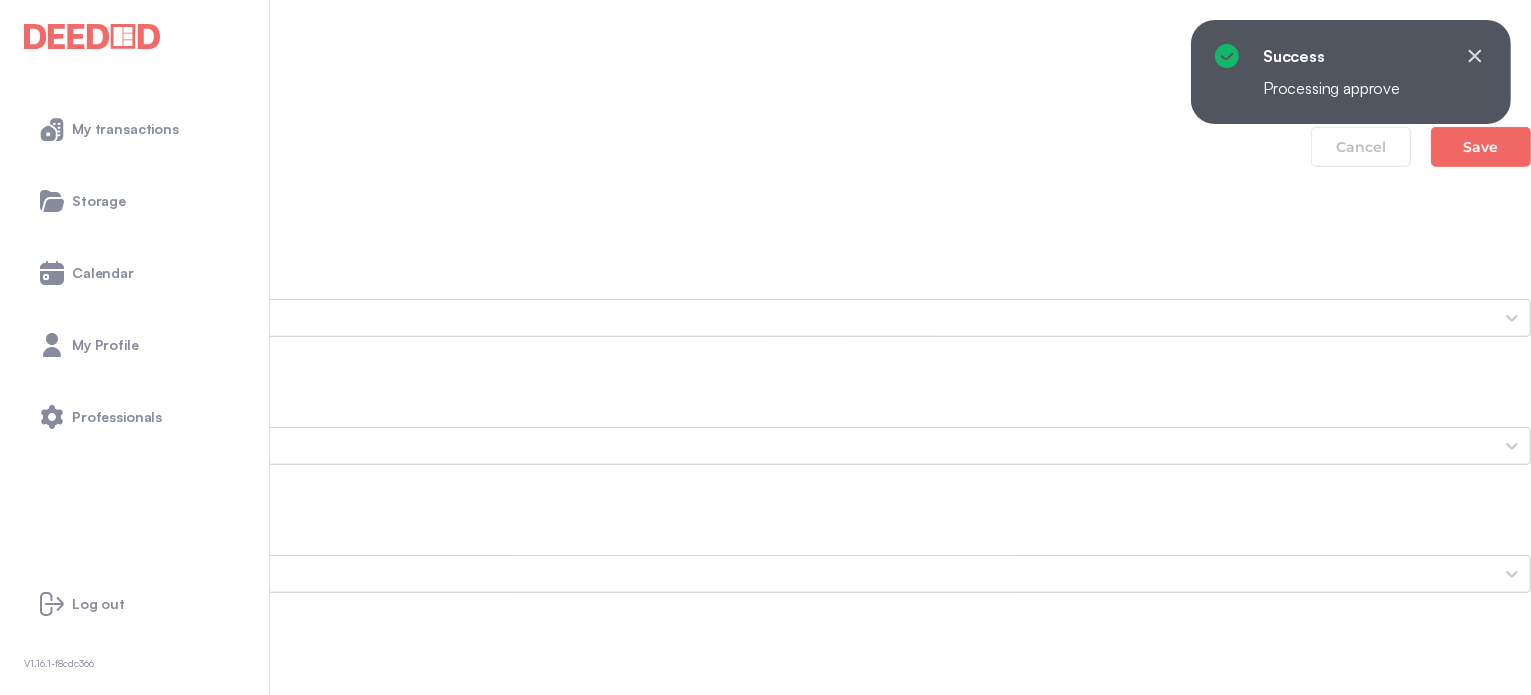 click on "Andy's Photo ID (Back Side) 175199949244934161598248482976" at bounding box center [765, 1663] 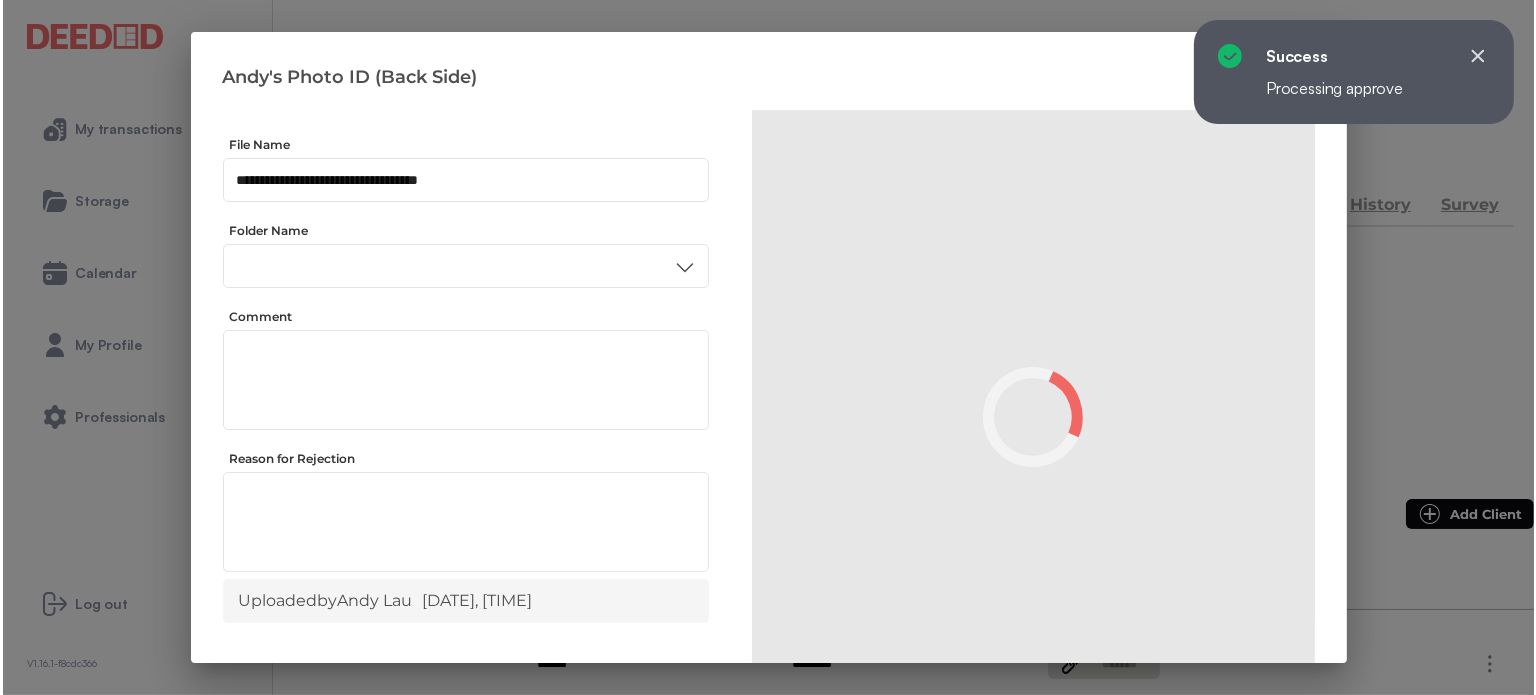 scroll, scrollTop: 0, scrollLeft: 0, axis: both 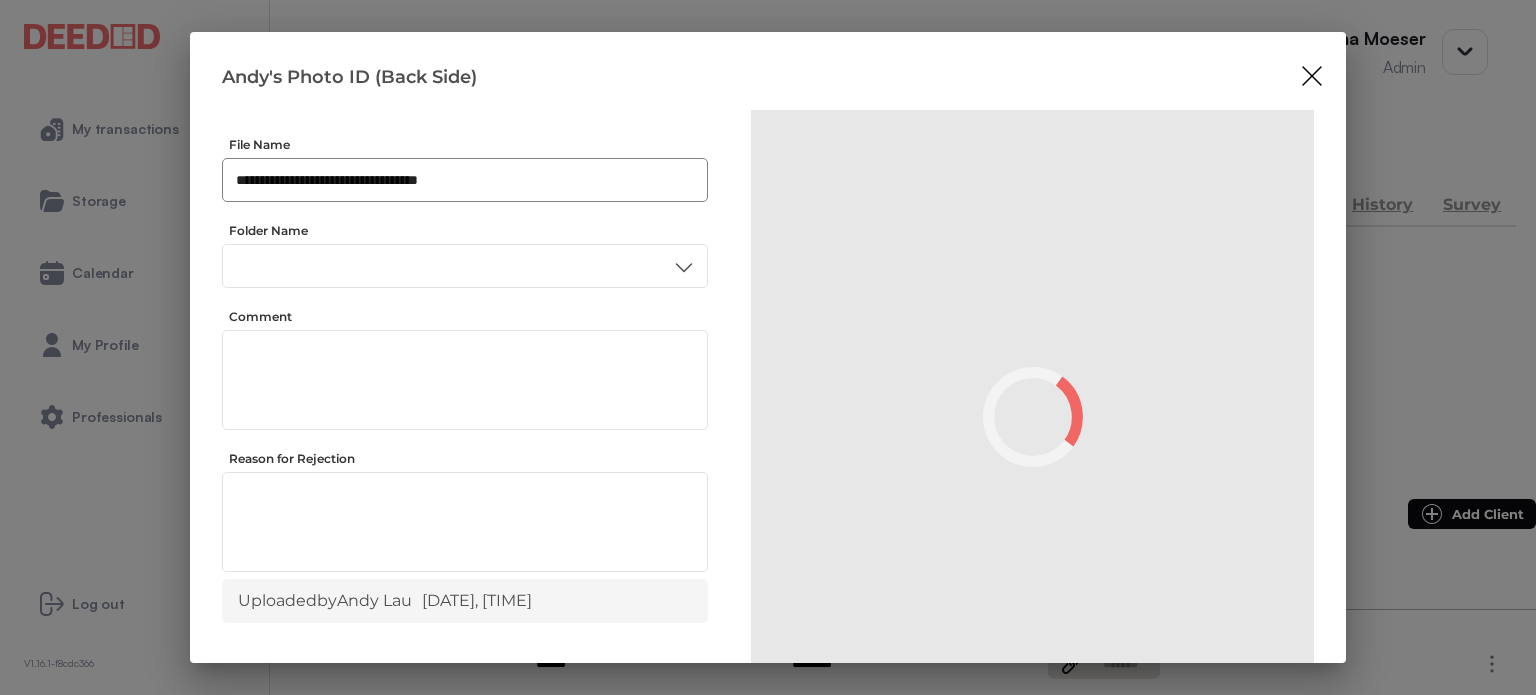 click on "**********" at bounding box center [465, 180] 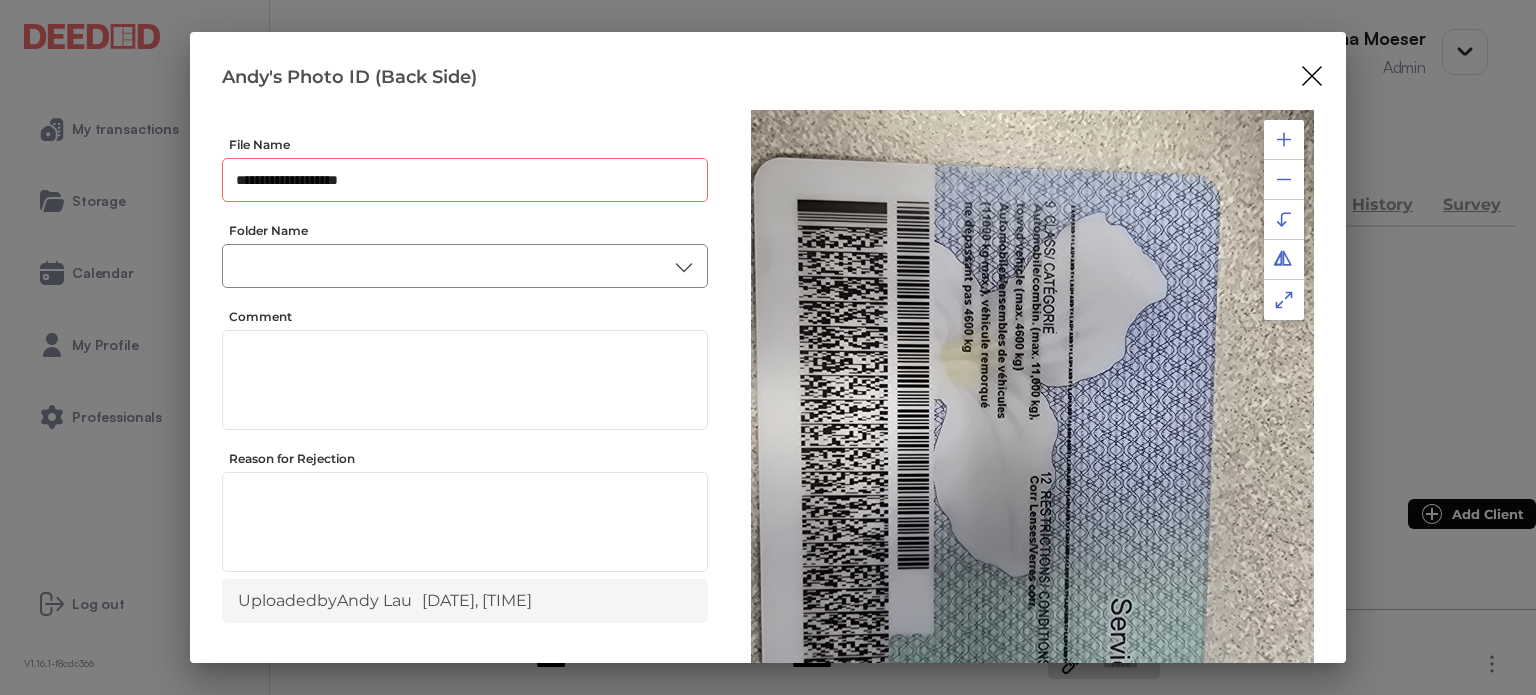 type on "**********" 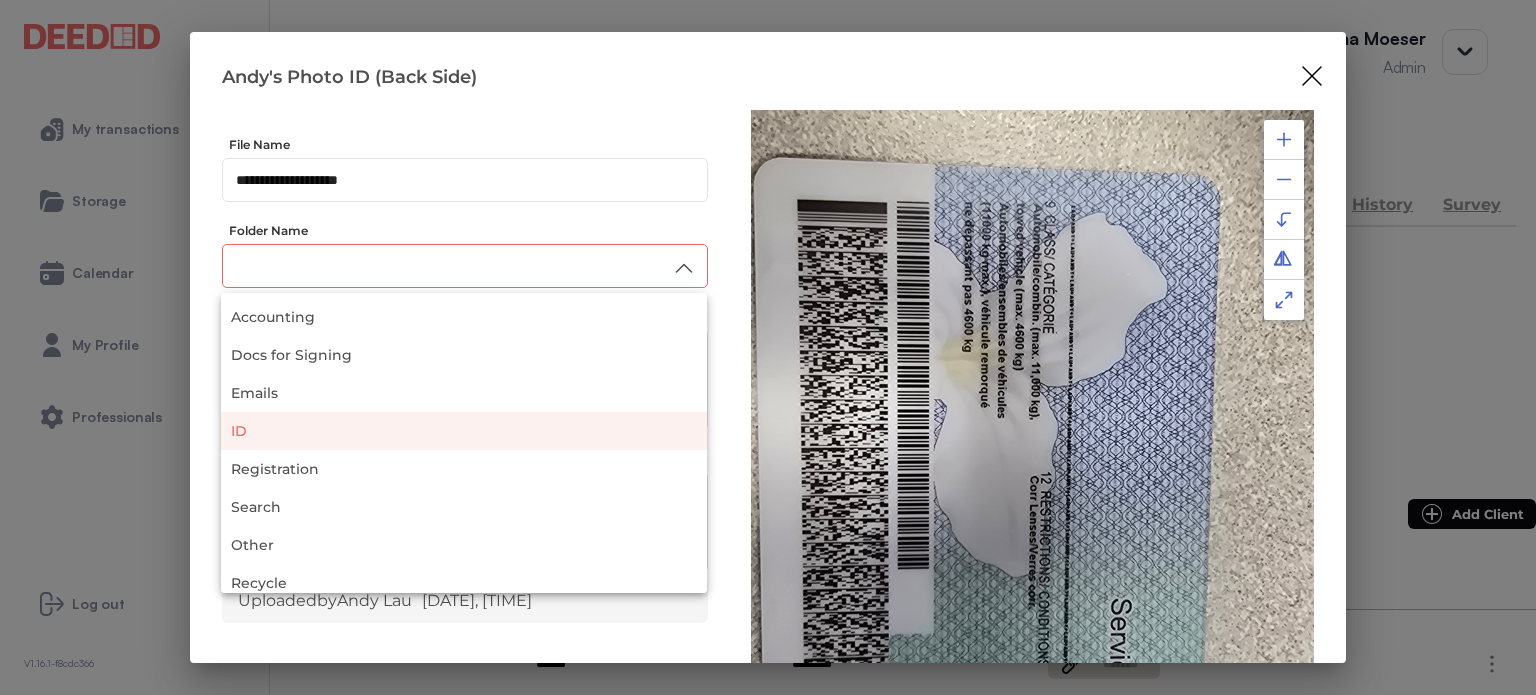 click on "ID" at bounding box center [464, 431] 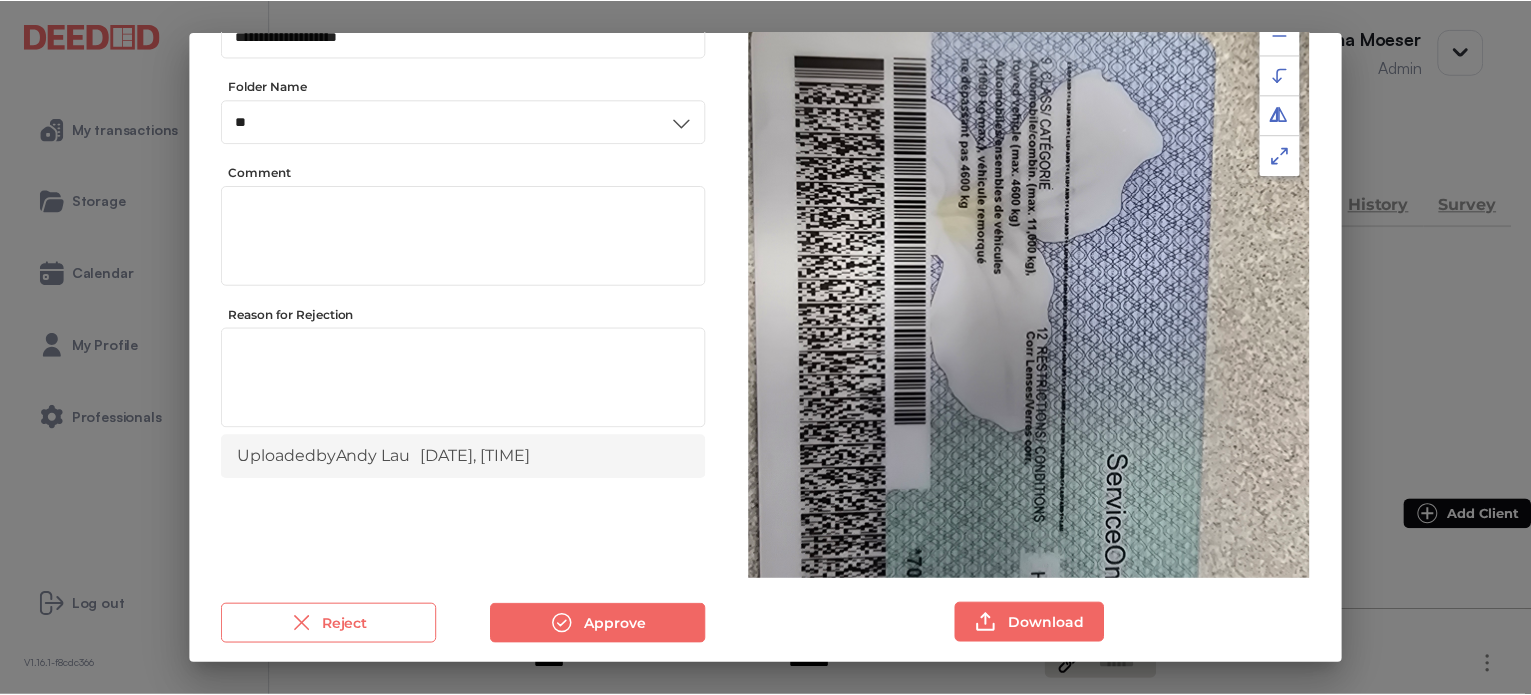 scroll, scrollTop: 156, scrollLeft: 0, axis: vertical 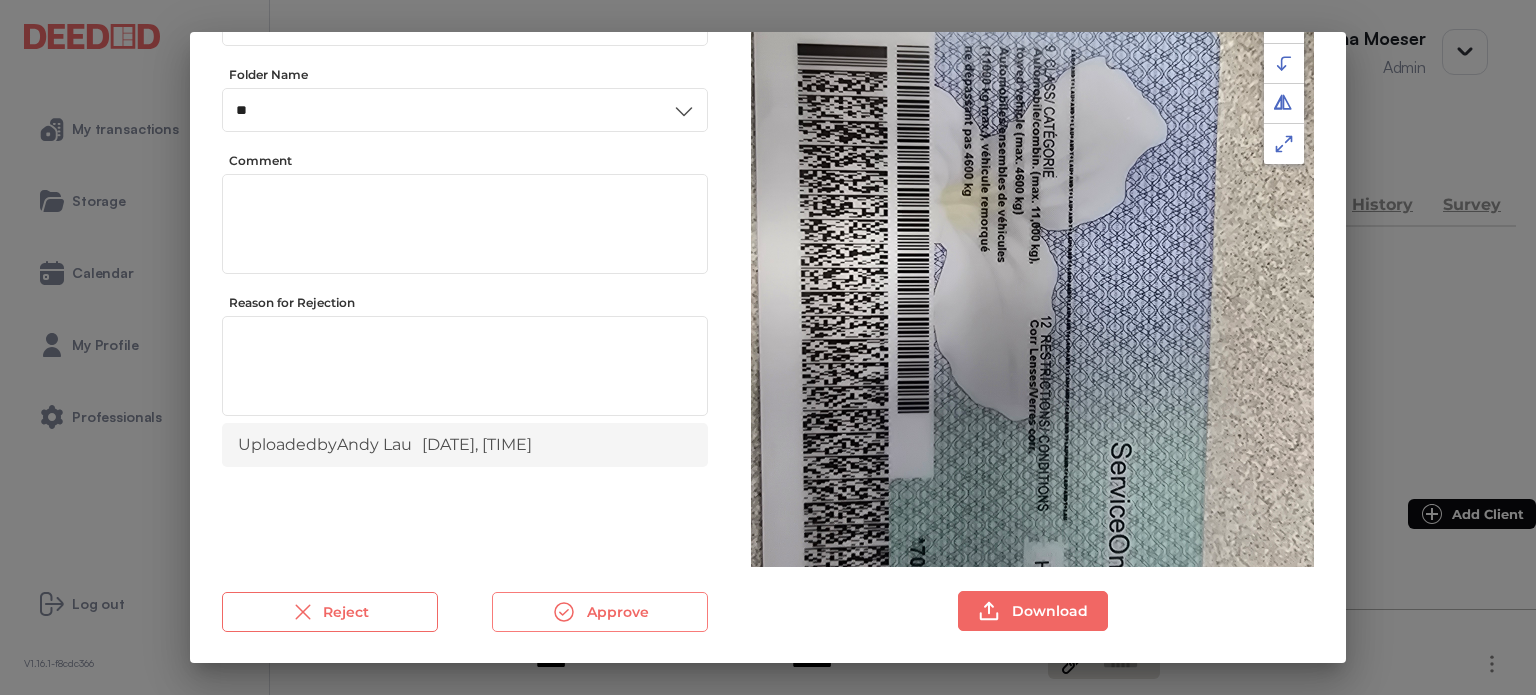 click on "Approve" at bounding box center [600, 612] 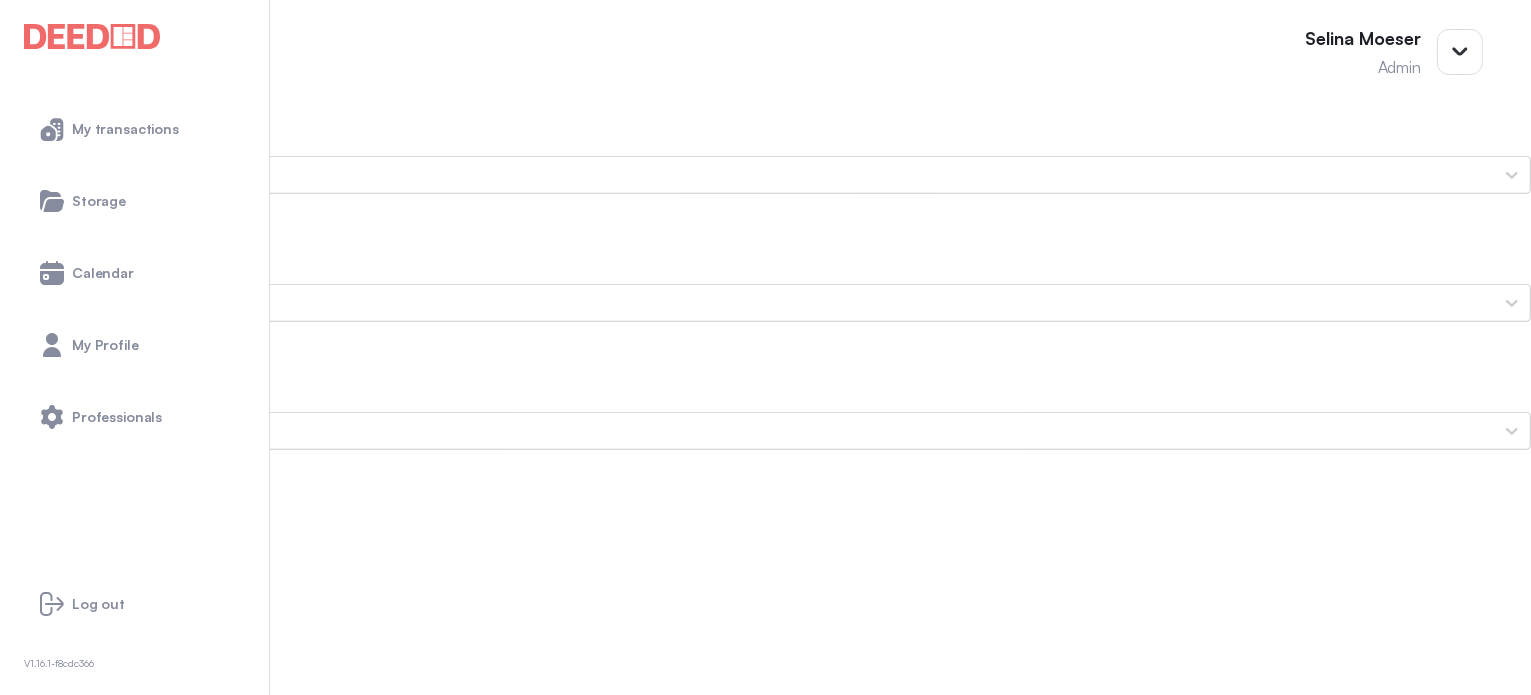 scroll, scrollTop: 1700, scrollLeft: 0, axis: vertical 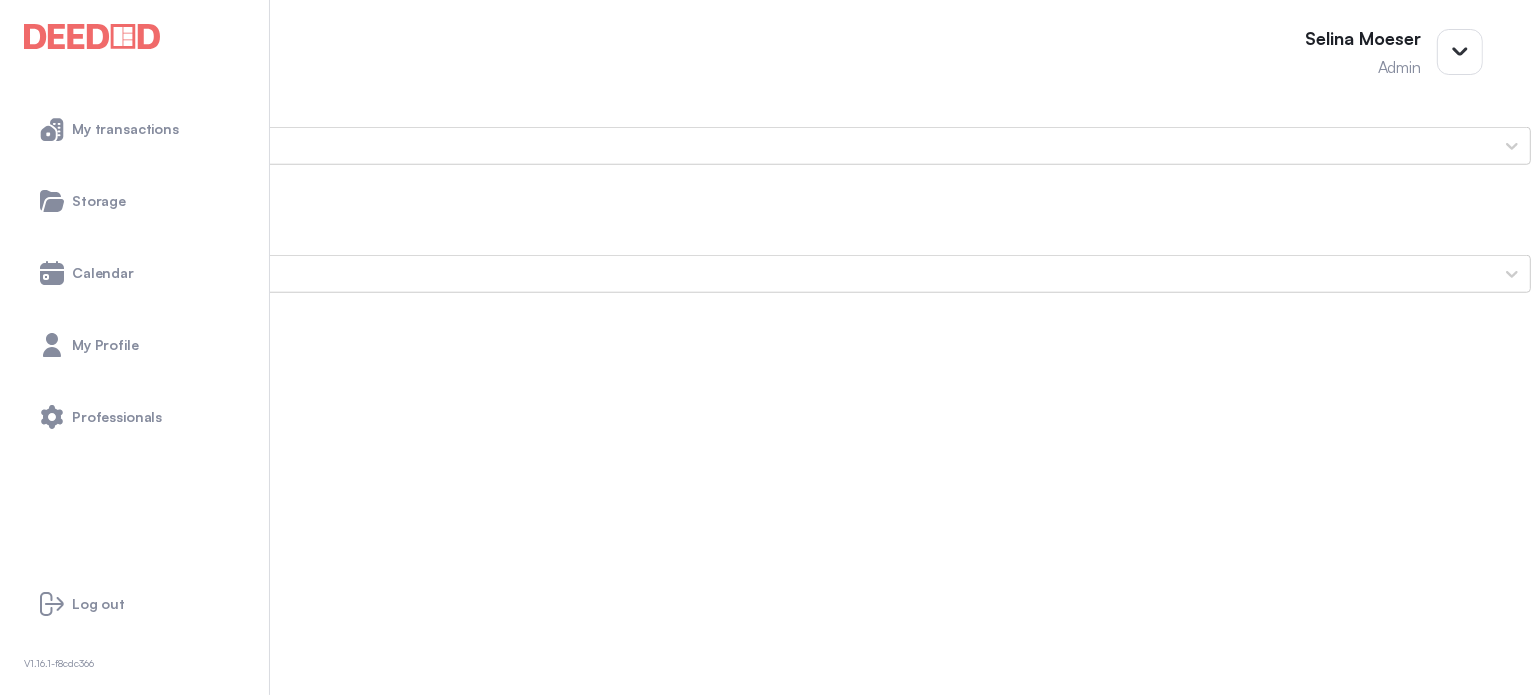 click on "Andy's Secondary ID (Front Side)" at bounding box center [765, 1458] 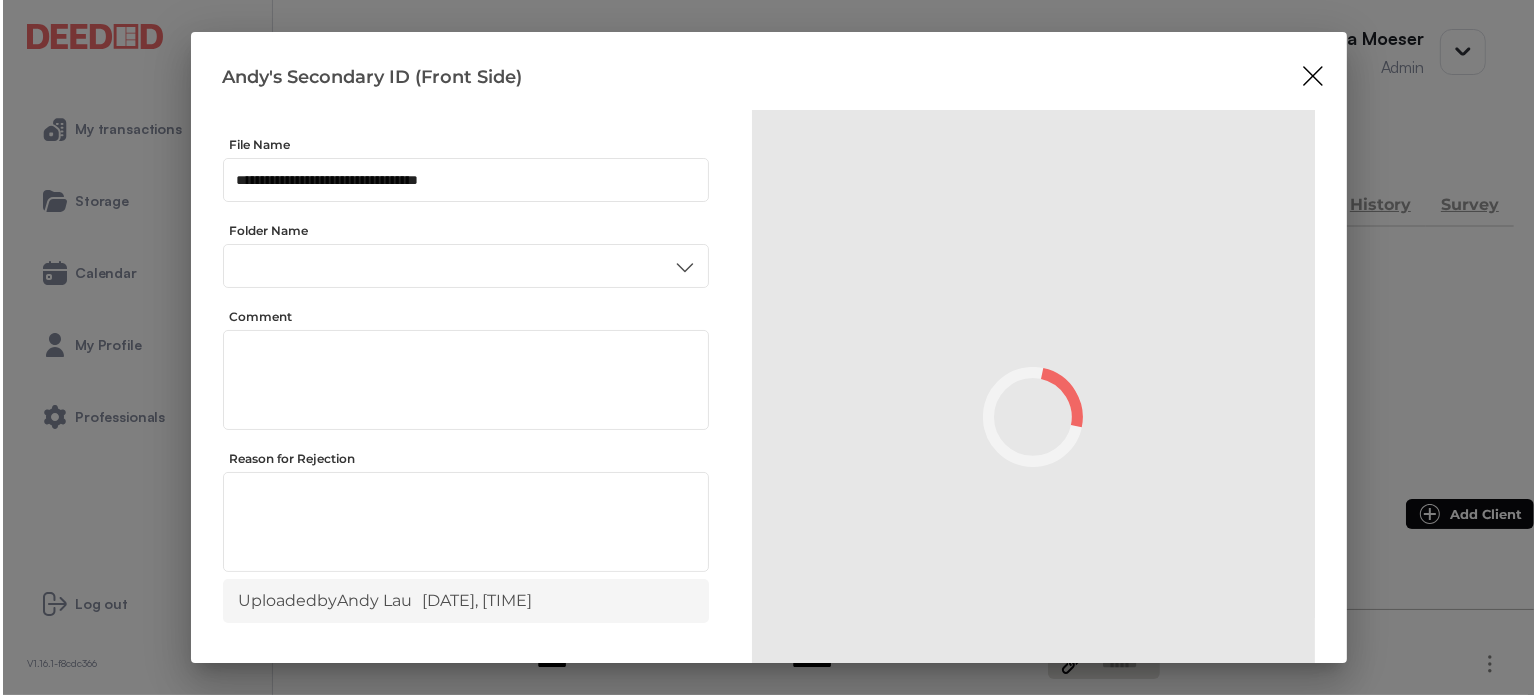scroll, scrollTop: 0, scrollLeft: 0, axis: both 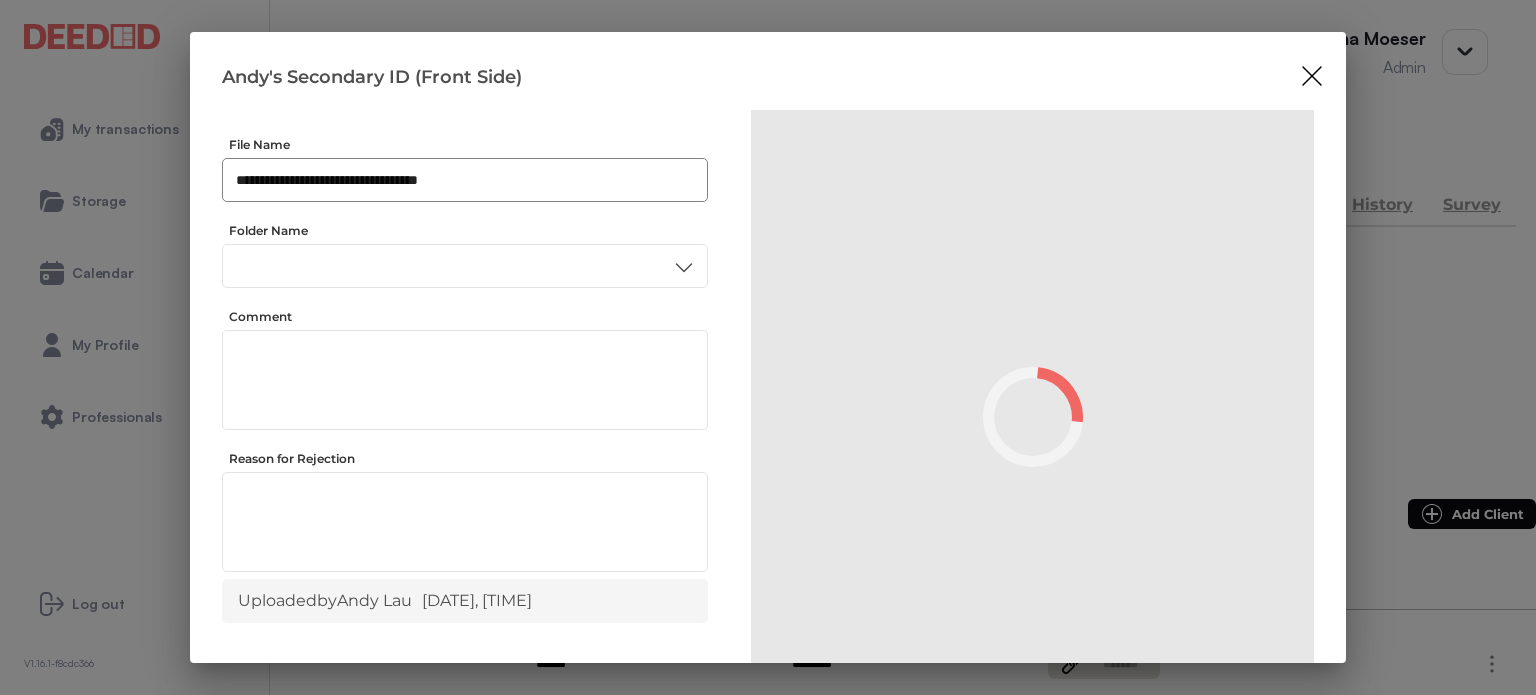 click on "**********" at bounding box center (465, 180) 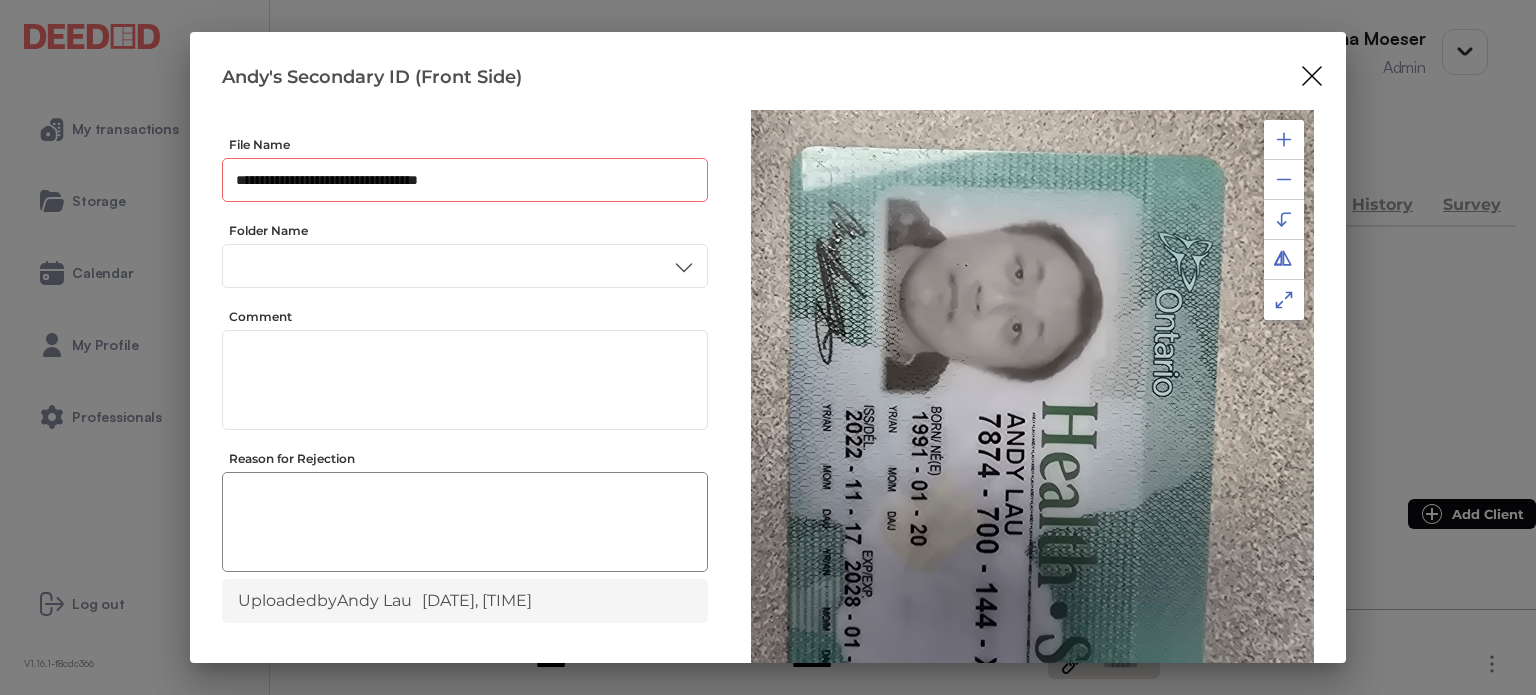 click at bounding box center [465, 525] 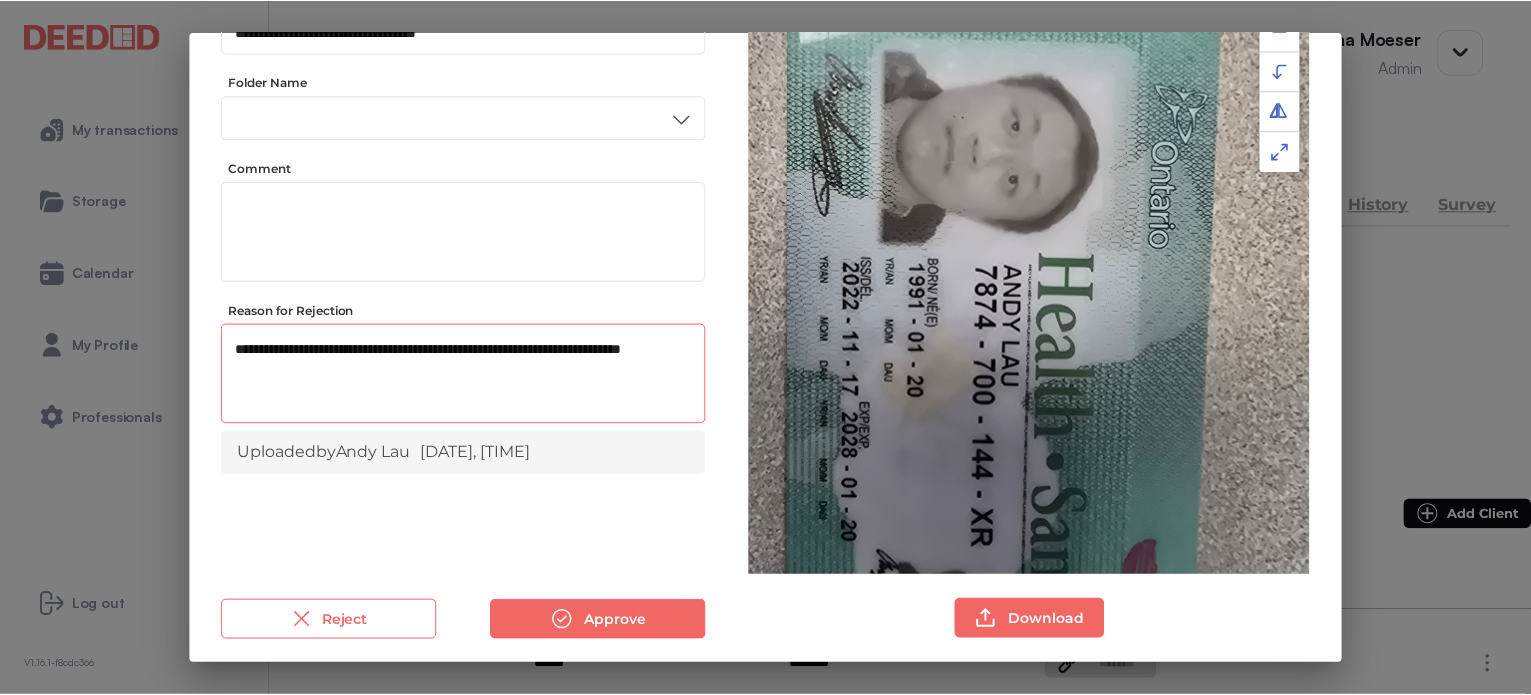 scroll, scrollTop: 156, scrollLeft: 0, axis: vertical 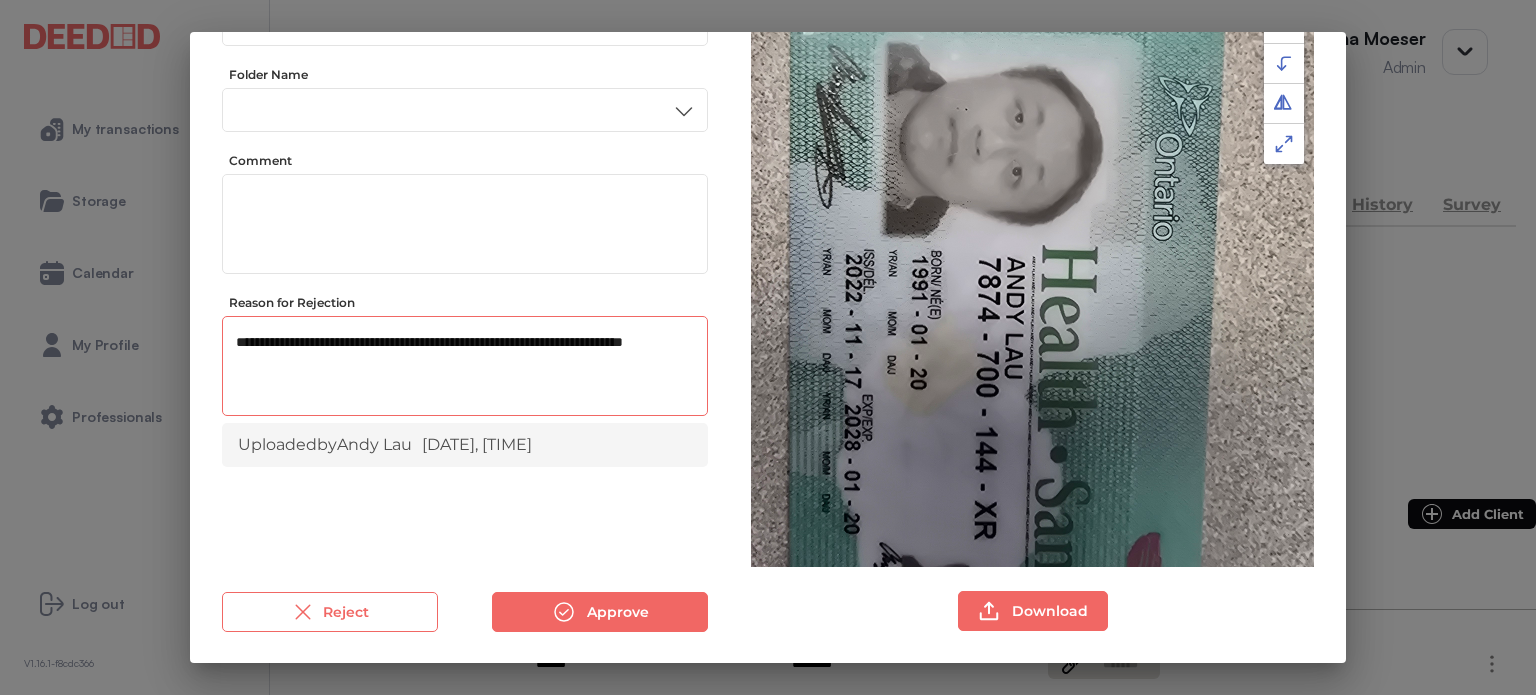 type on "**********" 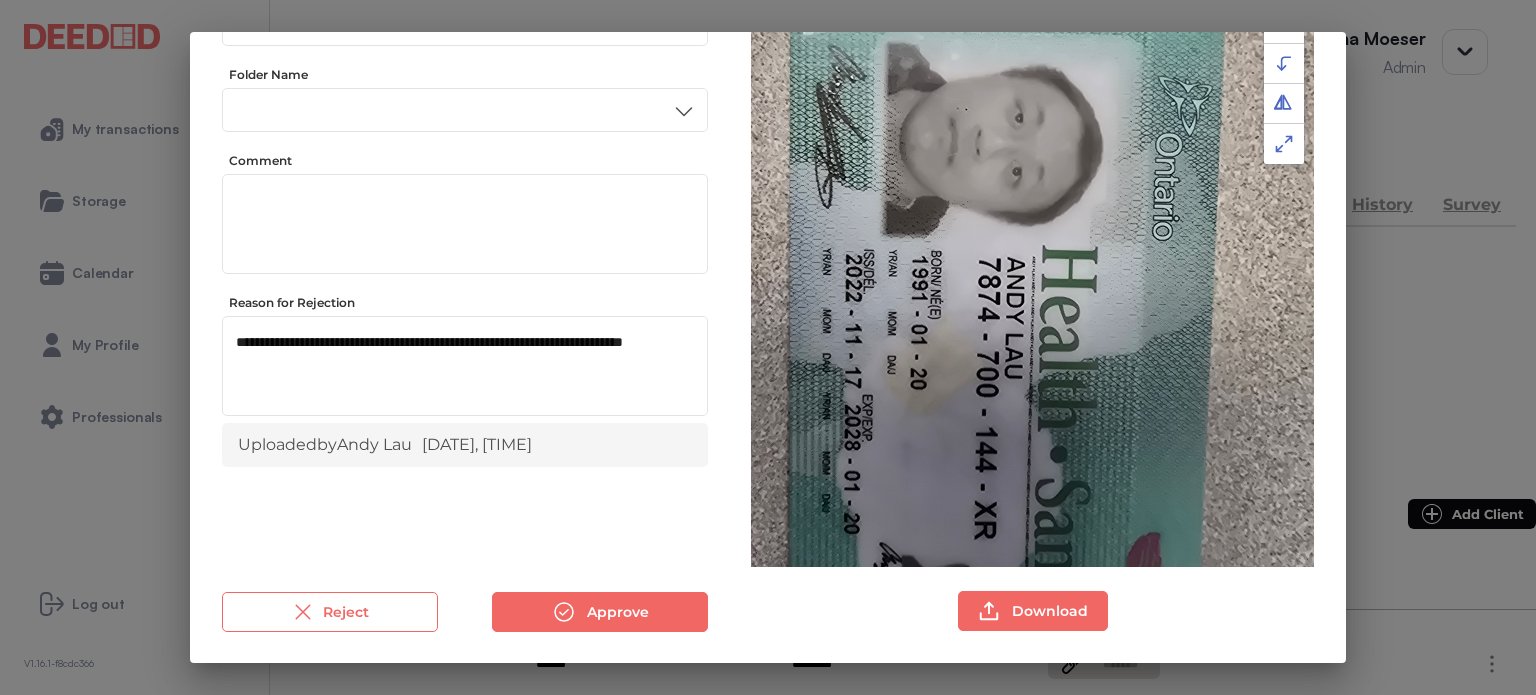 drag, startPoint x: 302, startPoint y: 569, endPoint x: 320, endPoint y: 586, distance: 24.758837 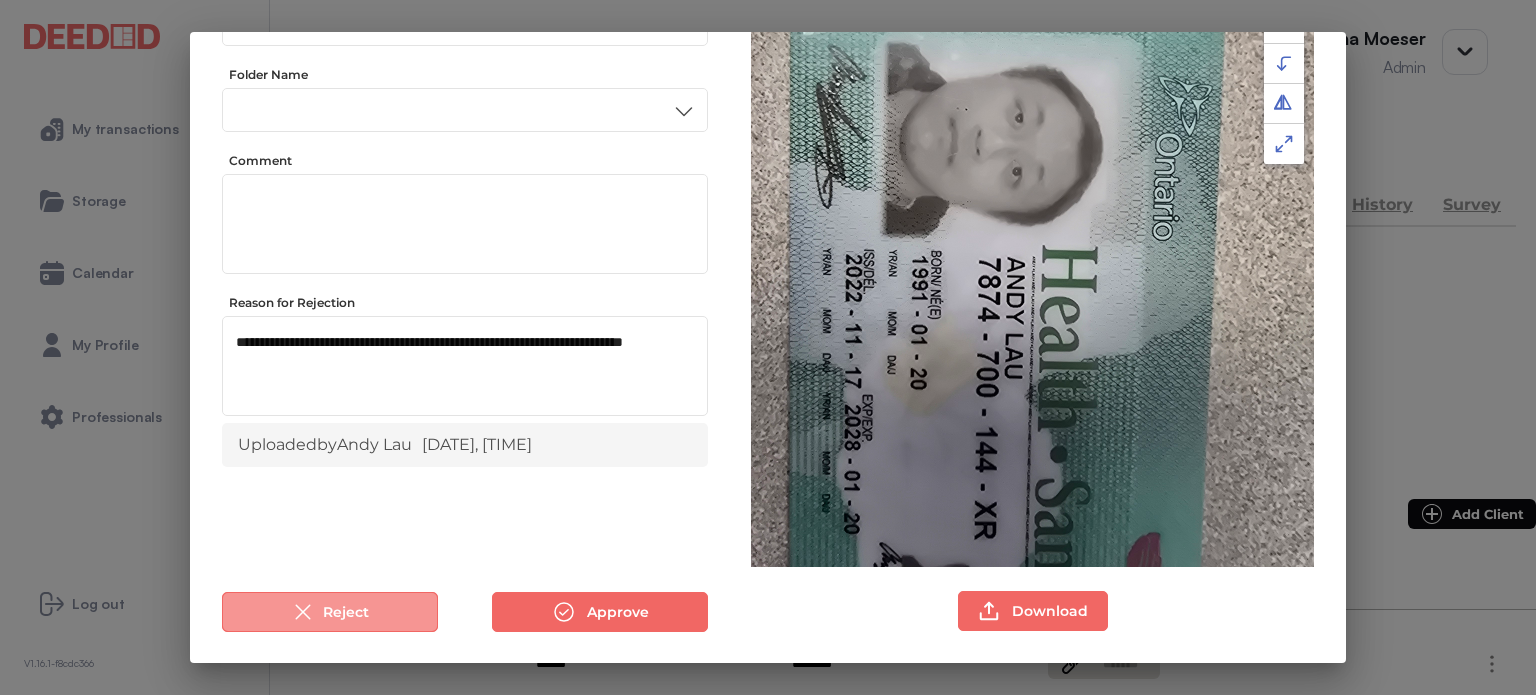 click on "Reject" at bounding box center [330, 612] 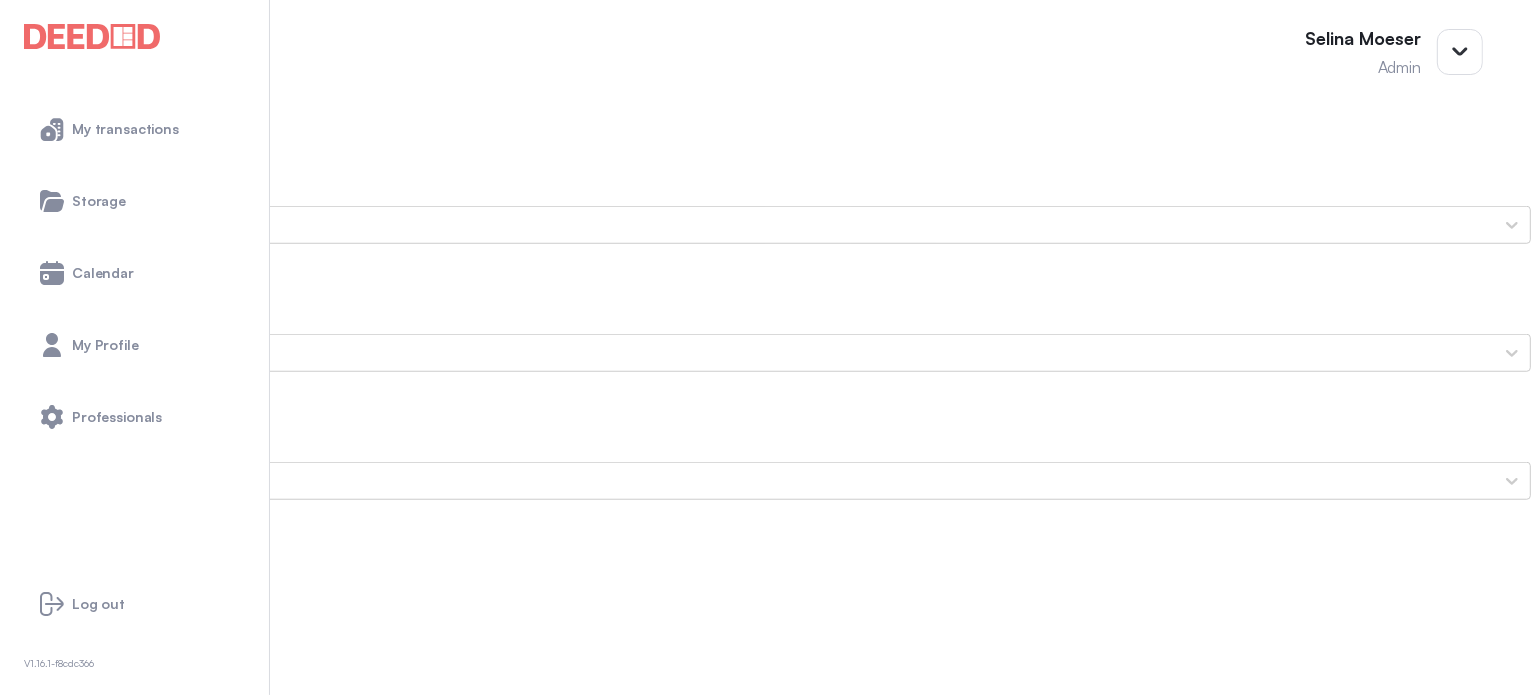 scroll, scrollTop: 1500, scrollLeft: 0, axis: vertical 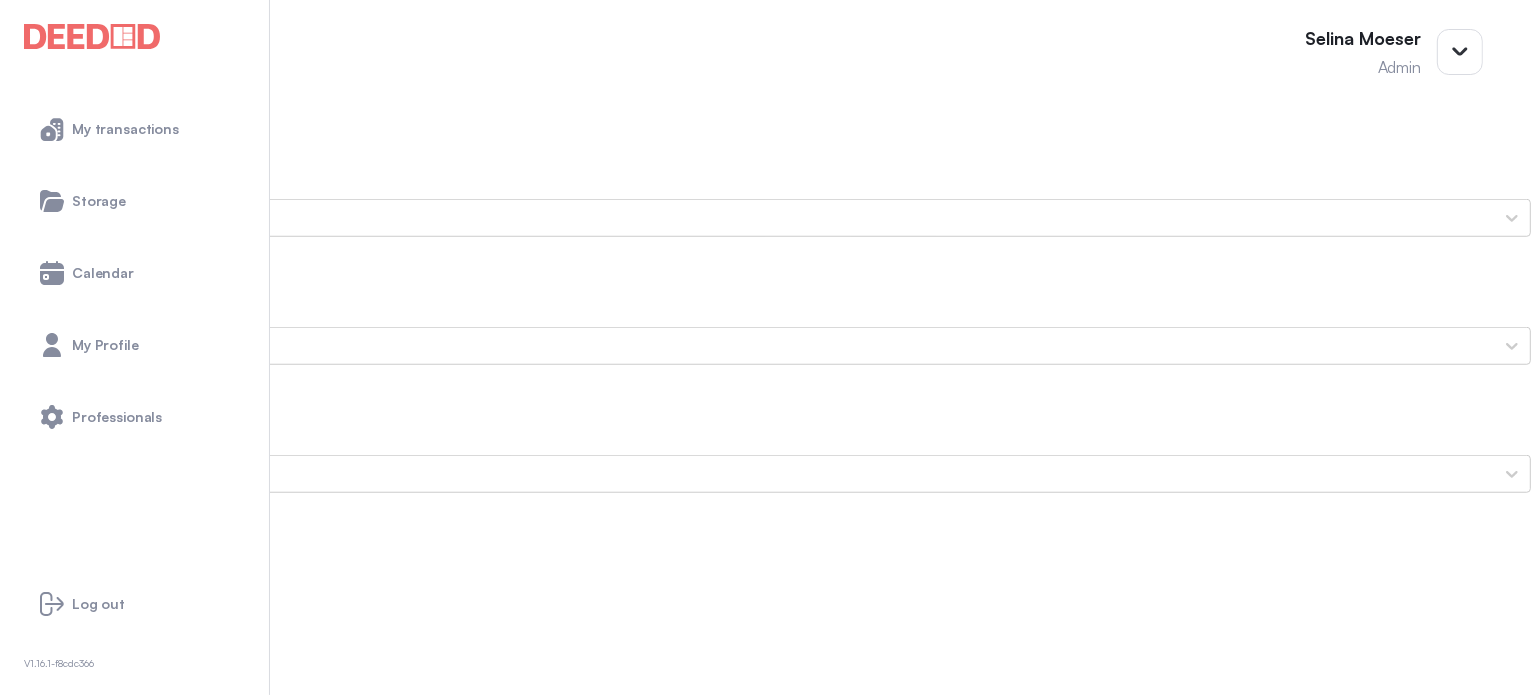 click on "Andy's Secondary ID (Back Side)" at bounding box center [765, 1658] 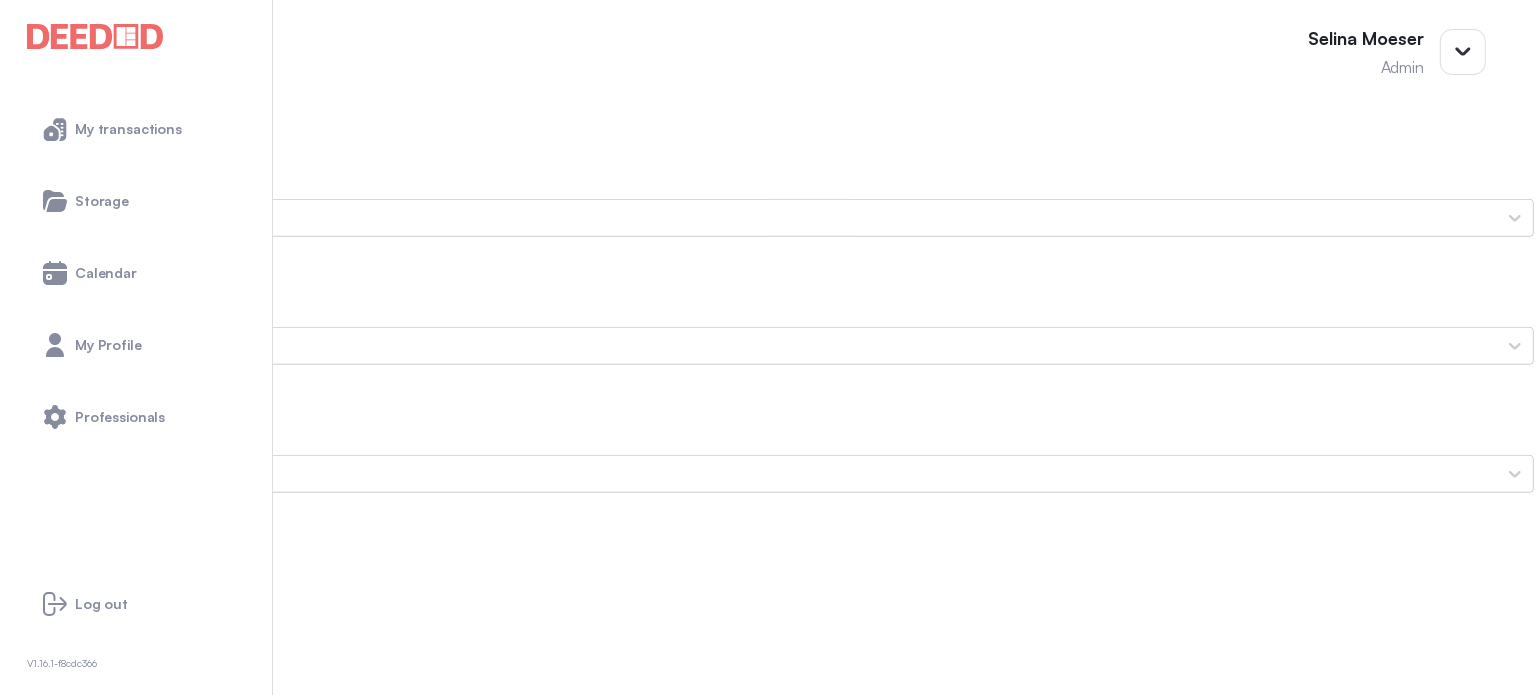 scroll, scrollTop: 0, scrollLeft: 0, axis: both 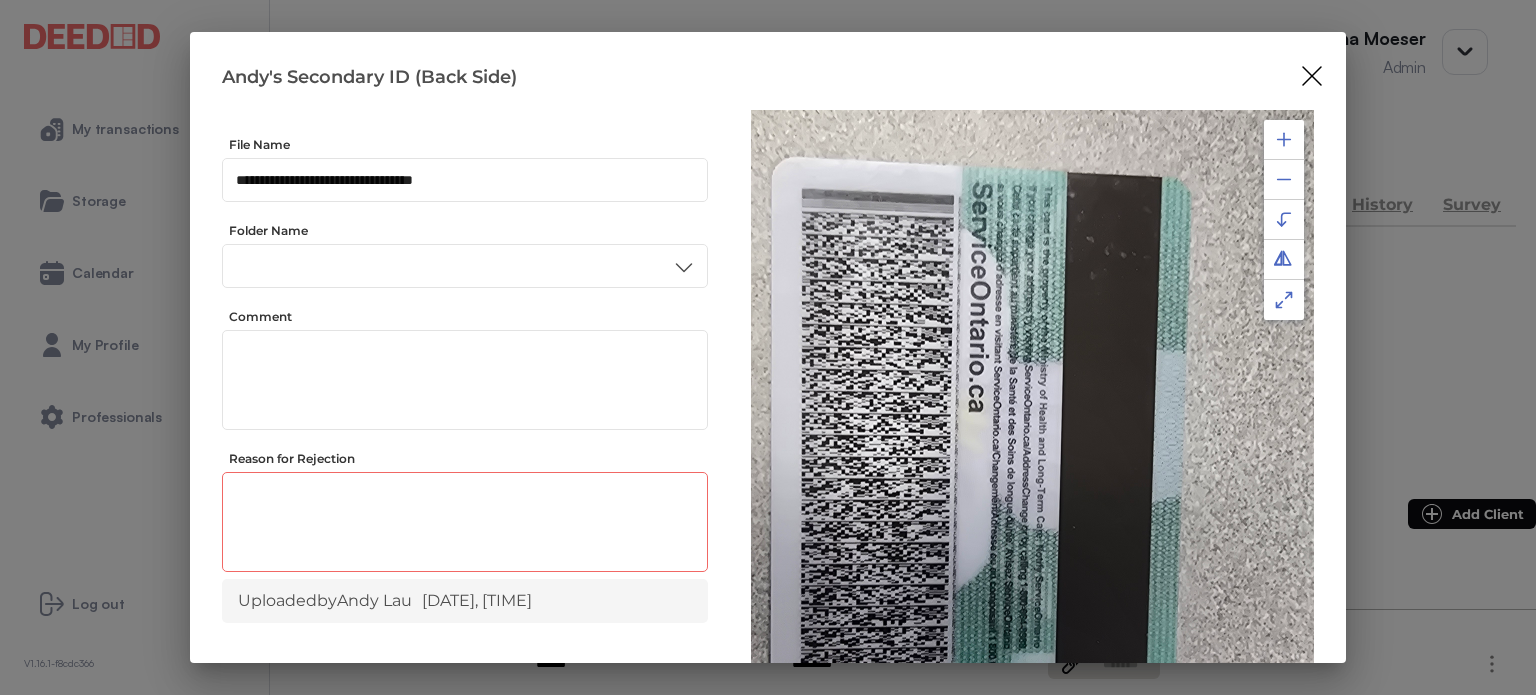 click at bounding box center (465, 525) 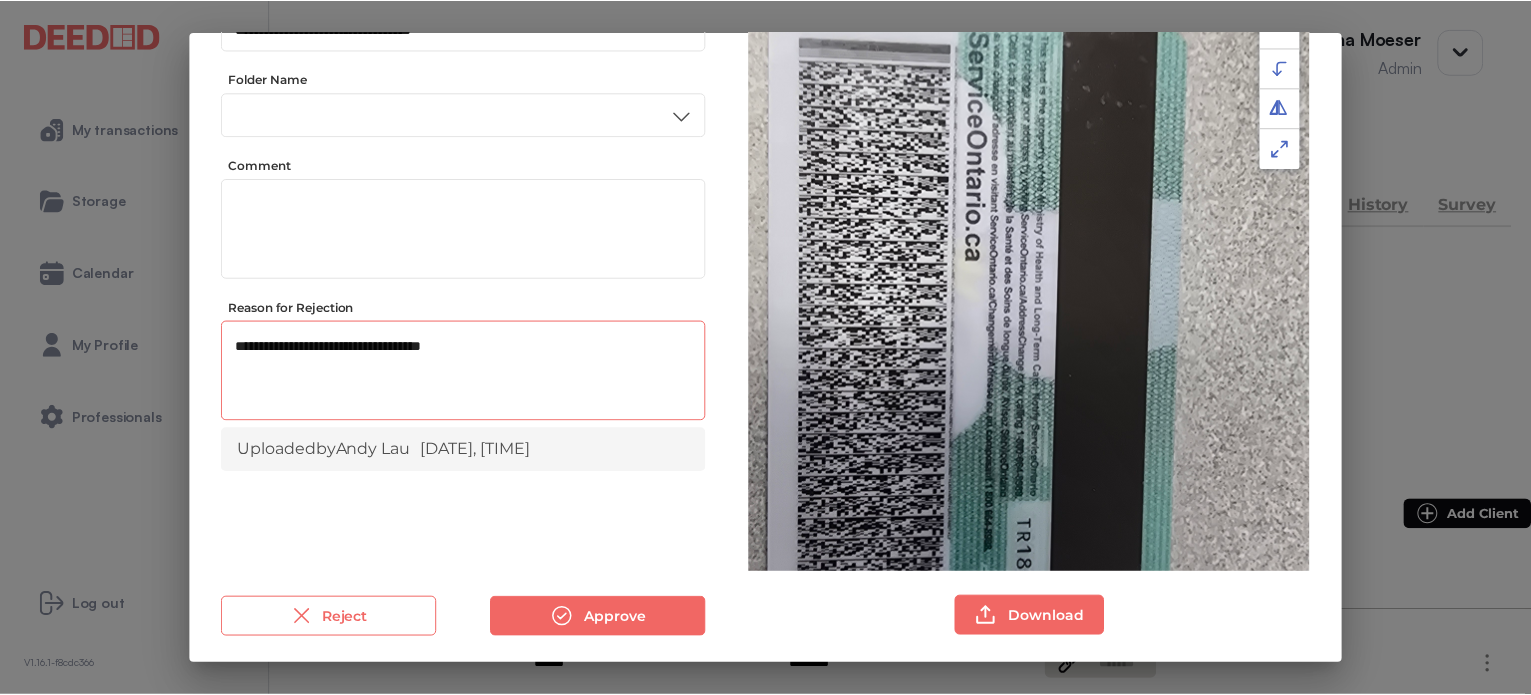 scroll, scrollTop: 156, scrollLeft: 0, axis: vertical 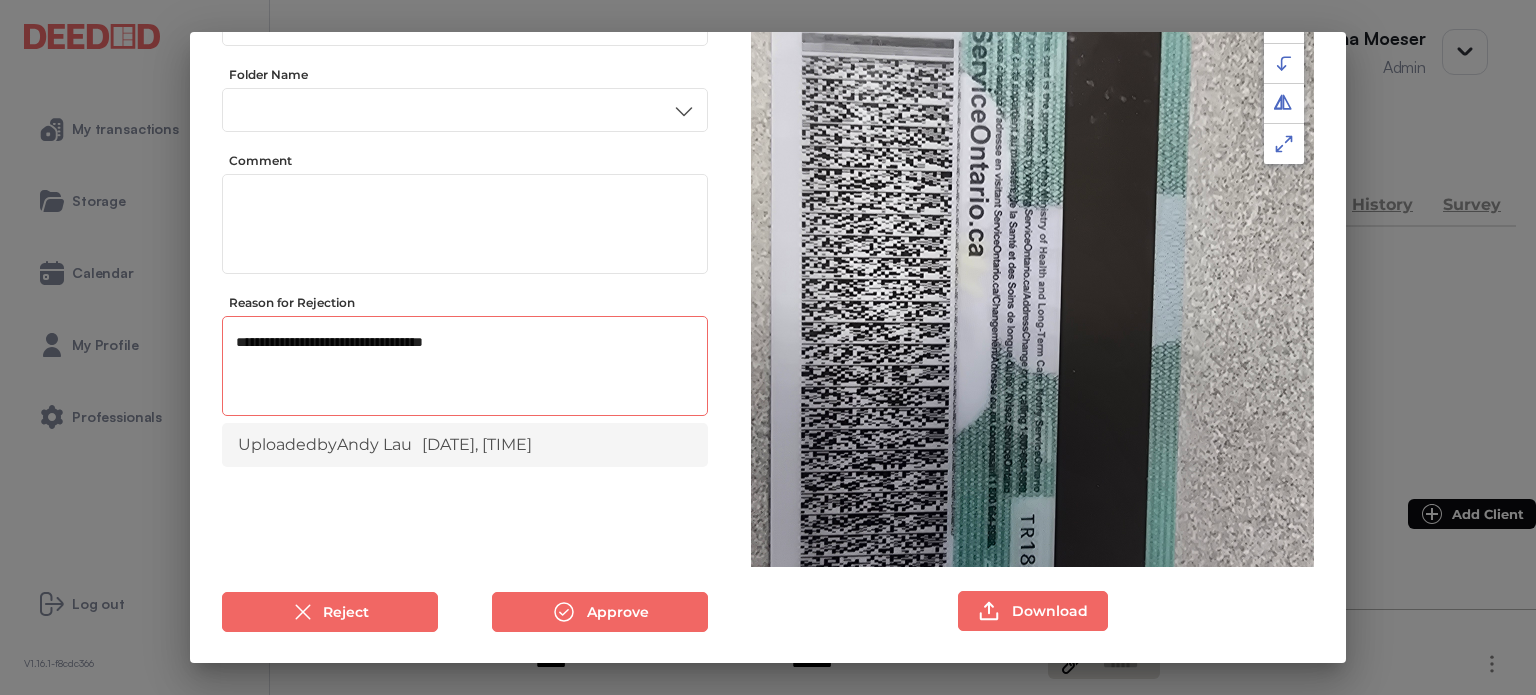 type on "**********" 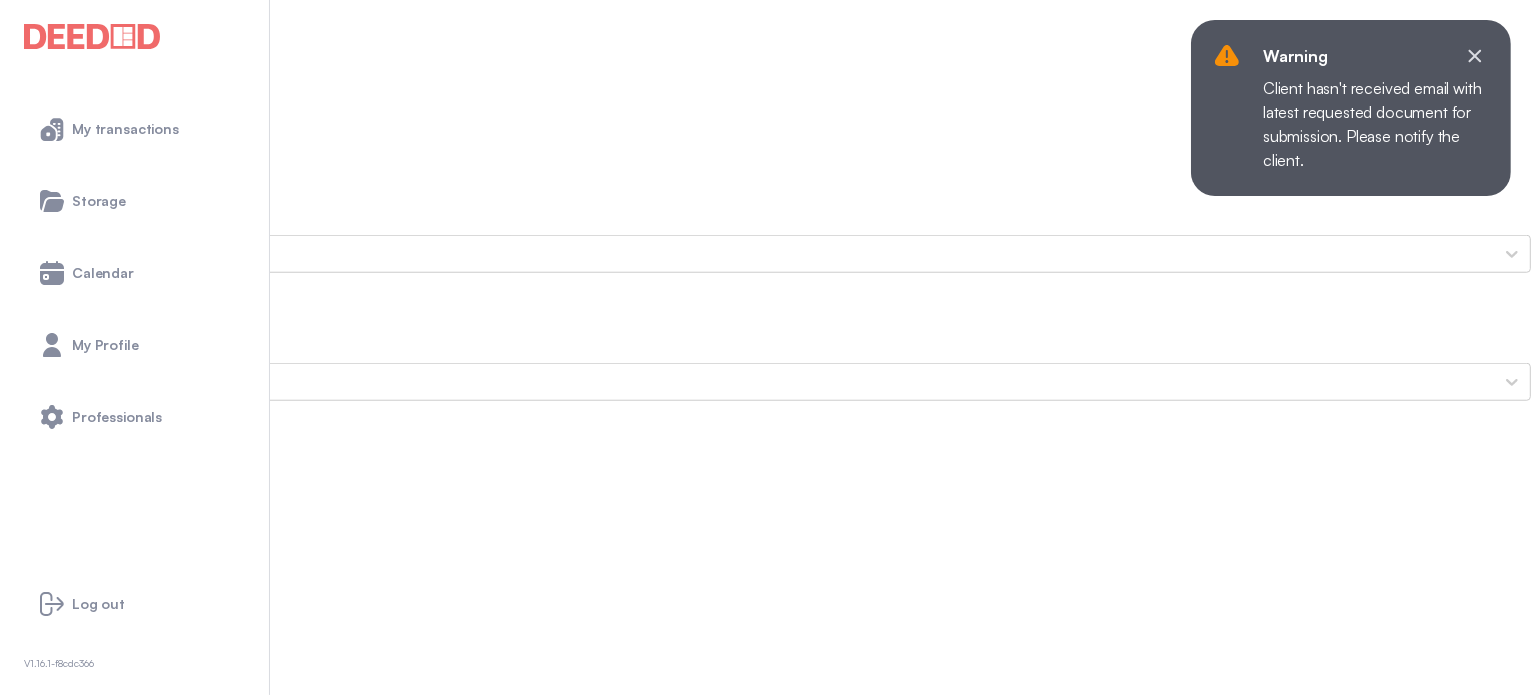 scroll, scrollTop: 1700, scrollLeft: 0, axis: vertical 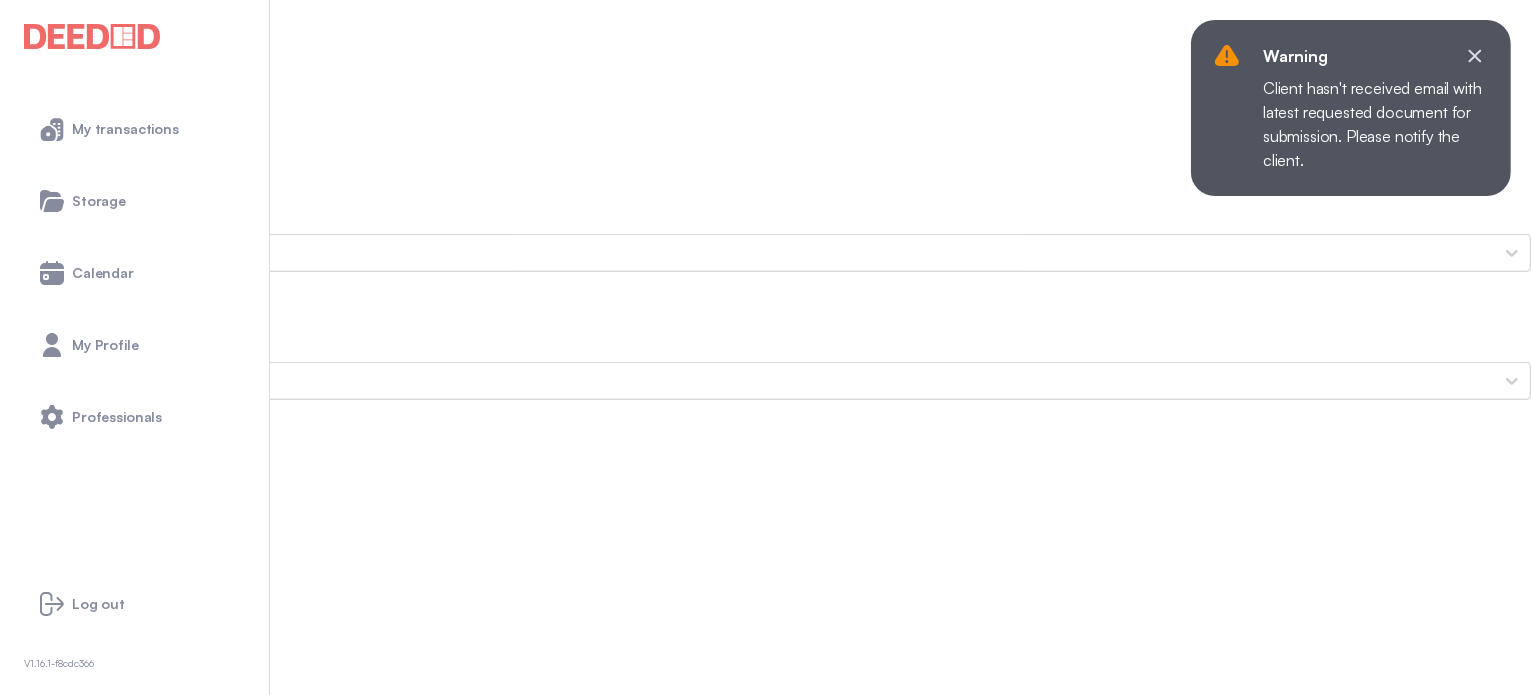 click on "Current Mortgage Statement(s) and Lines of Credit Statement(s)" at bounding box center [765, 1669] 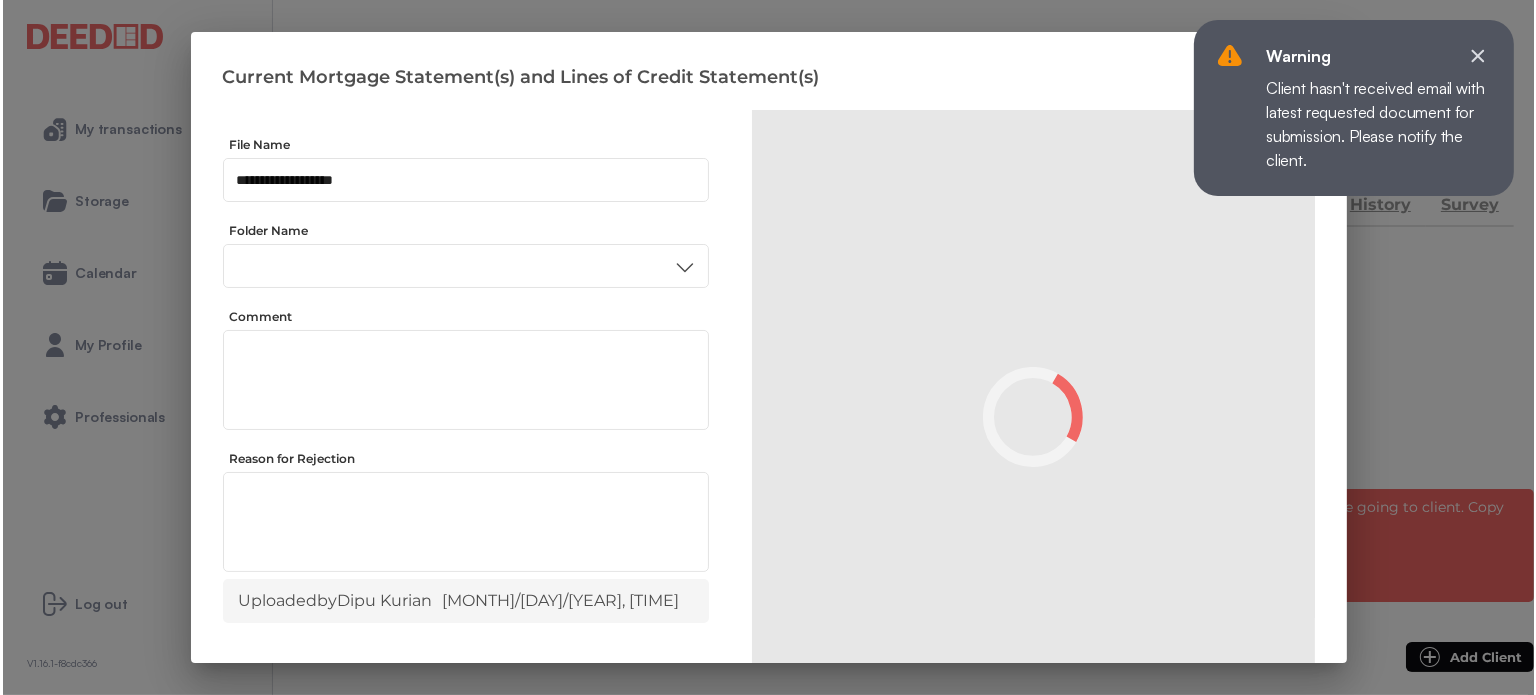 scroll, scrollTop: 0, scrollLeft: 0, axis: both 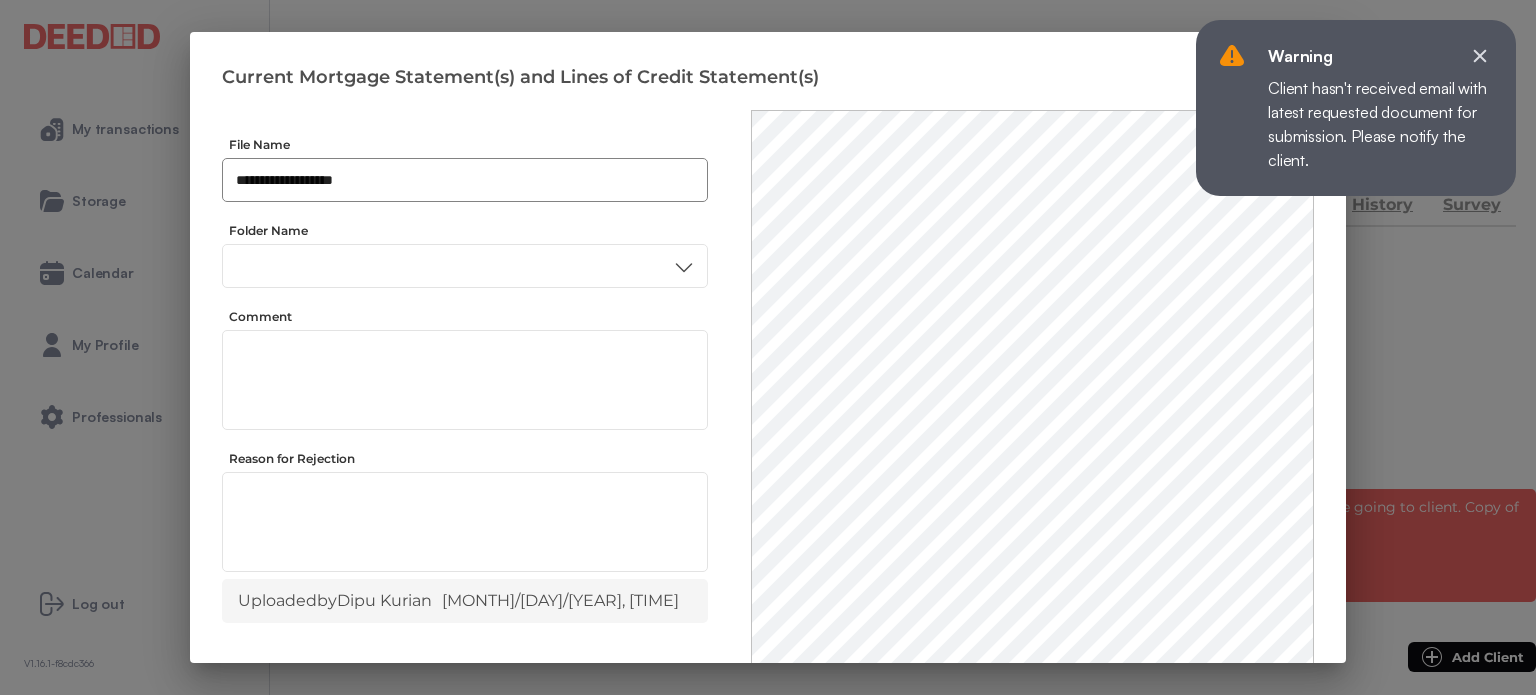 click on "**********" at bounding box center (465, 180) 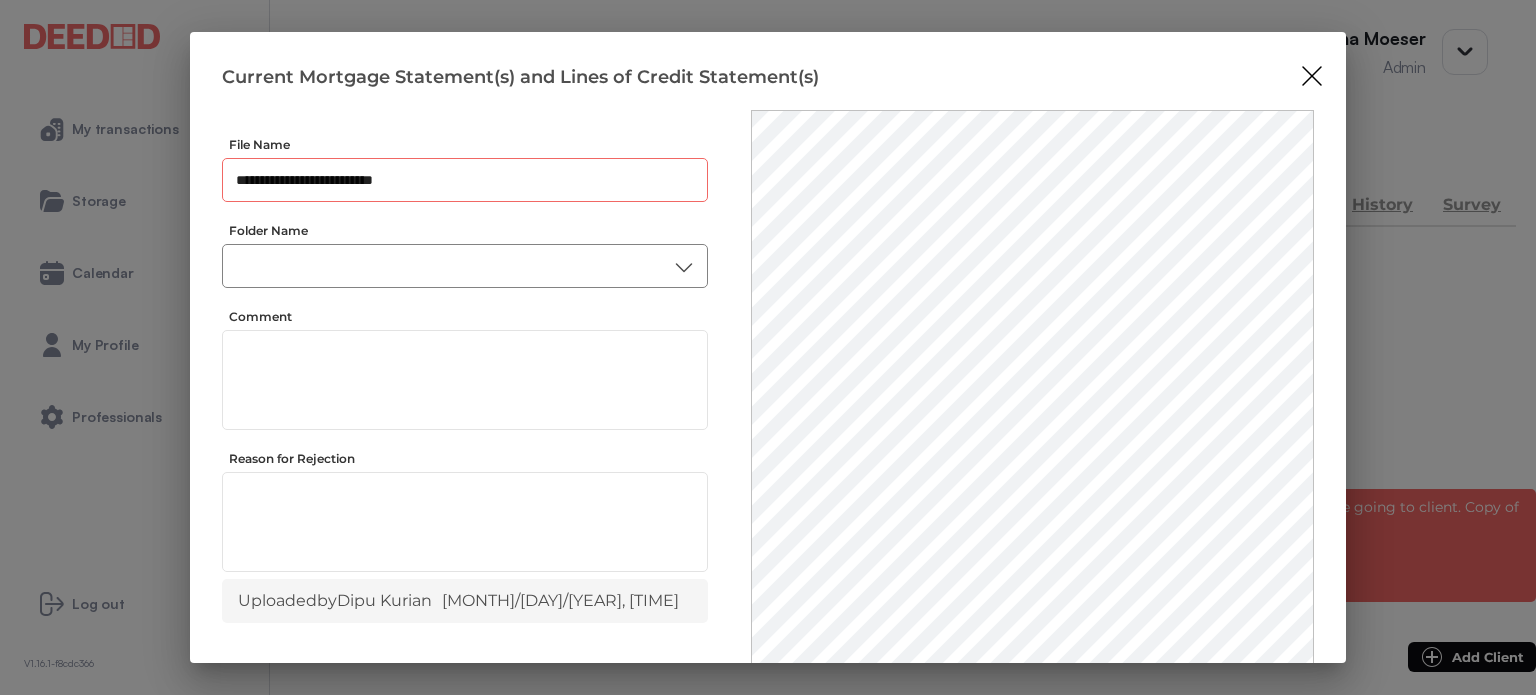 type on "**********" 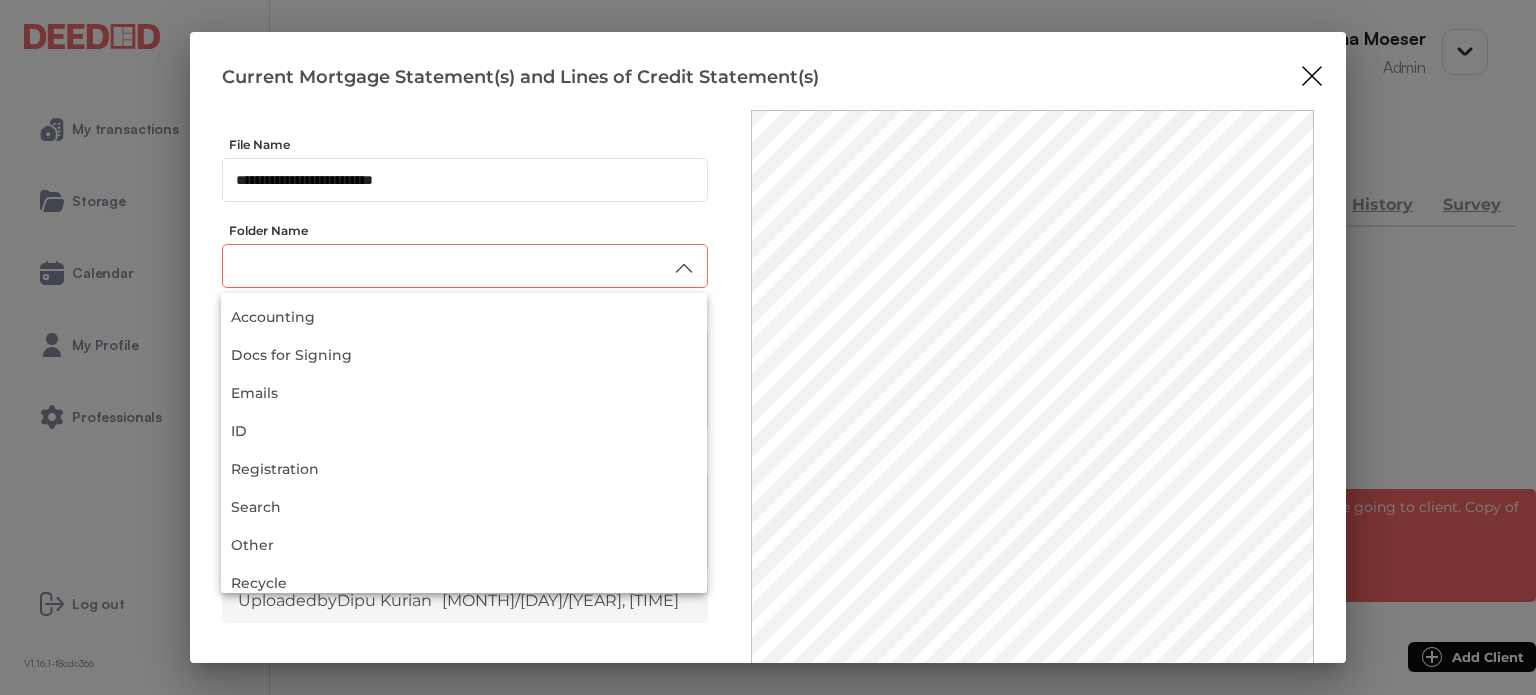 click at bounding box center (465, 266) 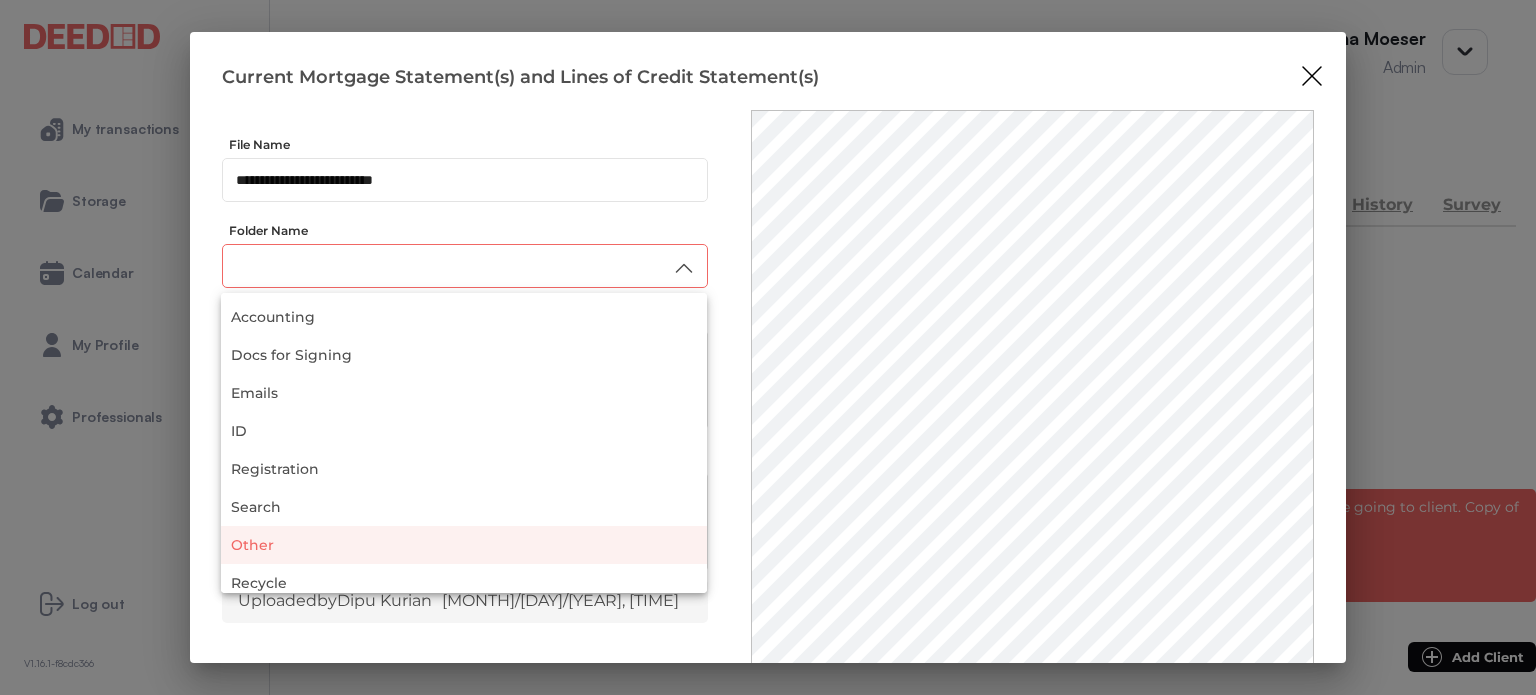 click on "Other" at bounding box center [464, 545] 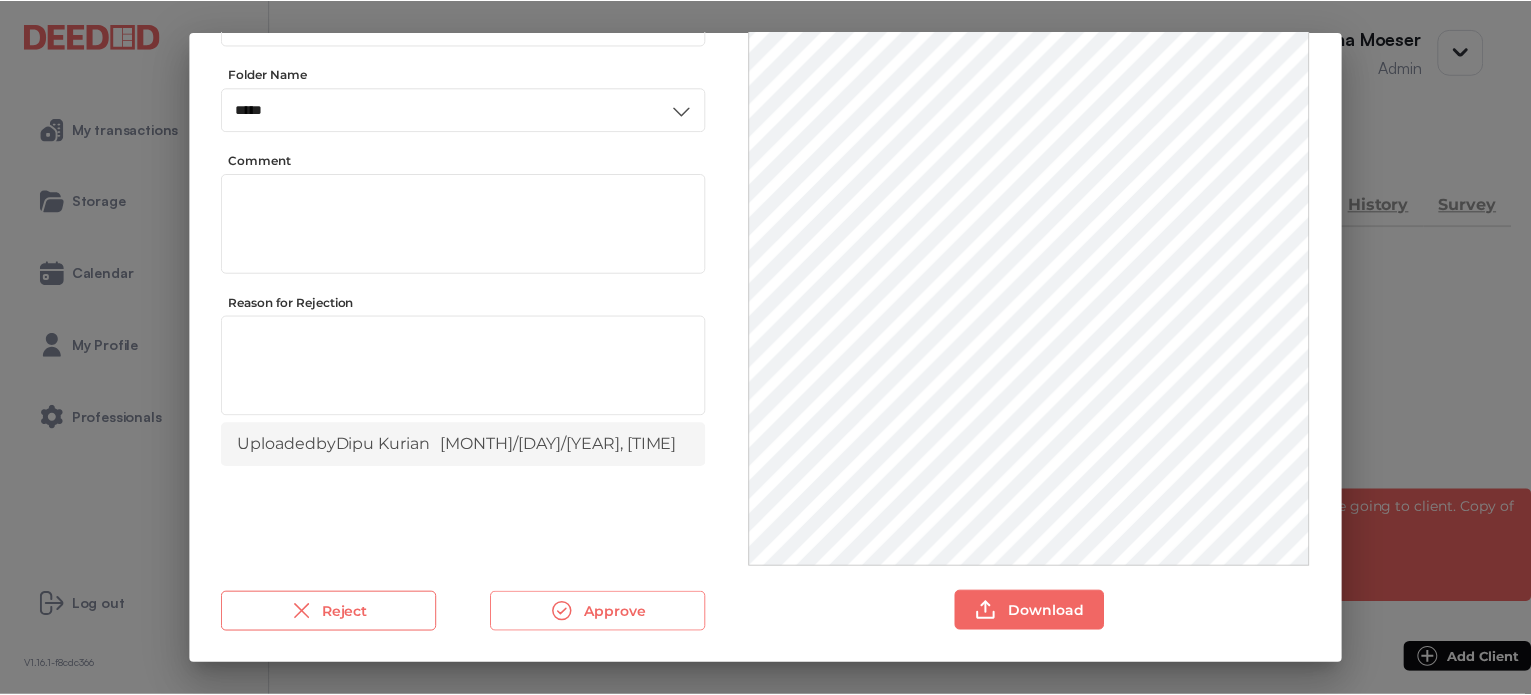 scroll, scrollTop: 156, scrollLeft: 0, axis: vertical 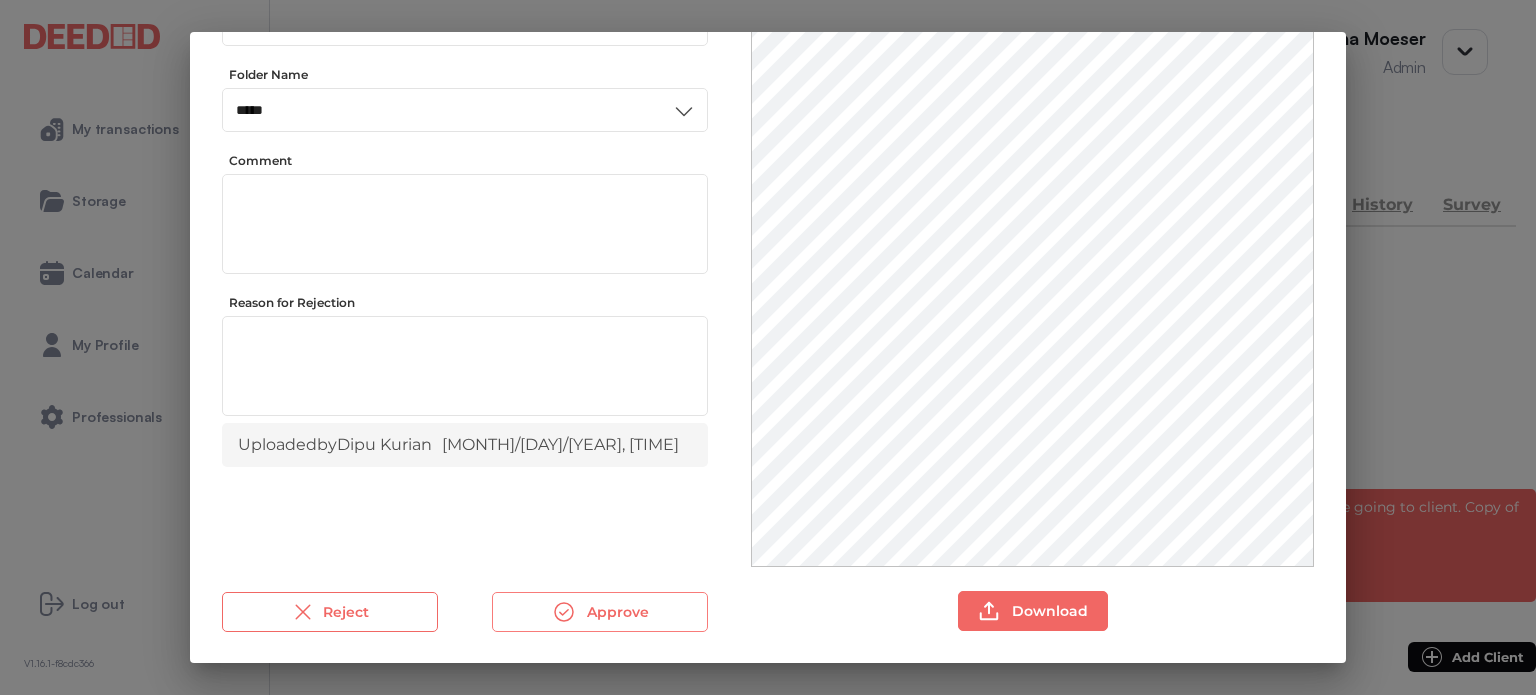 click on "Approve" at bounding box center (600, 612) 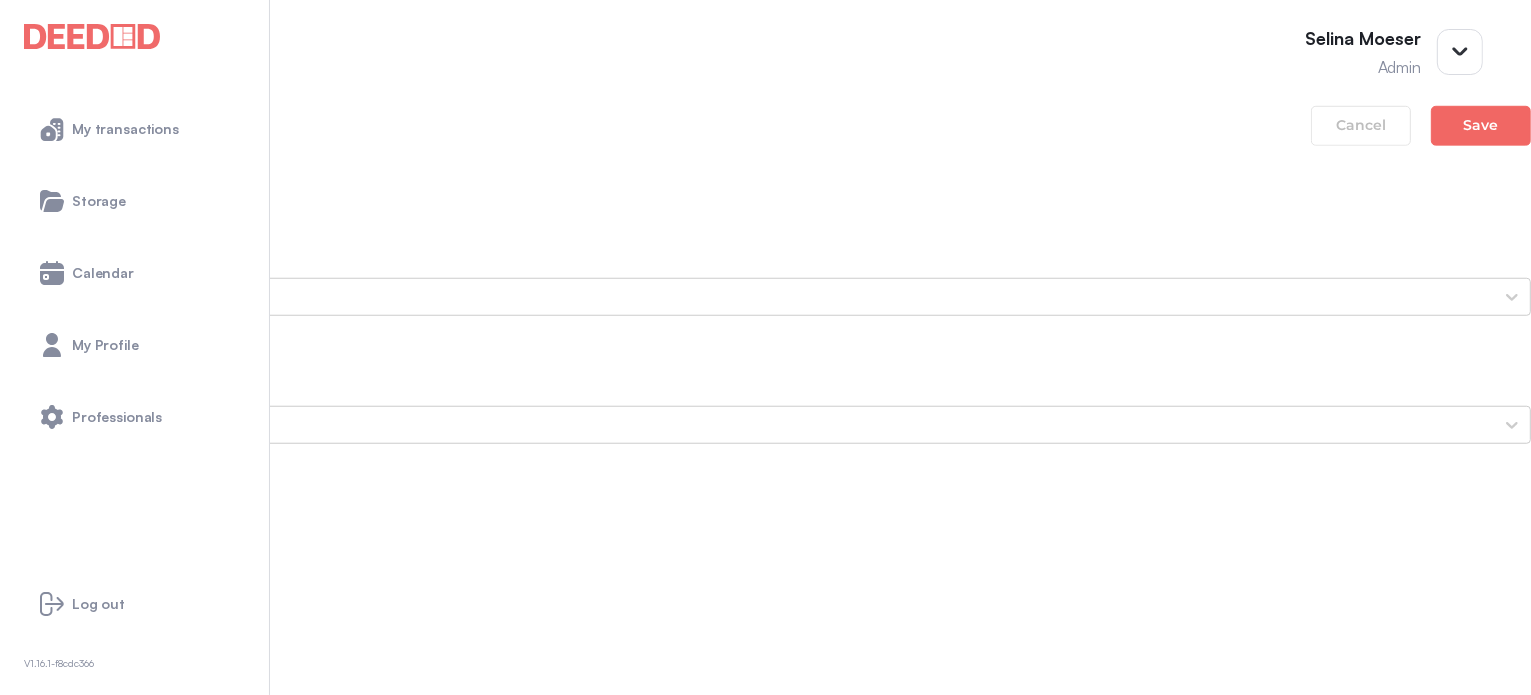 scroll, scrollTop: 1700, scrollLeft: 0, axis: vertical 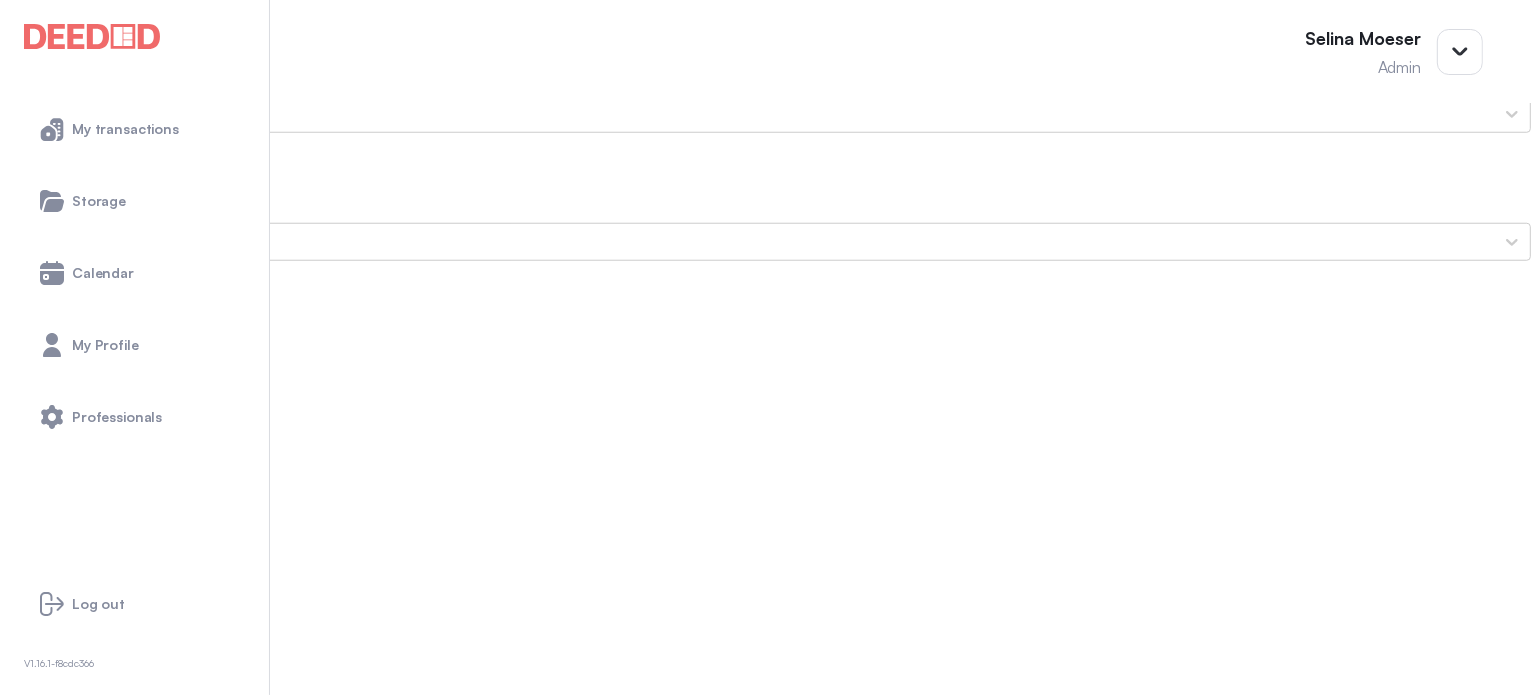 click on "Current Mortgage Statement(s) and Lines of Credit Statement(s)" at bounding box center (765, 1616) 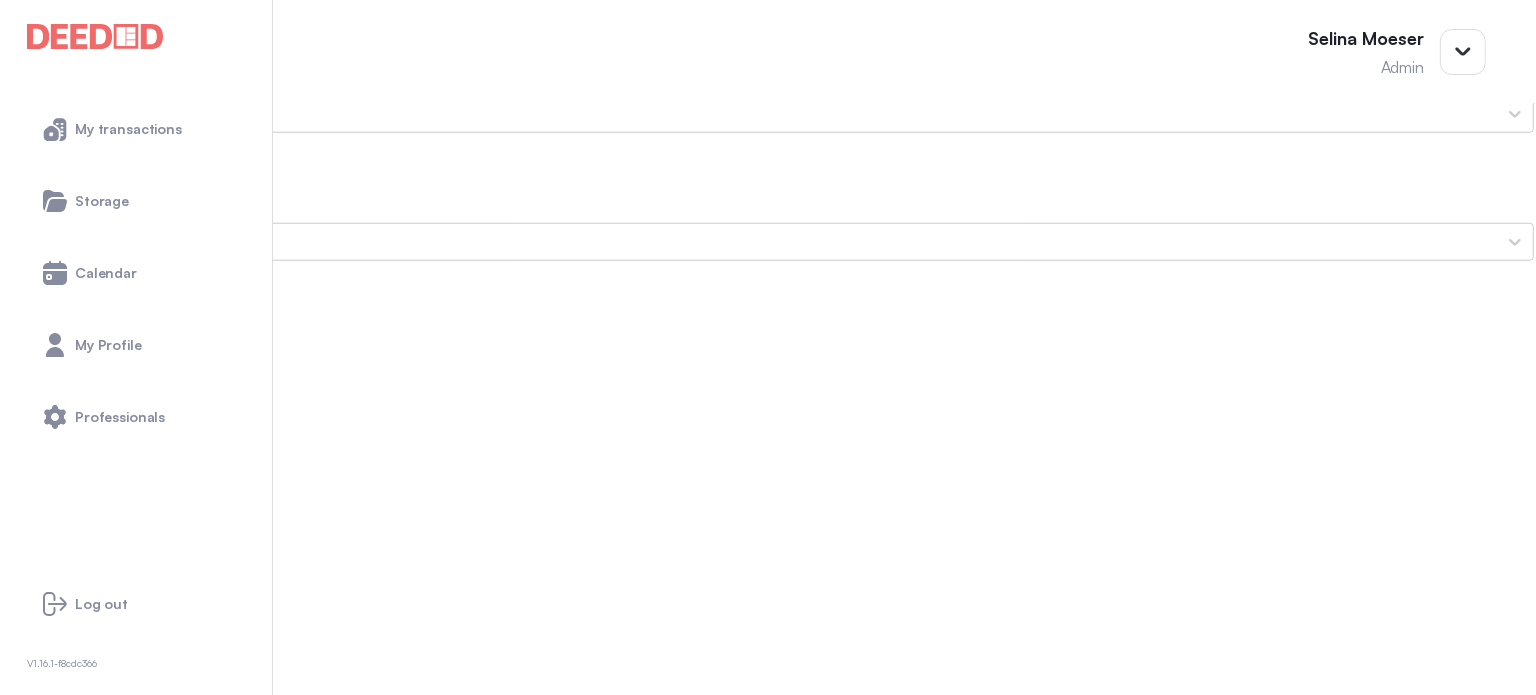 scroll, scrollTop: 0, scrollLeft: 0, axis: both 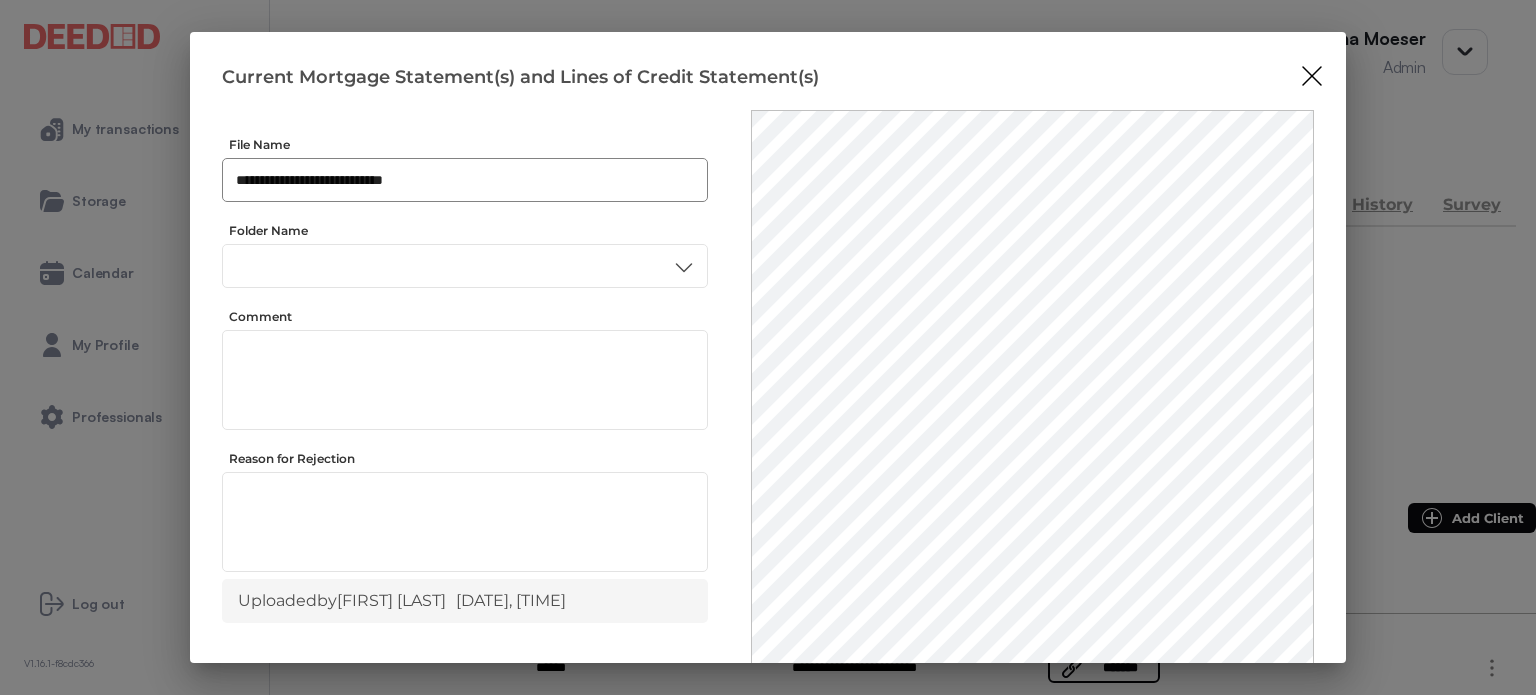 click on "**********" at bounding box center (465, 180) 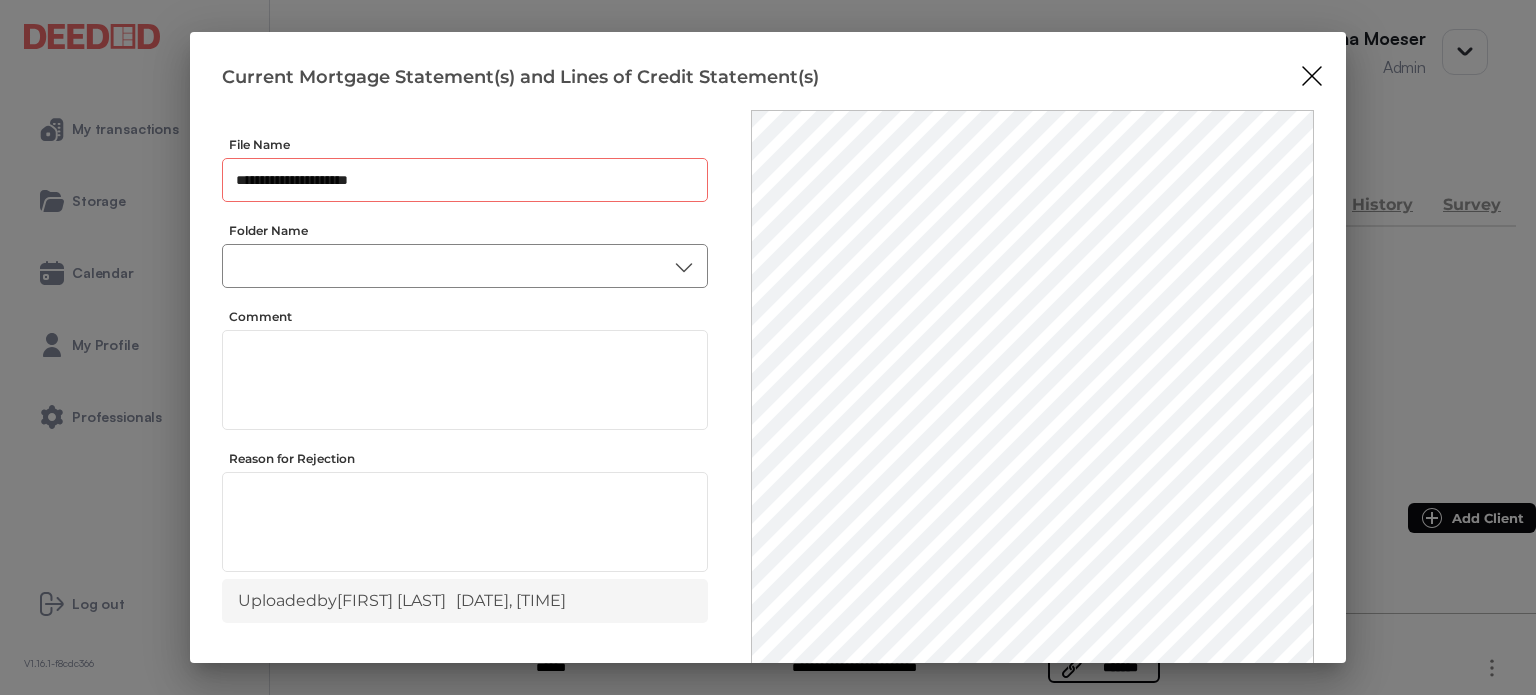 type on "**********" 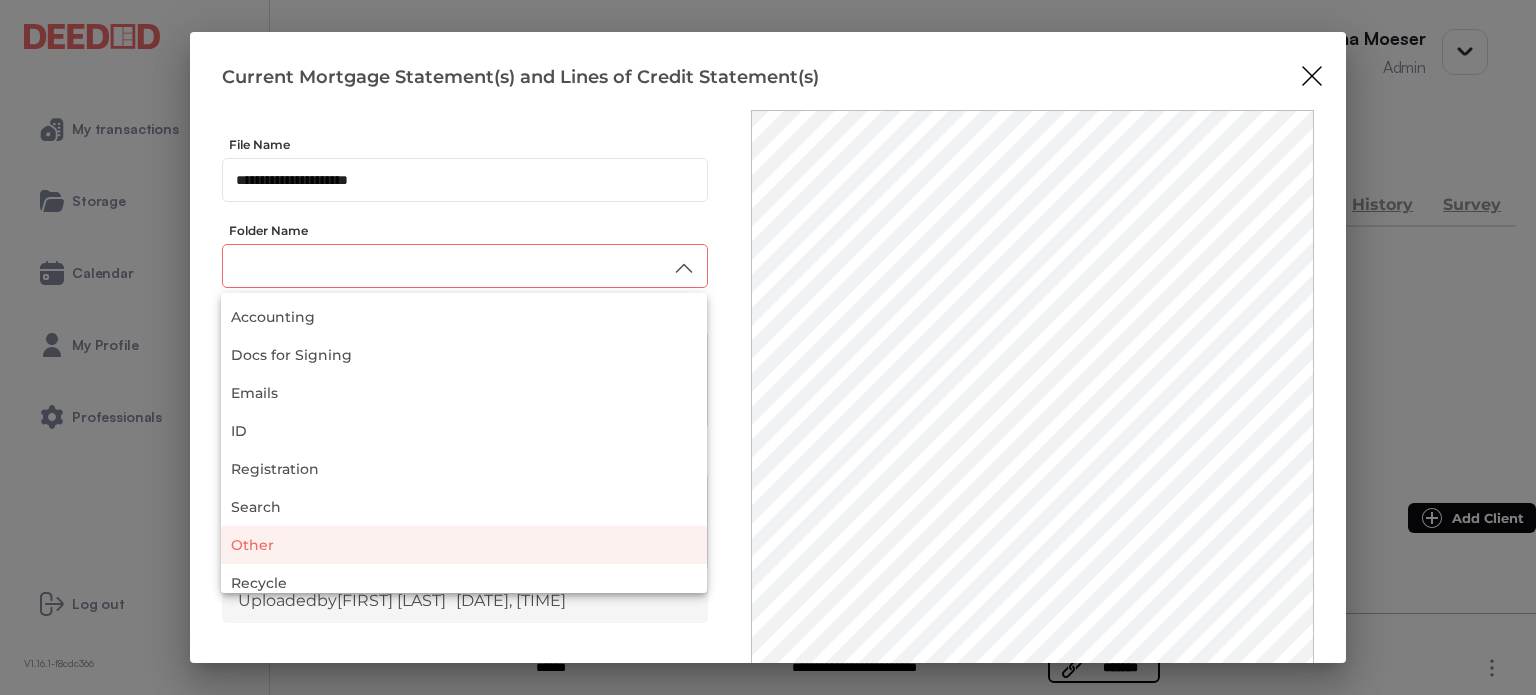 click on "Other" at bounding box center [464, 545] 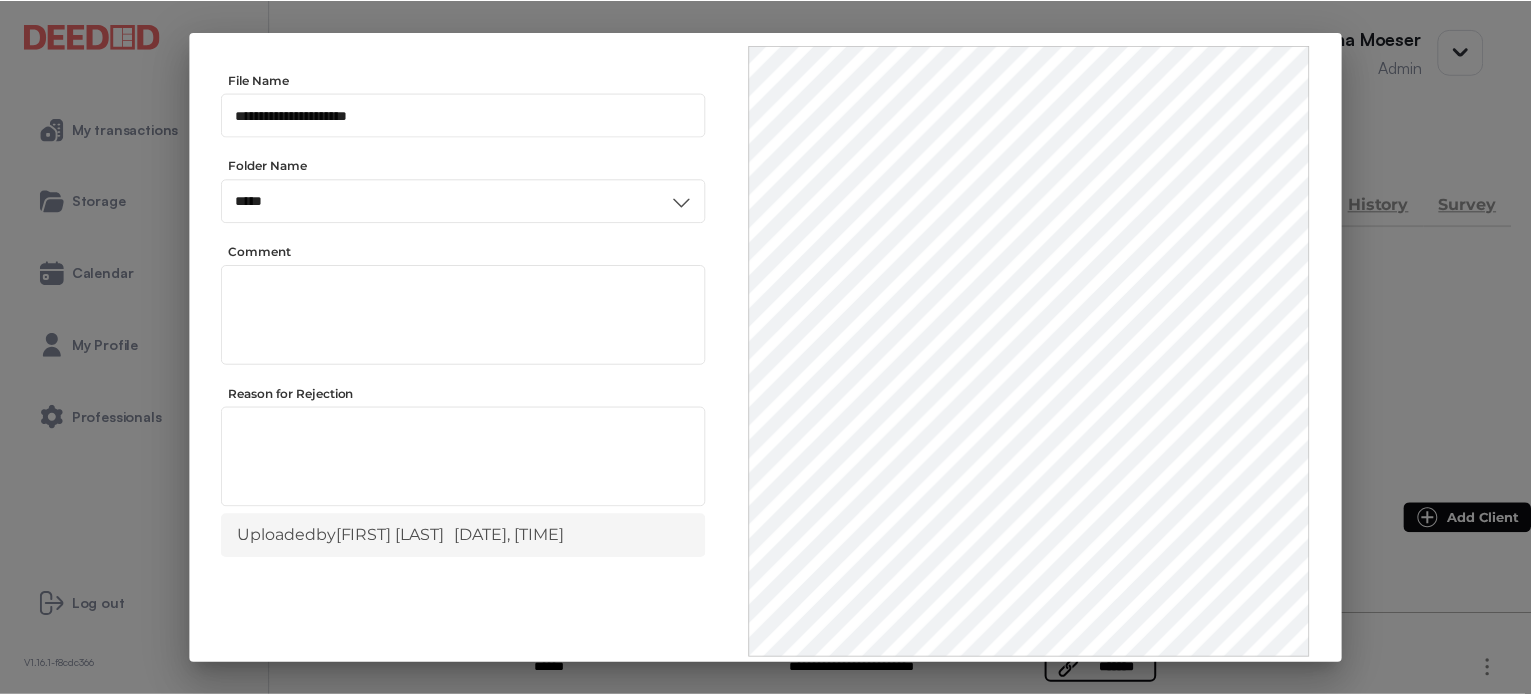 scroll, scrollTop: 156, scrollLeft: 0, axis: vertical 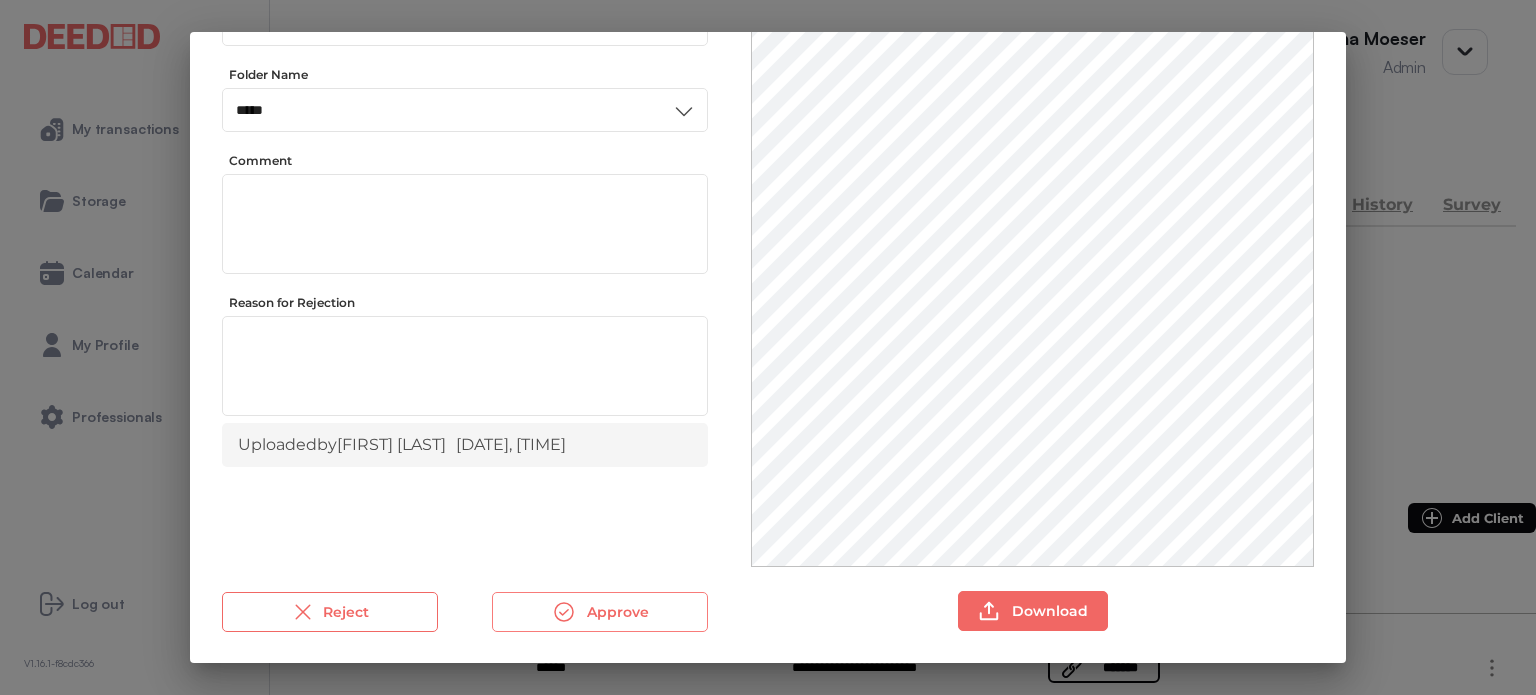 click on "Approve" at bounding box center (600, 612) 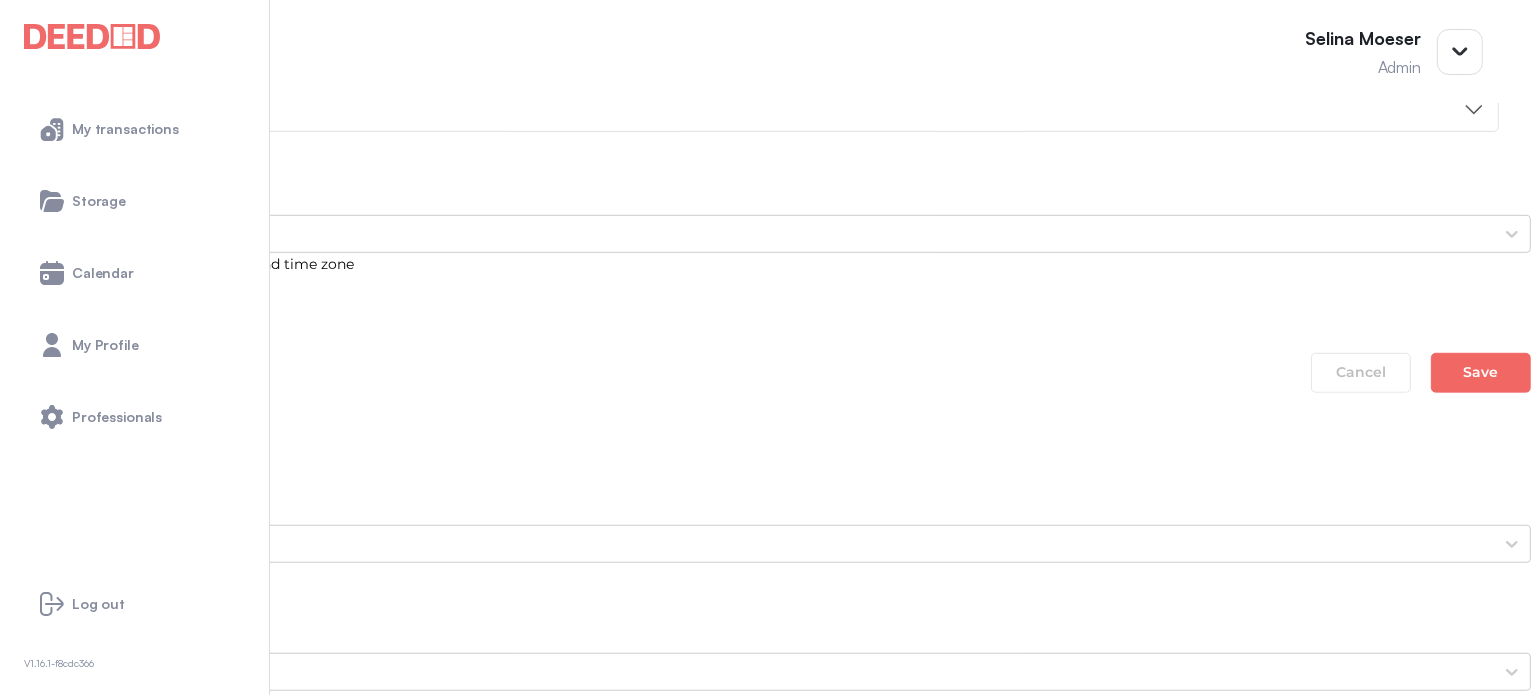 scroll, scrollTop: 1500, scrollLeft: 0, axis: vertical 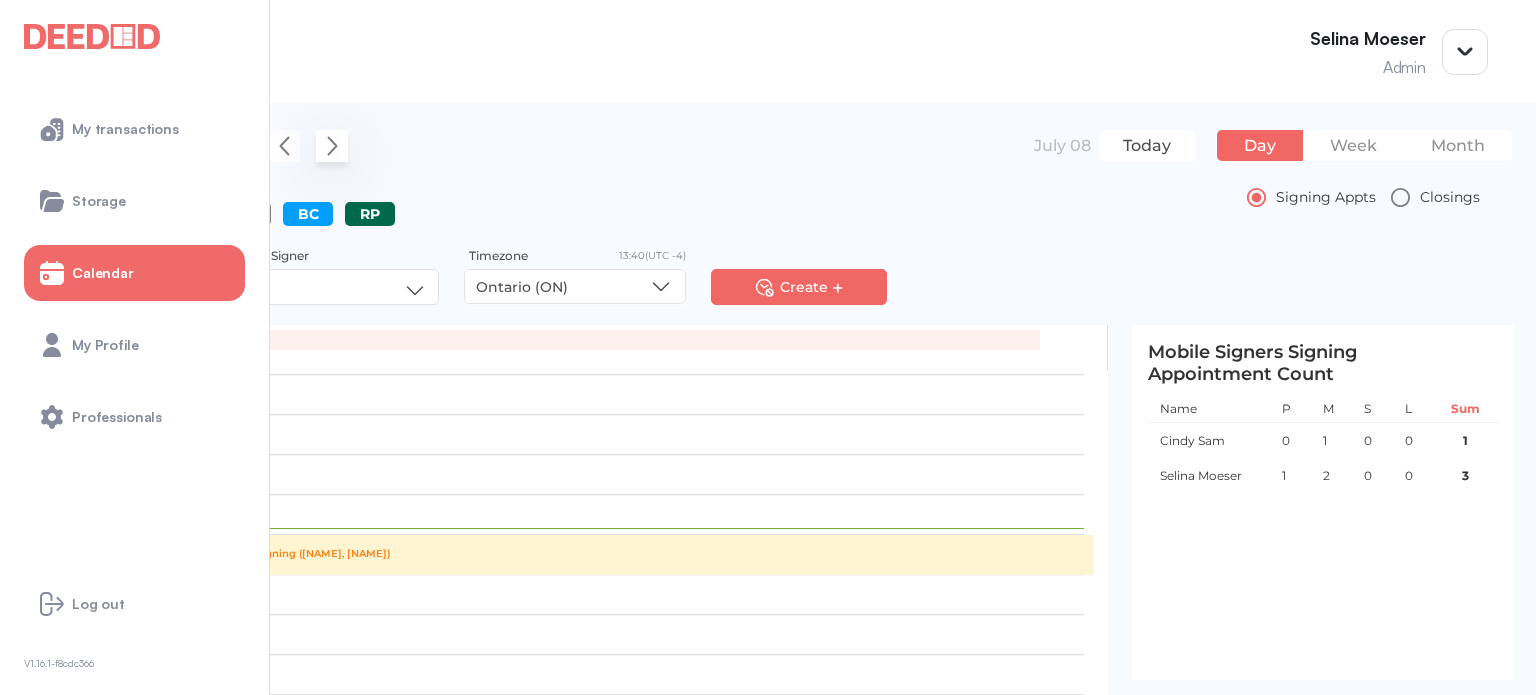 click at bounding box center (332, 146) 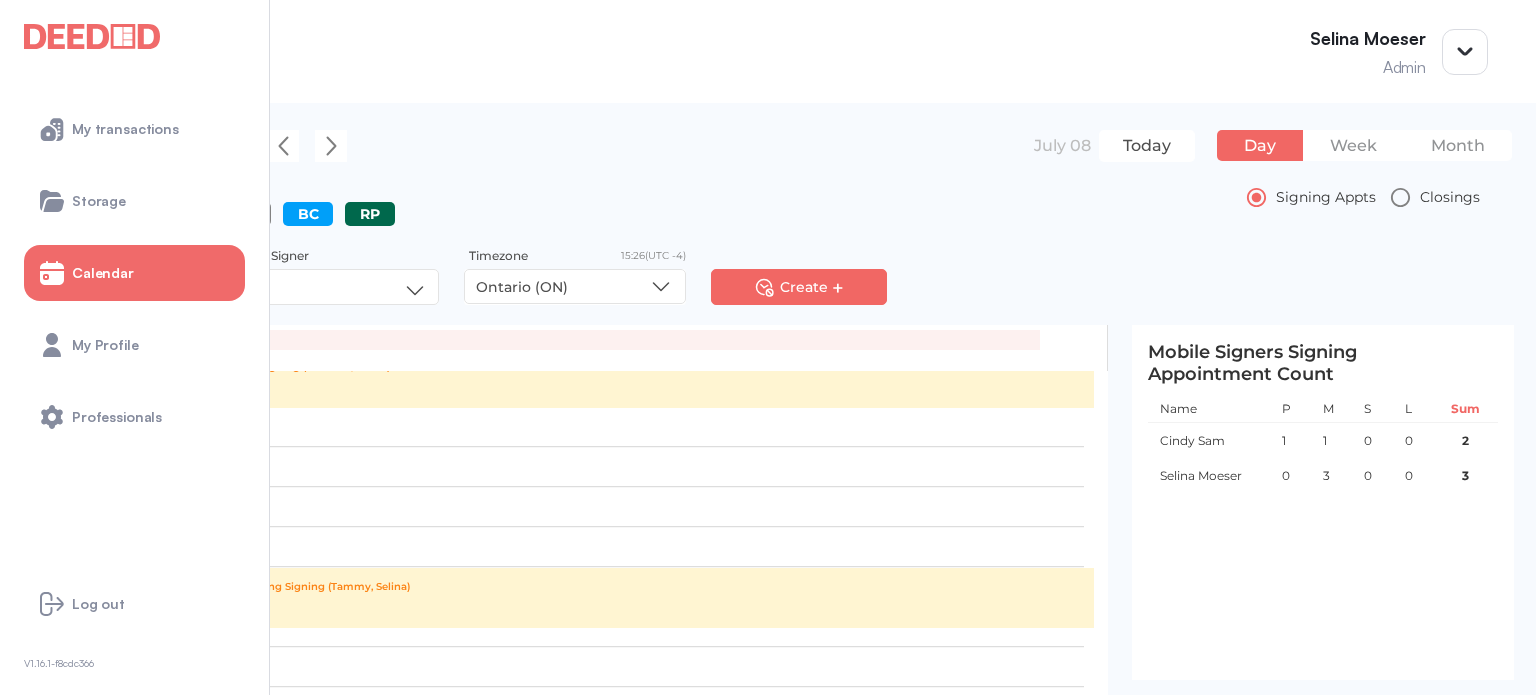 scroll, scrollTop: 500, scrollLeft: 0, axis: vertical 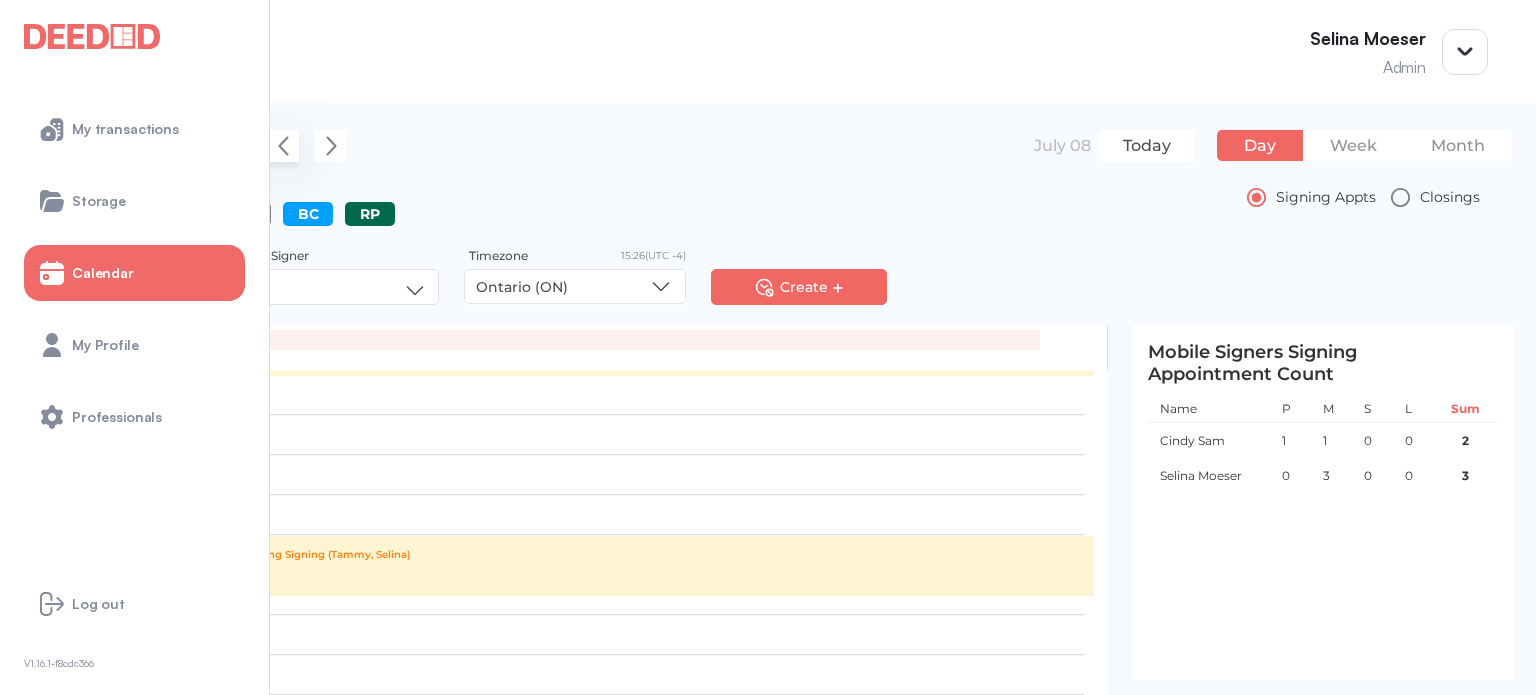 click at bounding box center [283, 146] 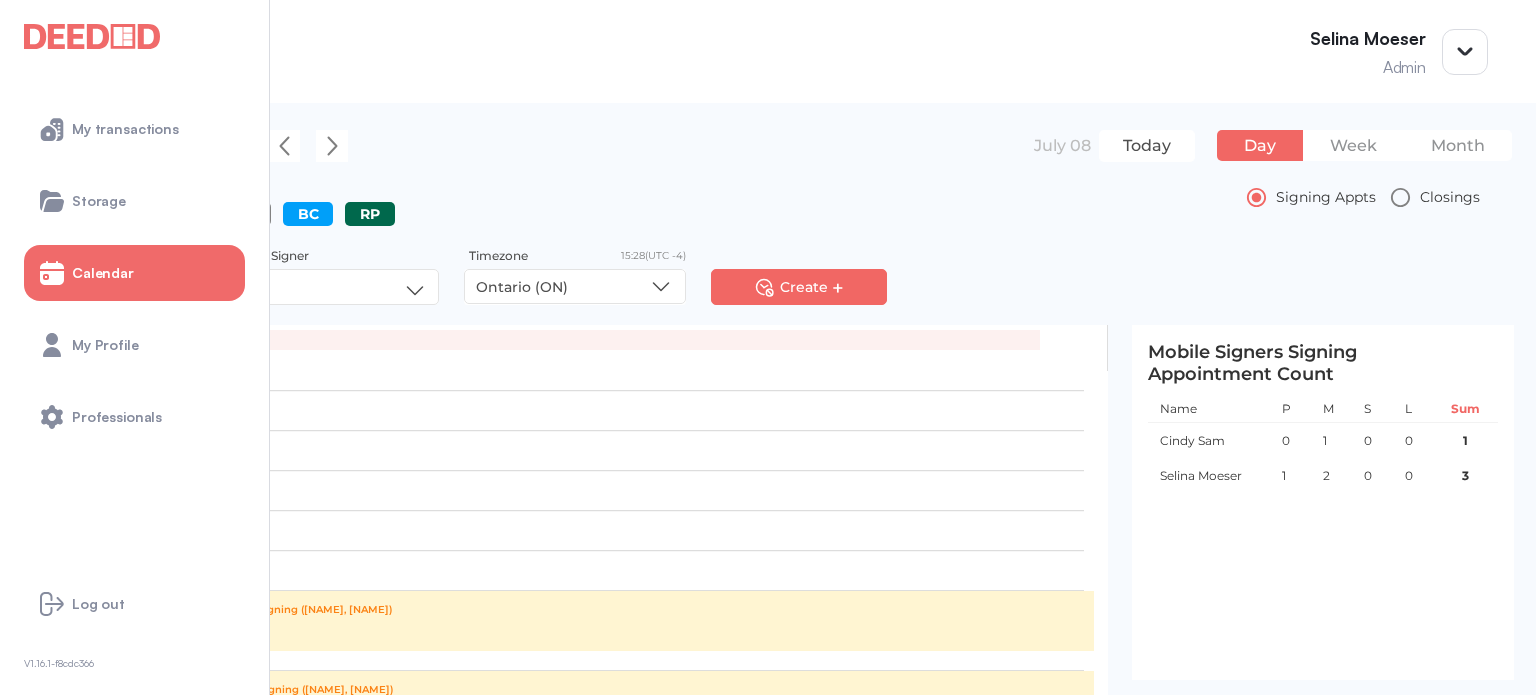 scroll, scrollTop: 998, scrollLeft: 0, axis: vertical 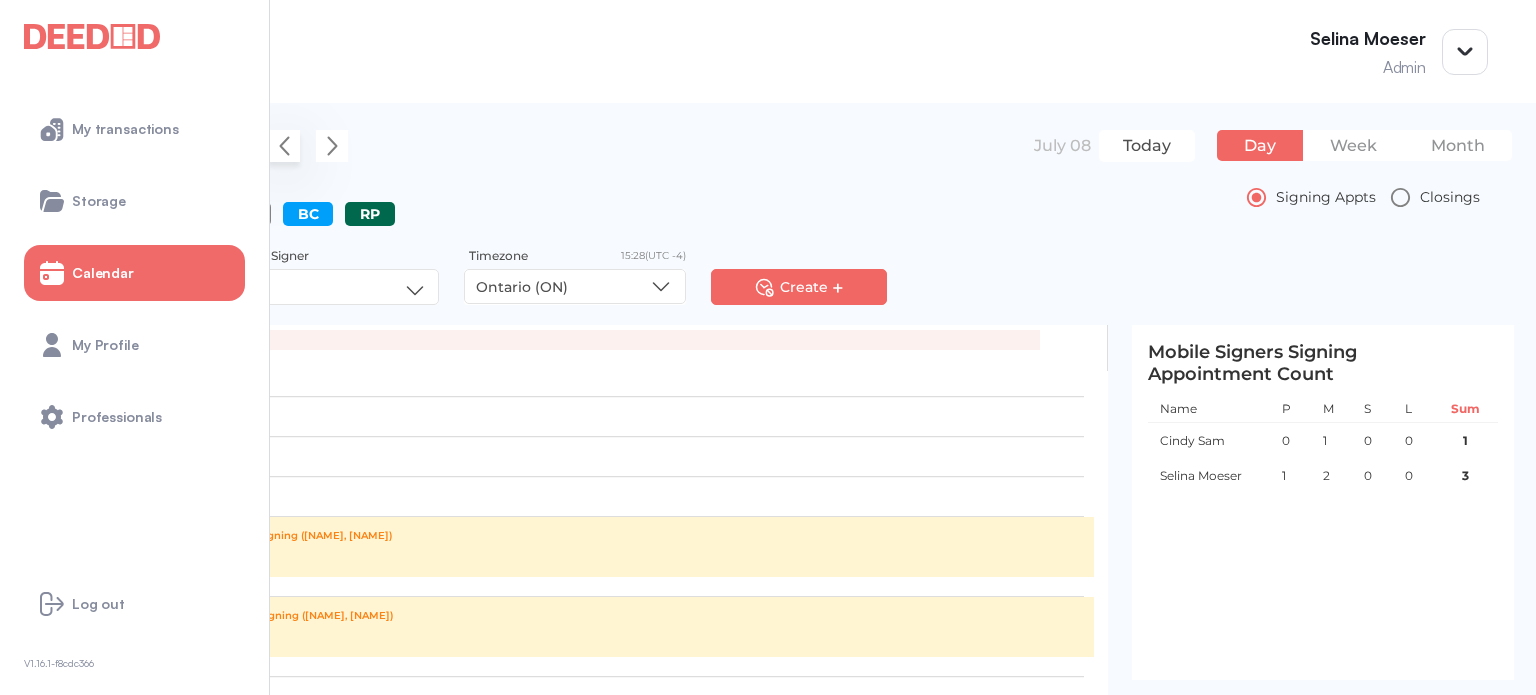 click at bounding box center (284, 146) 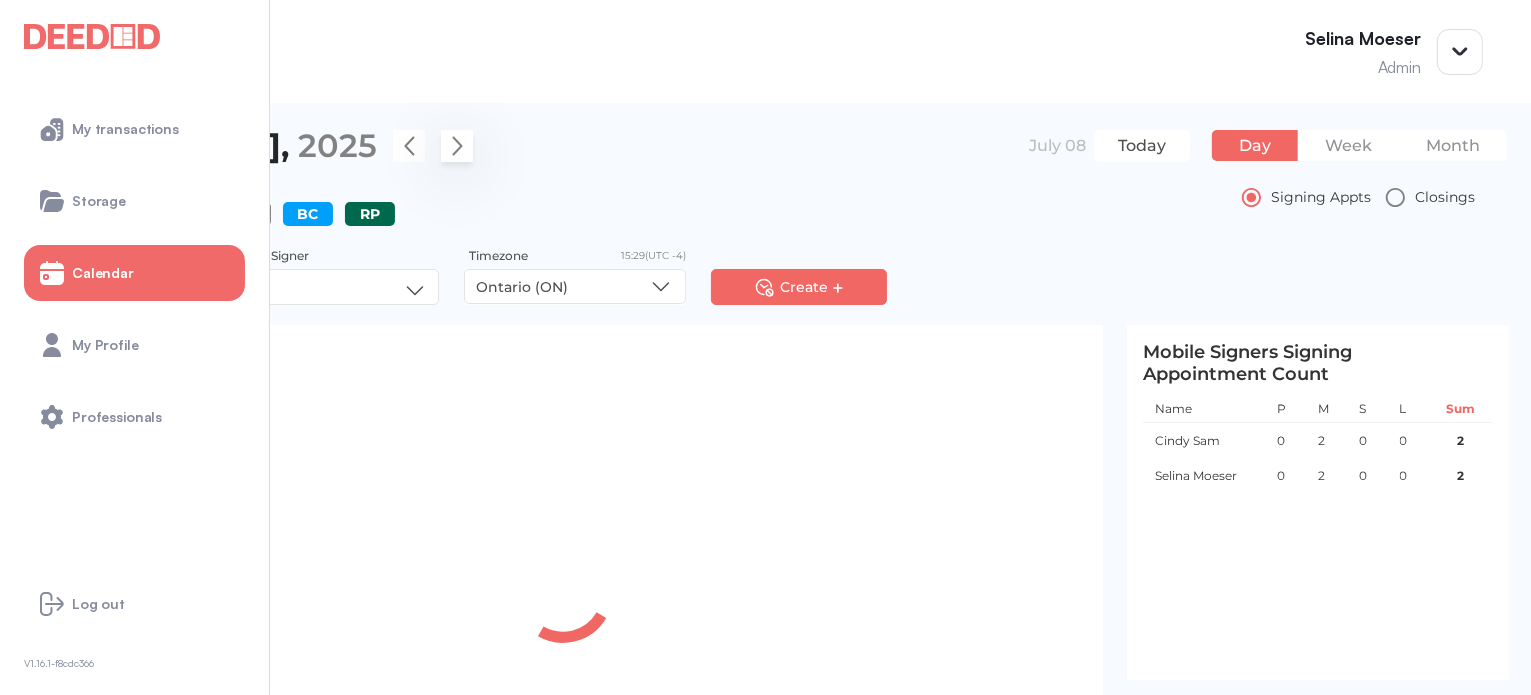 click at bounding box center [457, 146] 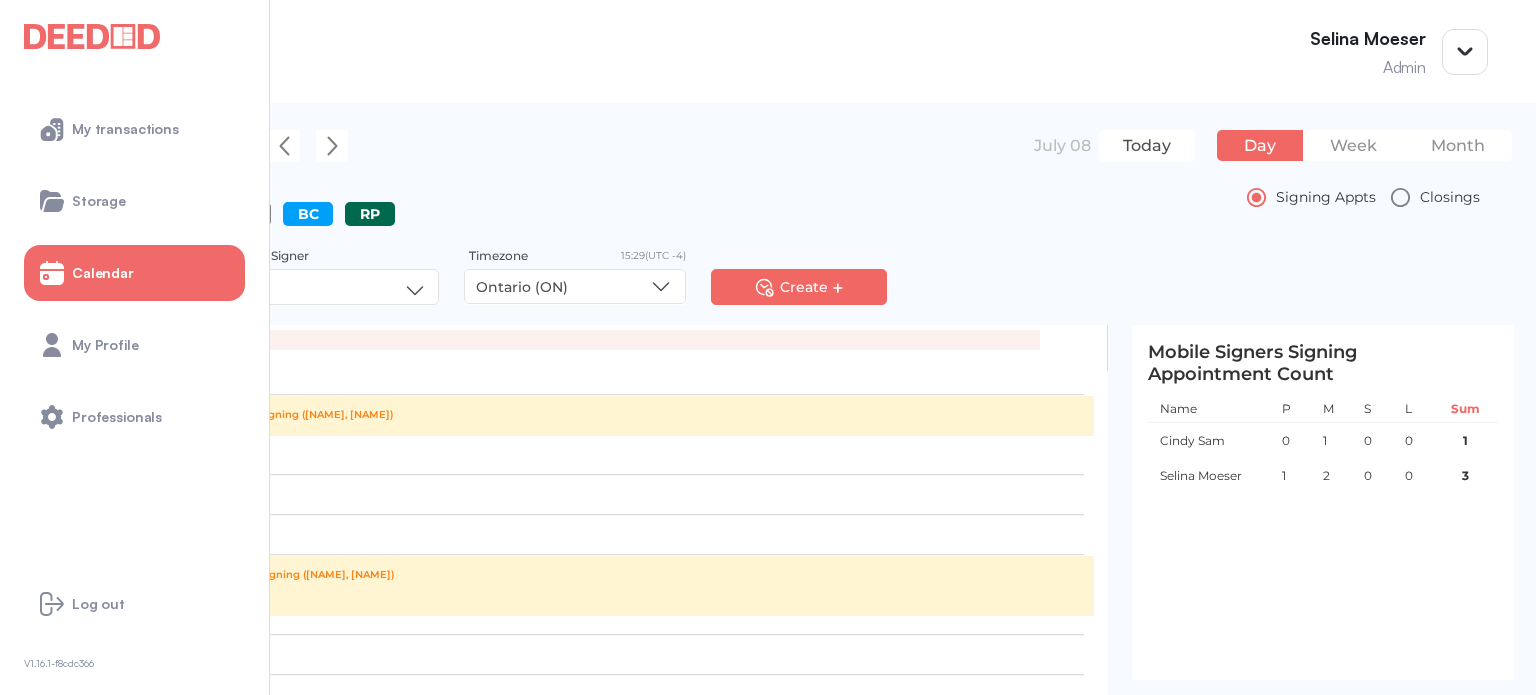 scroll, scrollTop: 600, scrollLeft: 0, axis: vertical 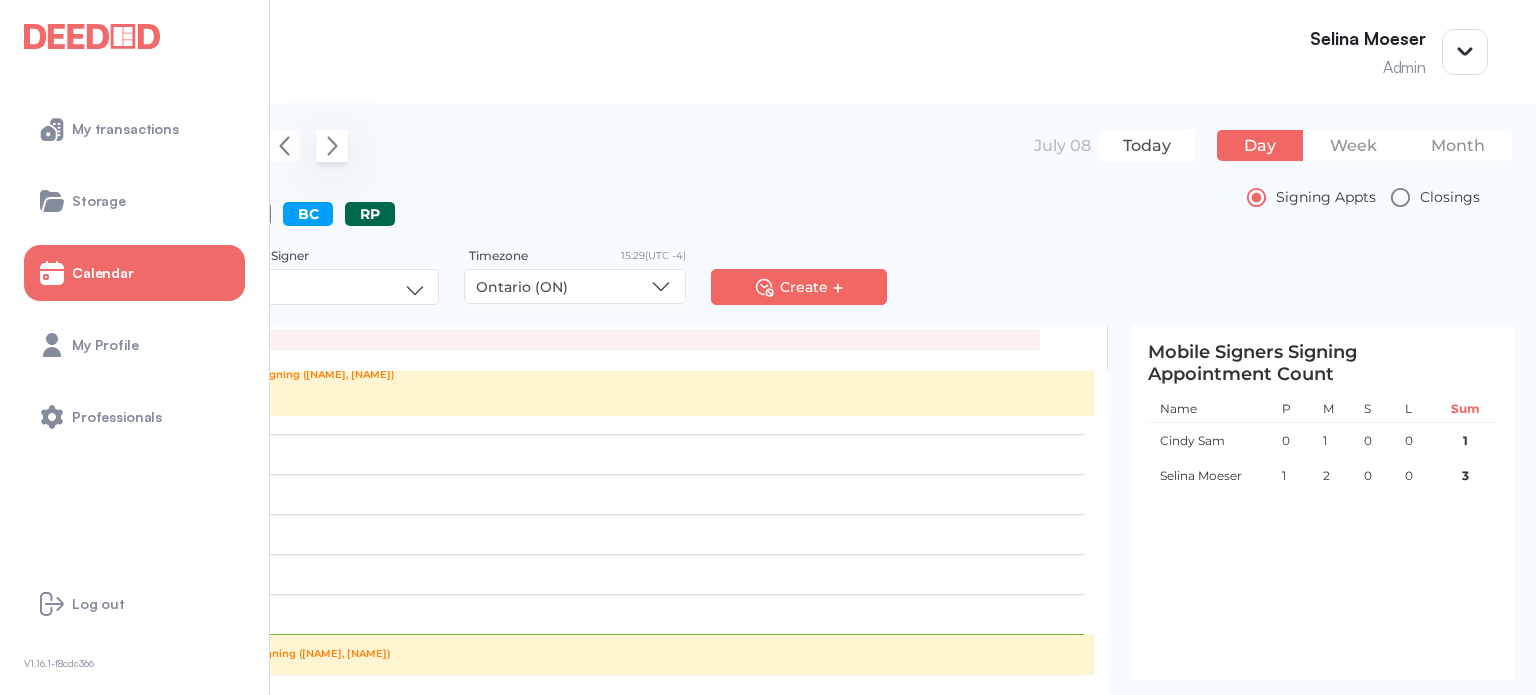 click at bounding box center (332, 146) 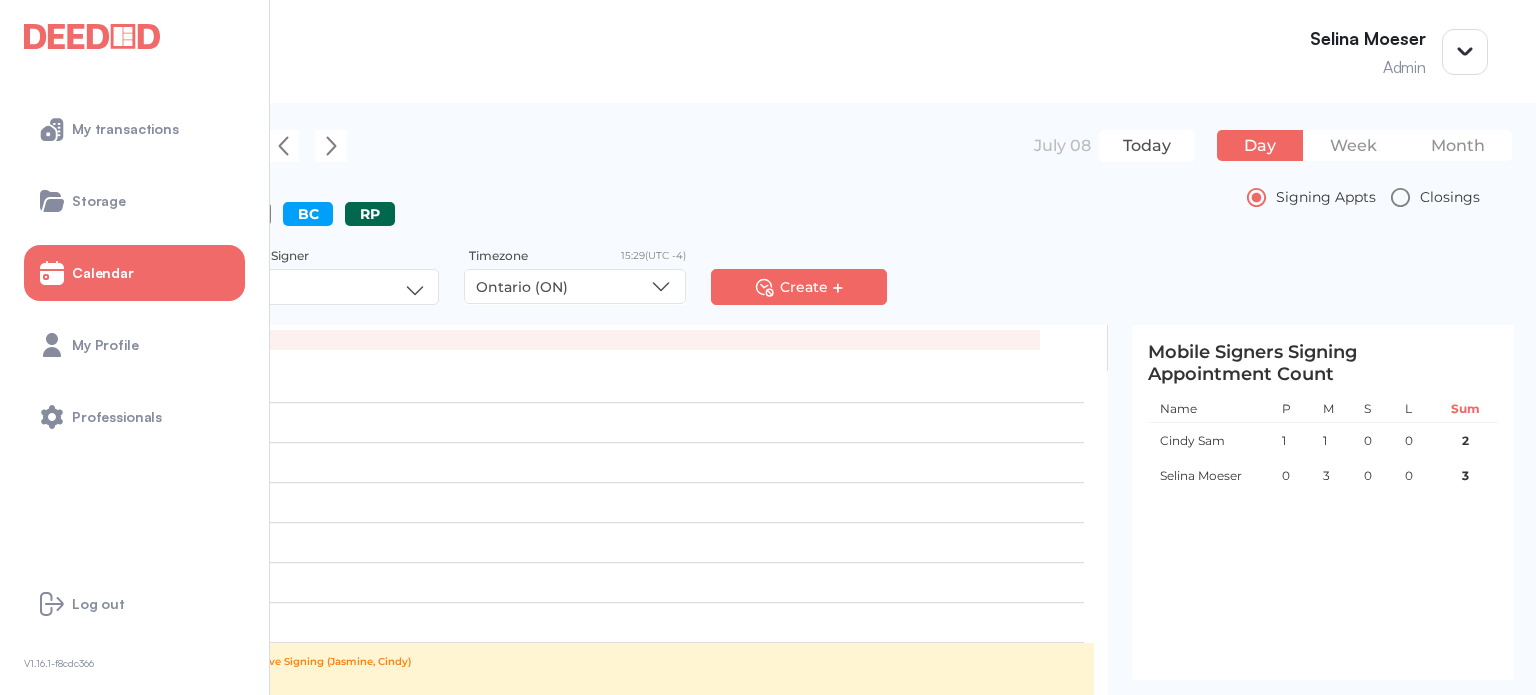 scroll, scrollTop: 900, scrollLeft: 0, axis: vertical 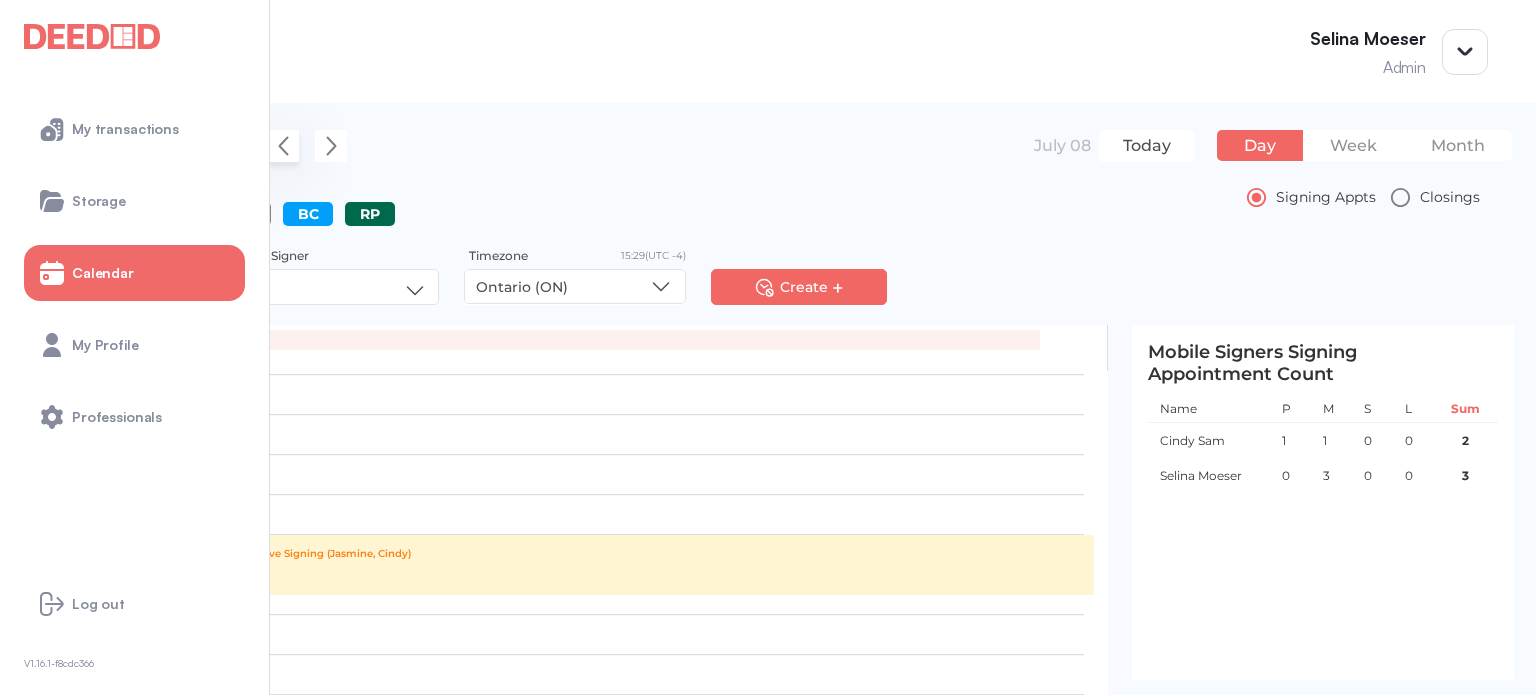 click at bounding box center (283, 146) 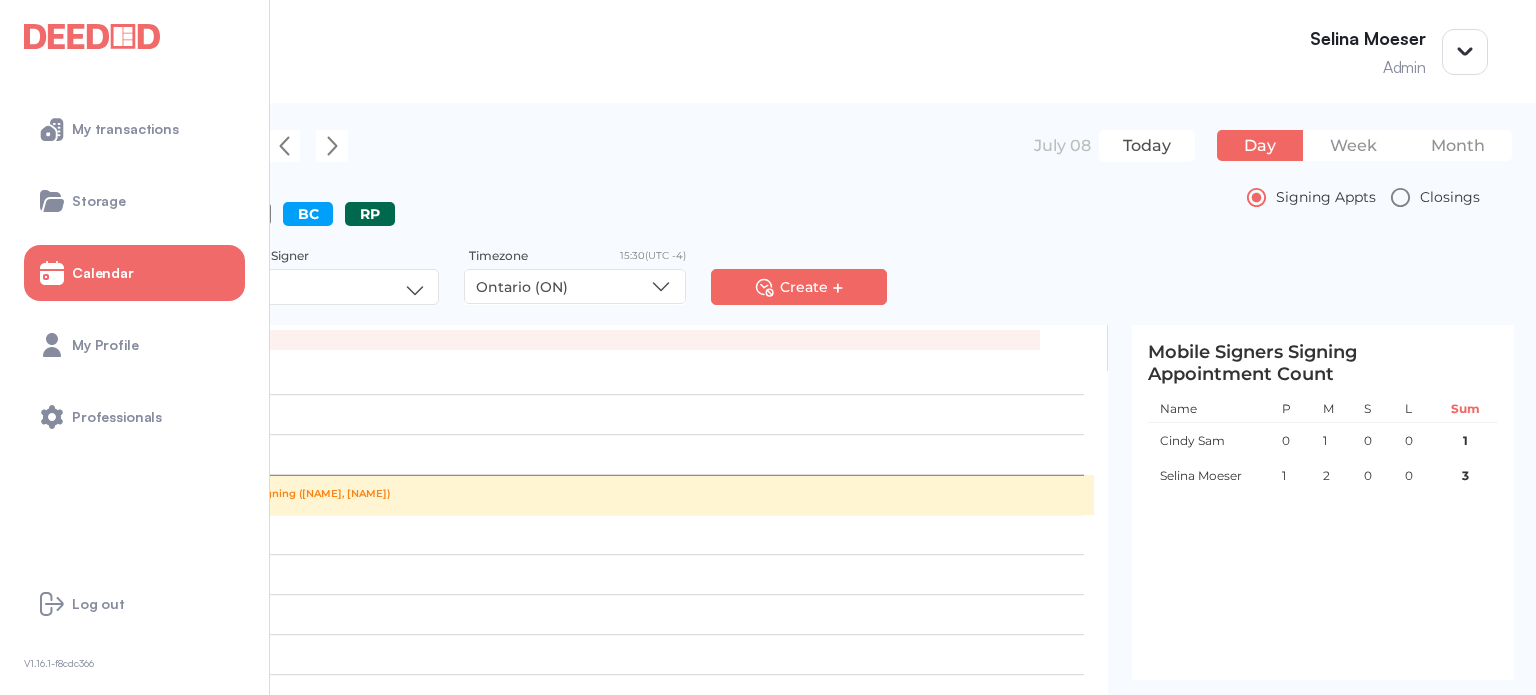 scroll, scrollTop: 800, scrollLeft: 0, axis: vertical 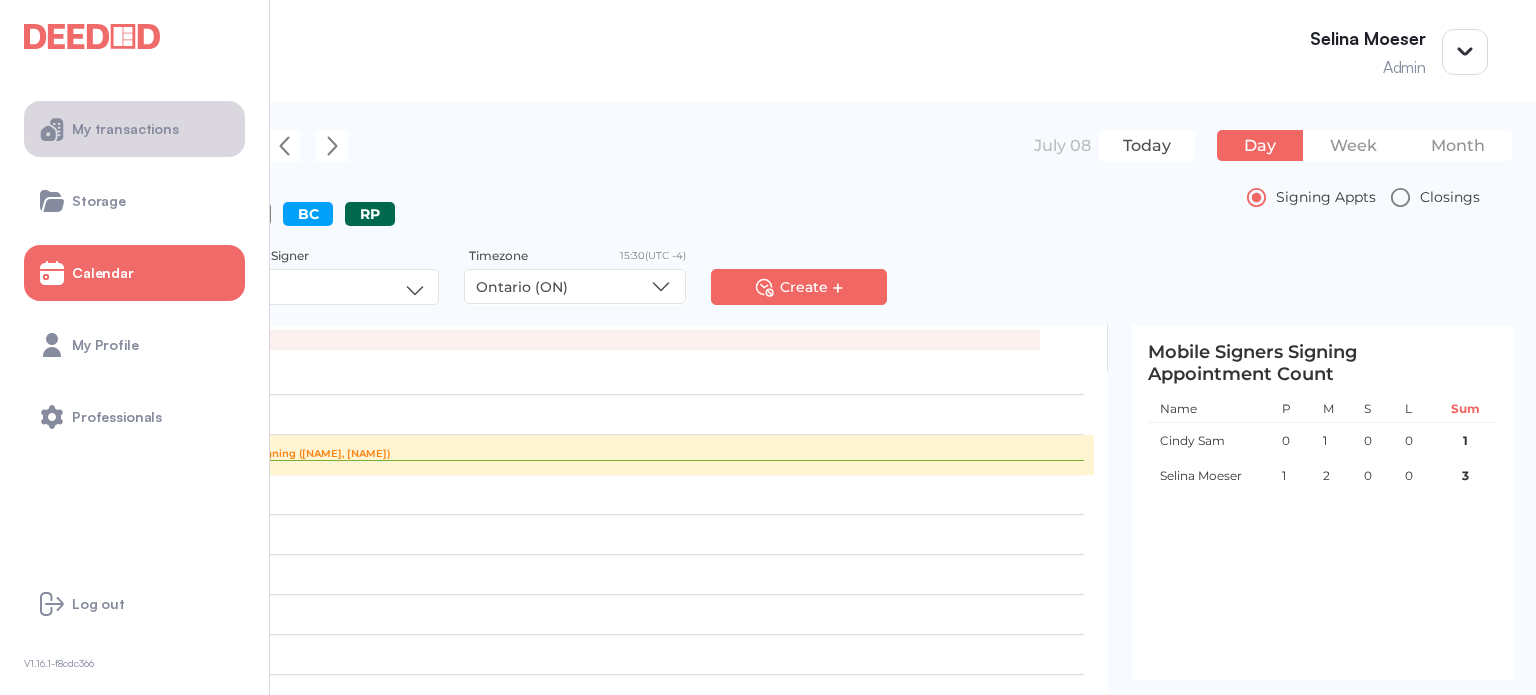 click on "My transactions" at bounding box center [125, 129] 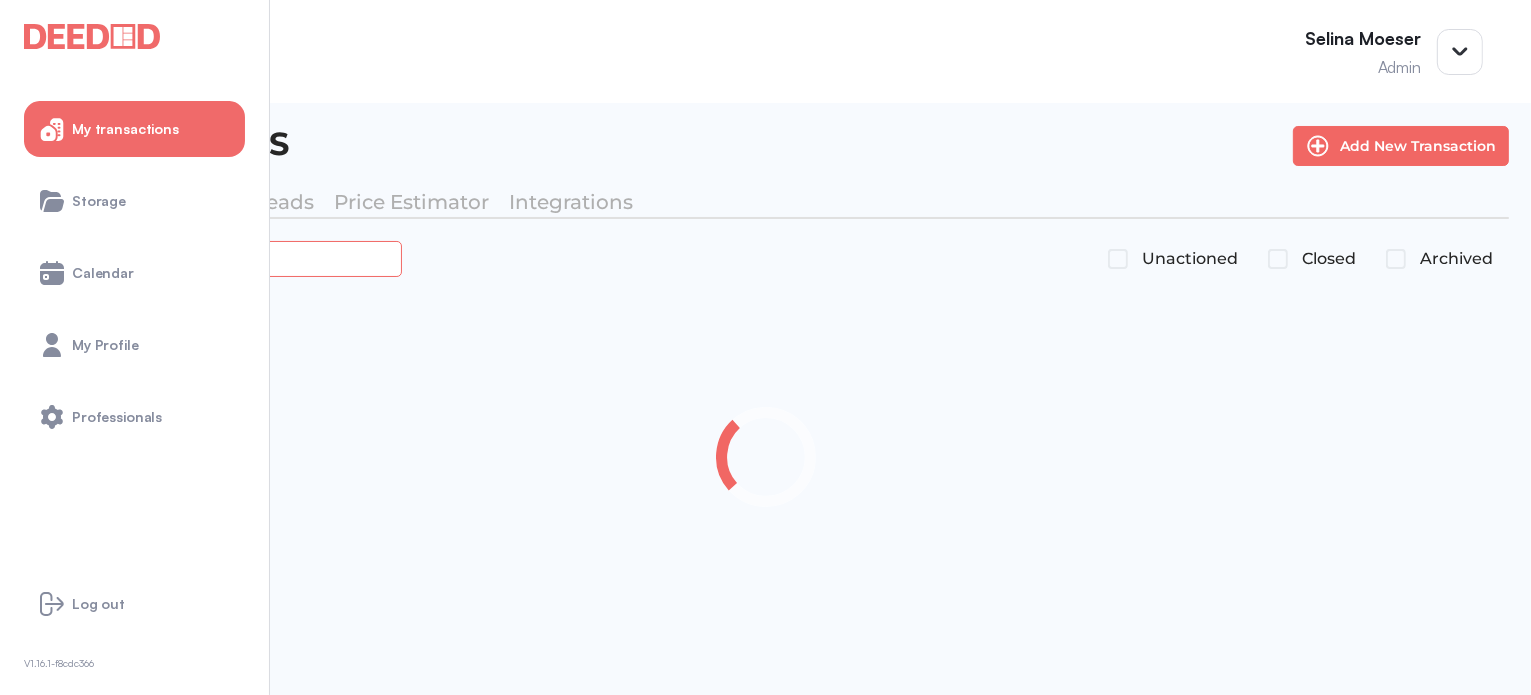 click at bounding box center (224, 258) 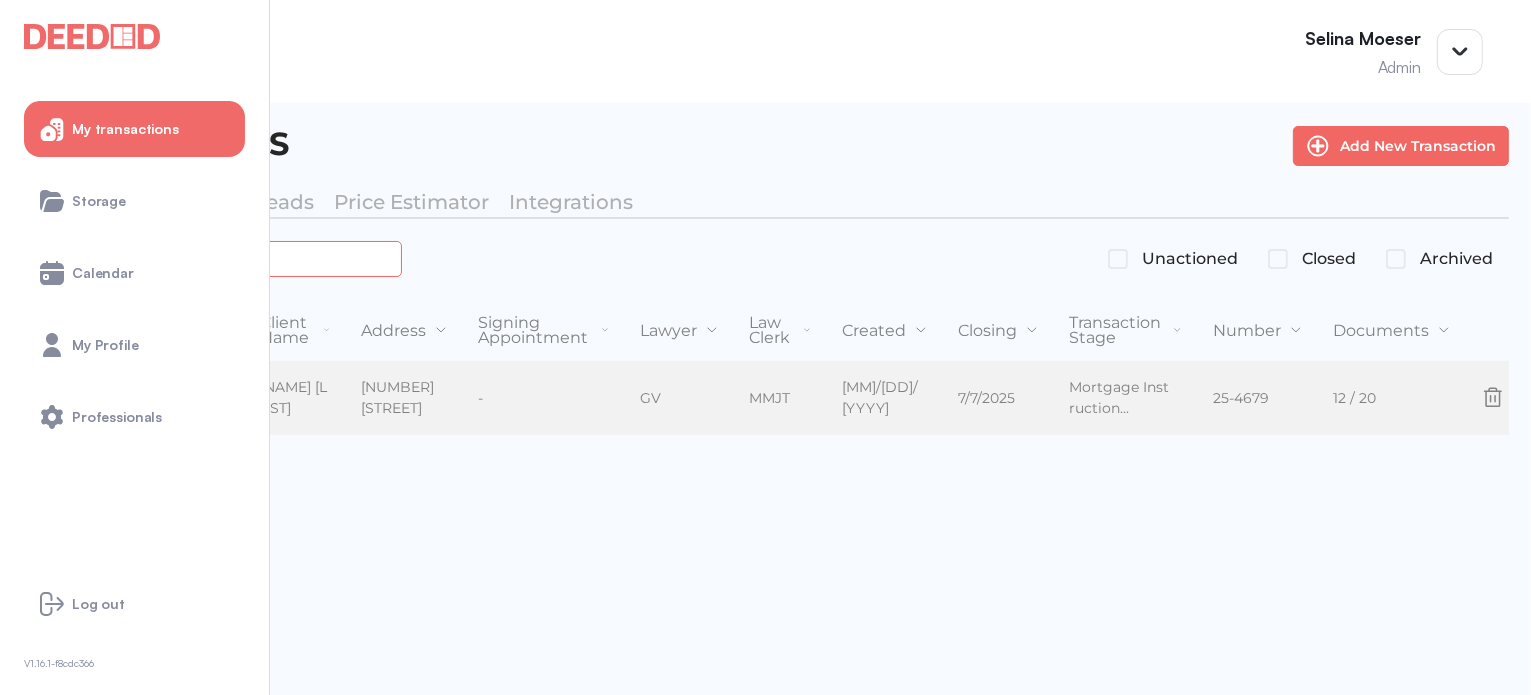 type on "*******" 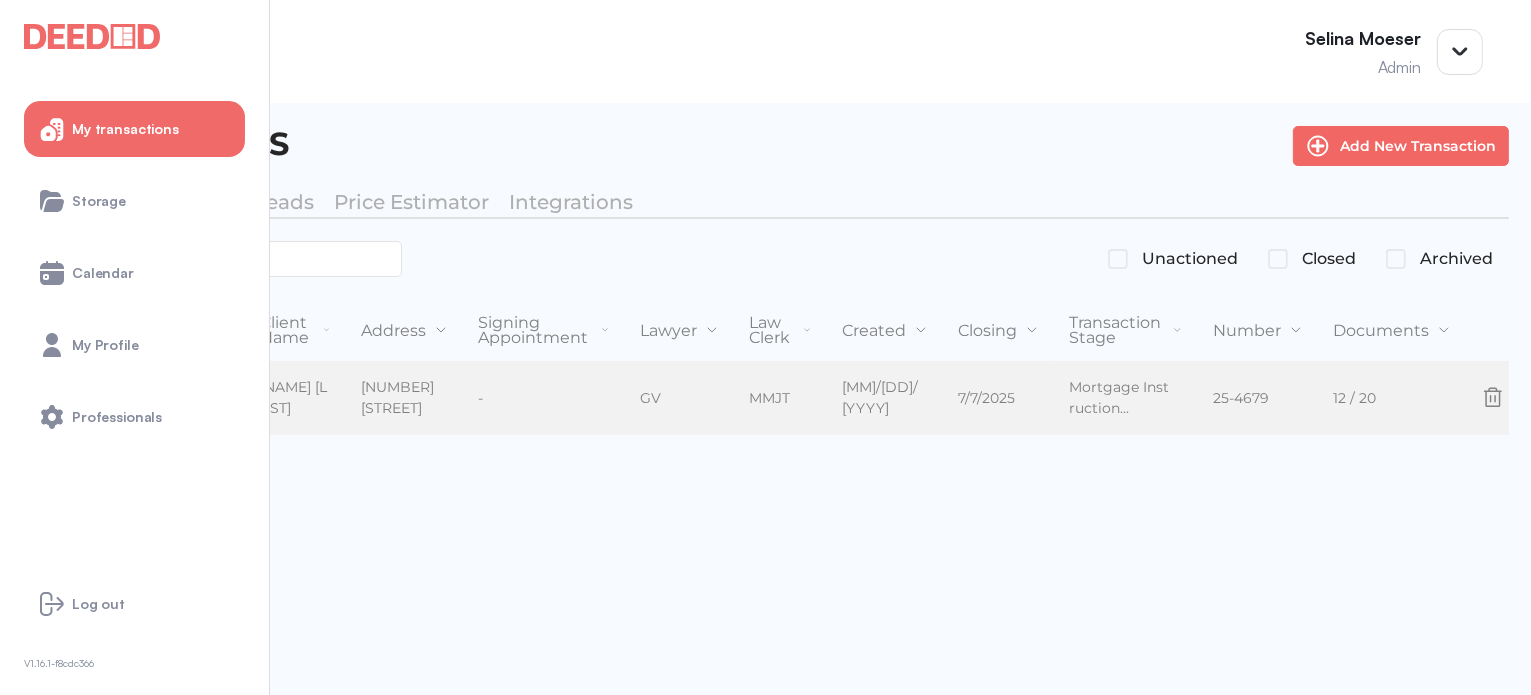 click on "Mortgage" at bounding box center [72, 398] 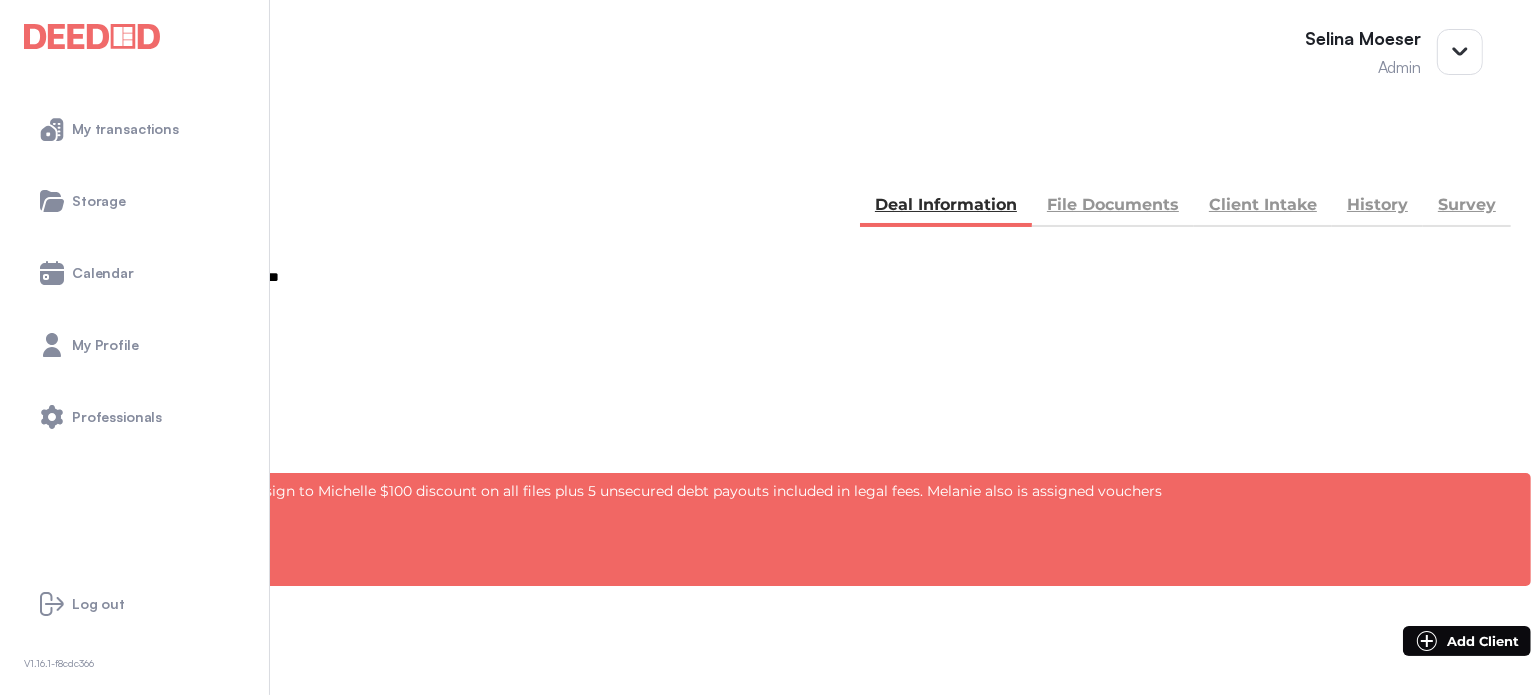 click on "File Documents" at bounding box center (1113, 207) 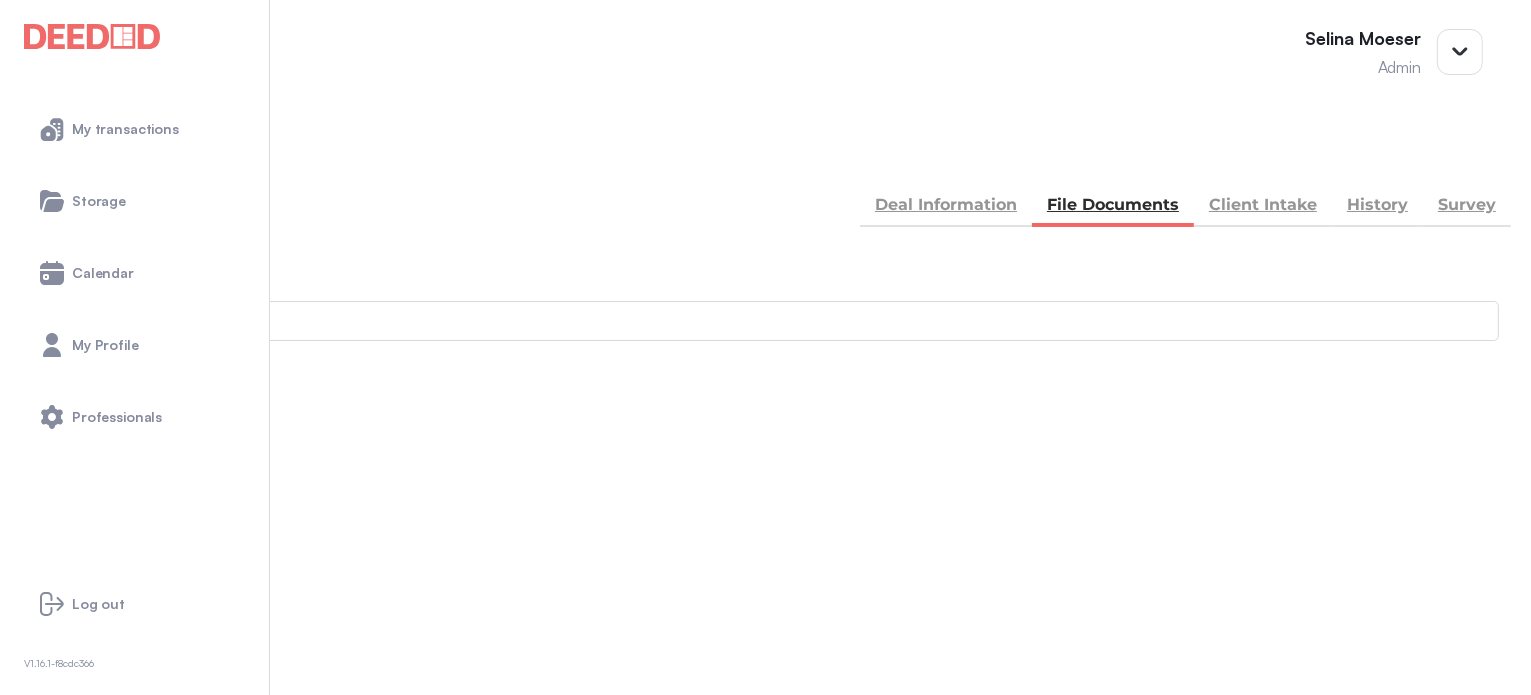 click on "See In Workdocs" at bounding box center [80, 525] 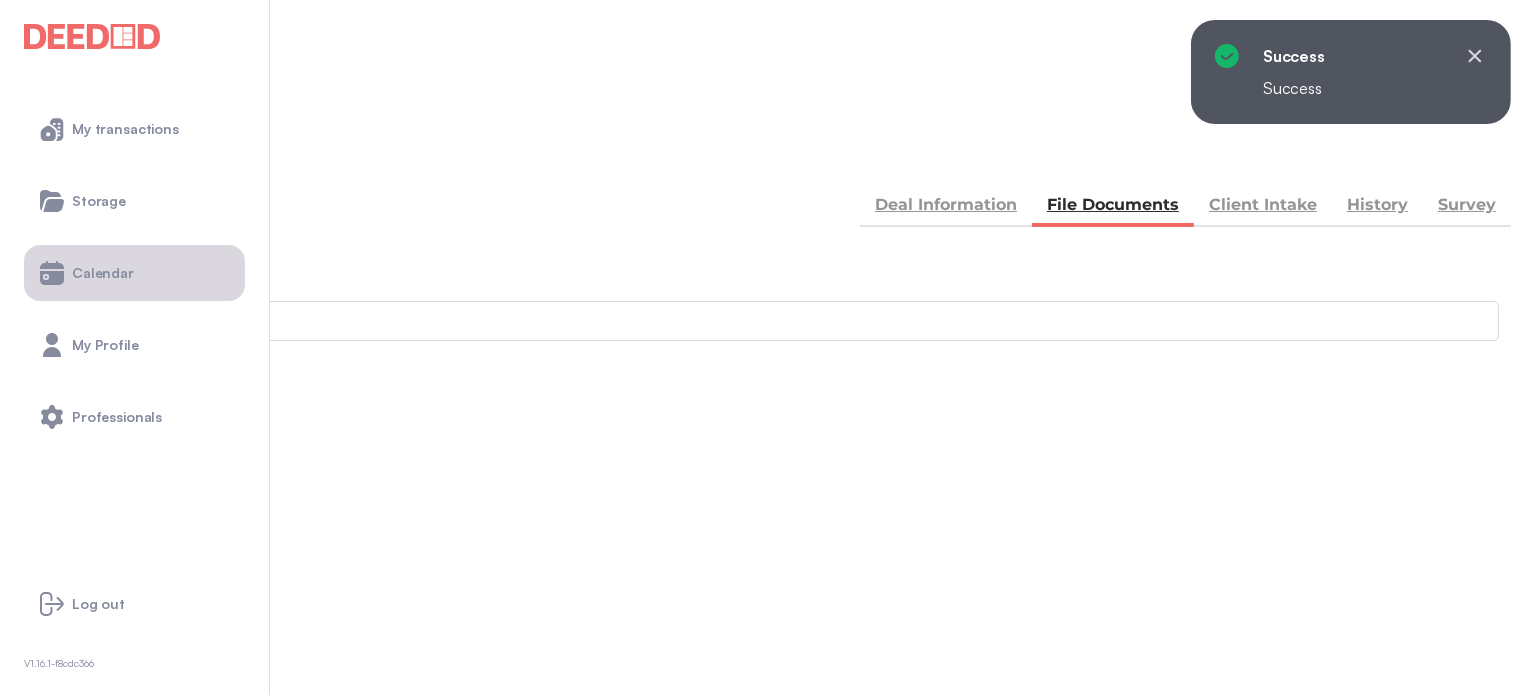 click on "Calendar" at bounding box center [103, 273] 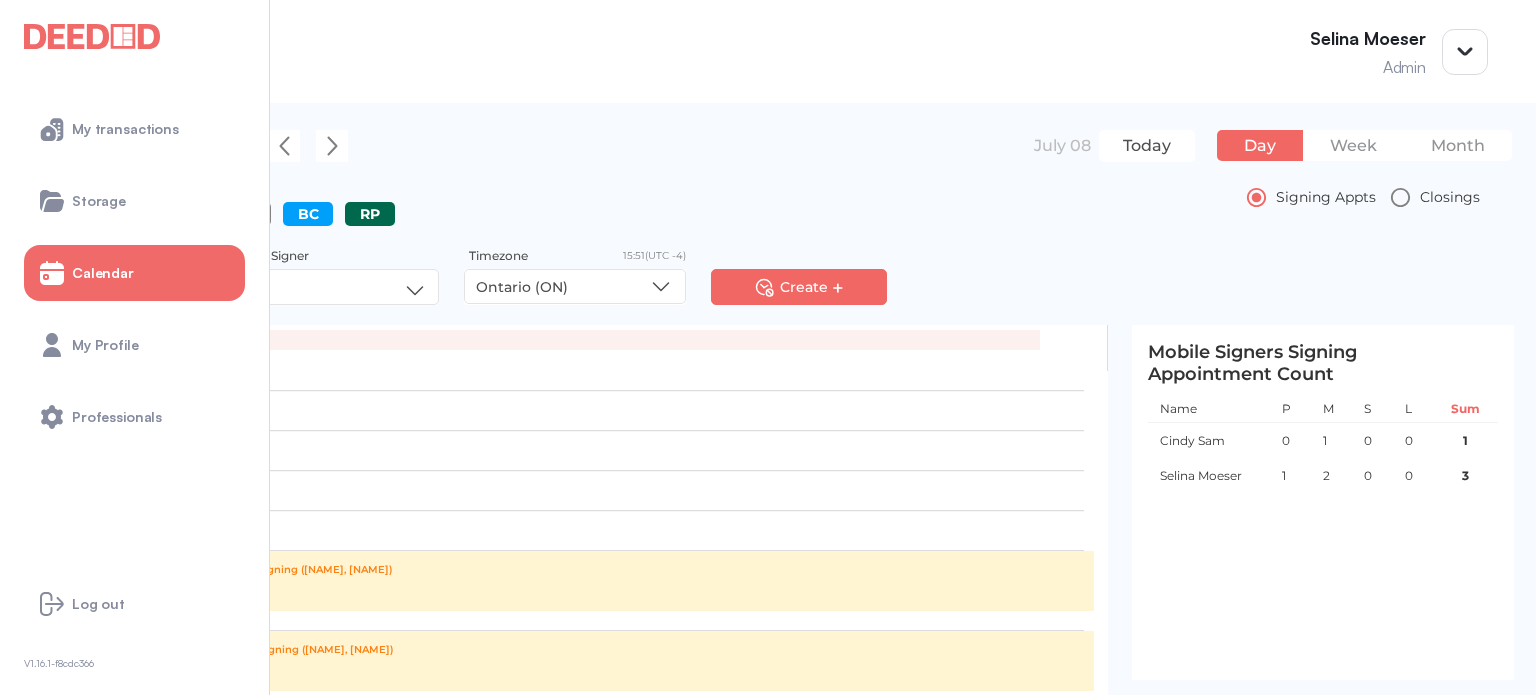 scroll, scrollTop: 998, scrollLeft: 0, axis: vertical 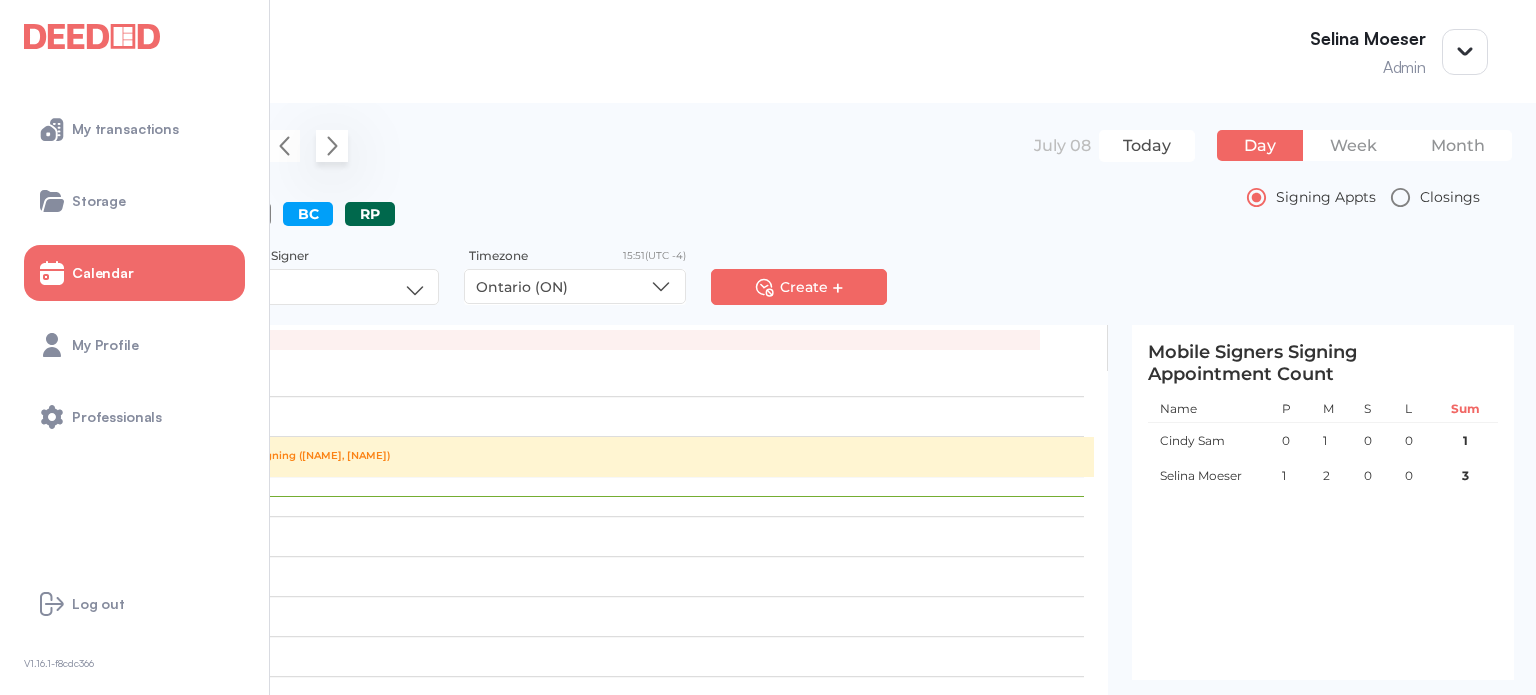 click at bounding box center (332, 146) 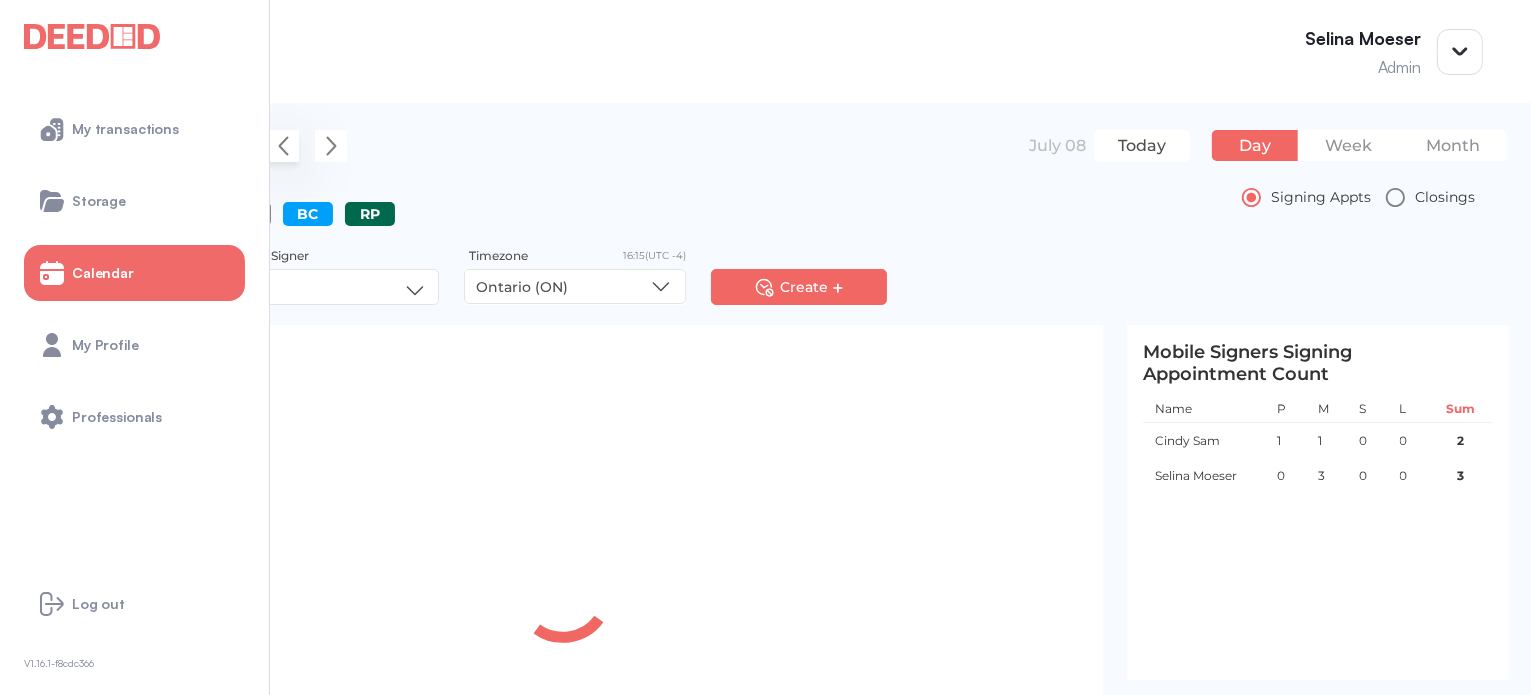 click at bounding box center [283, 146] 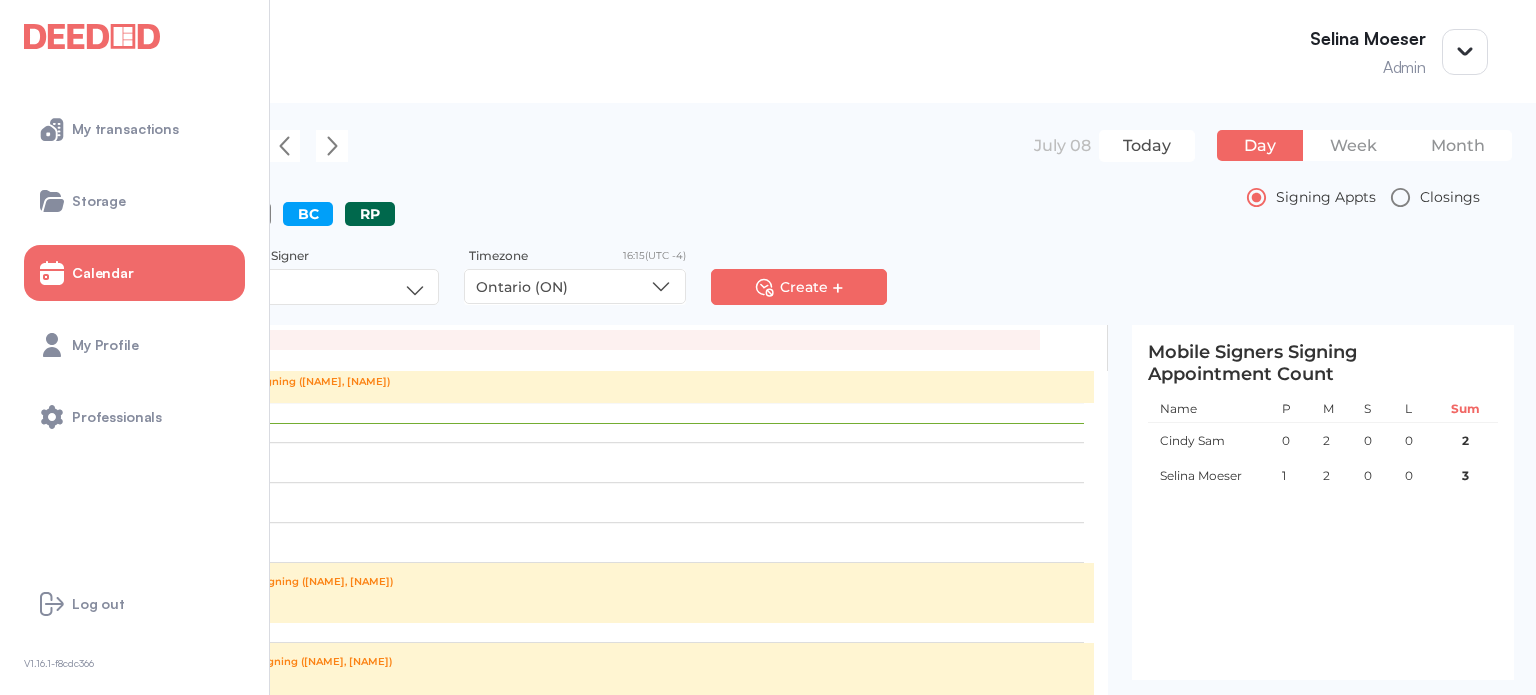 scroll, scrollTop: 998, scrollLeft: 0, axis: vertical 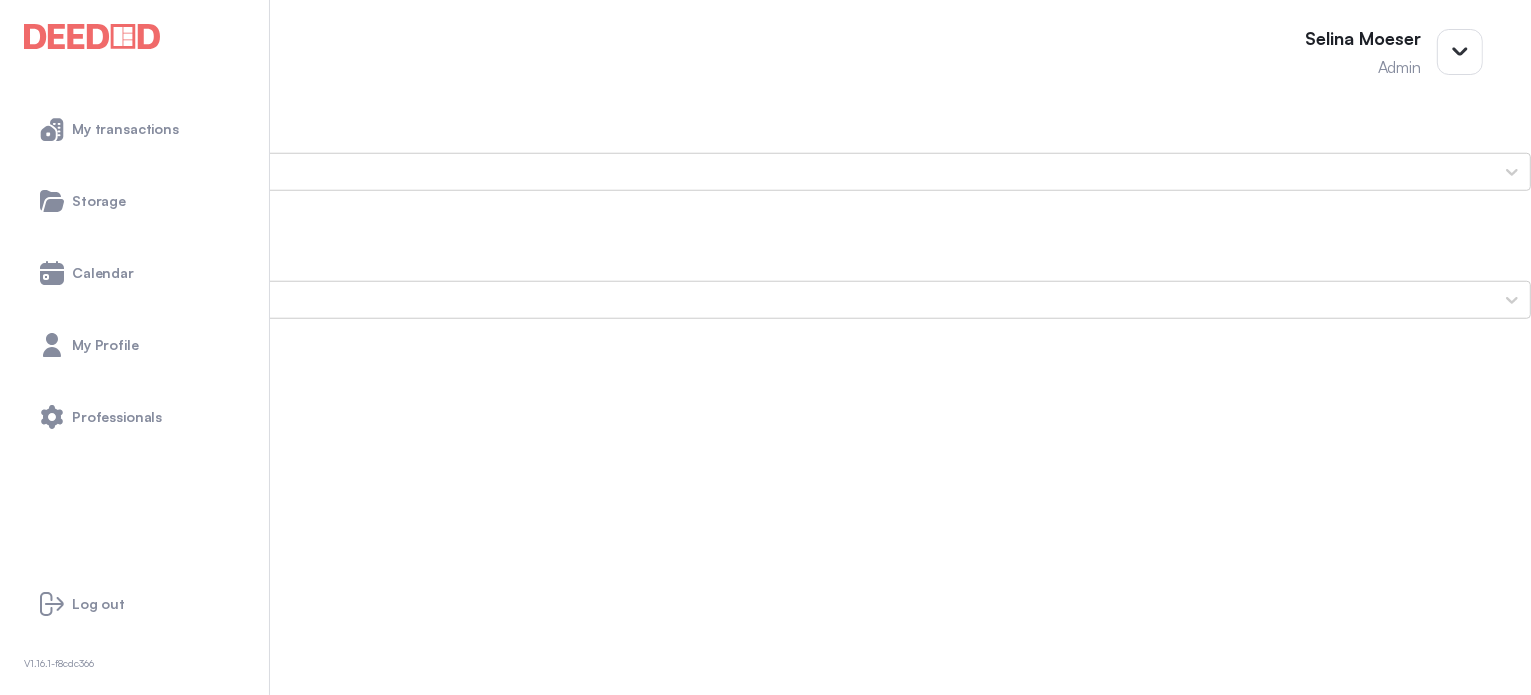 click on "Proof of Home Insurance" at bounding box center (765, 1778) 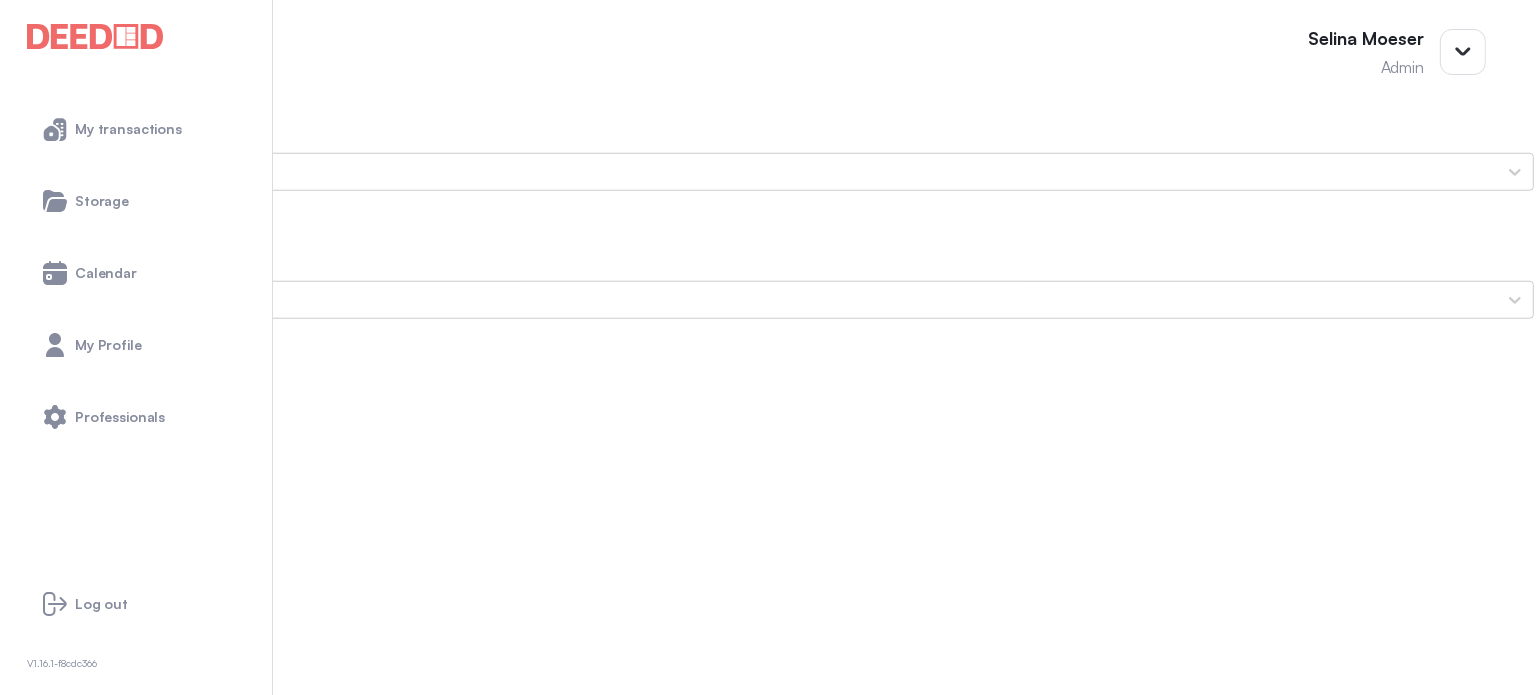 scroll, scrollTop: 0, scrollLeft: 0, axis: both 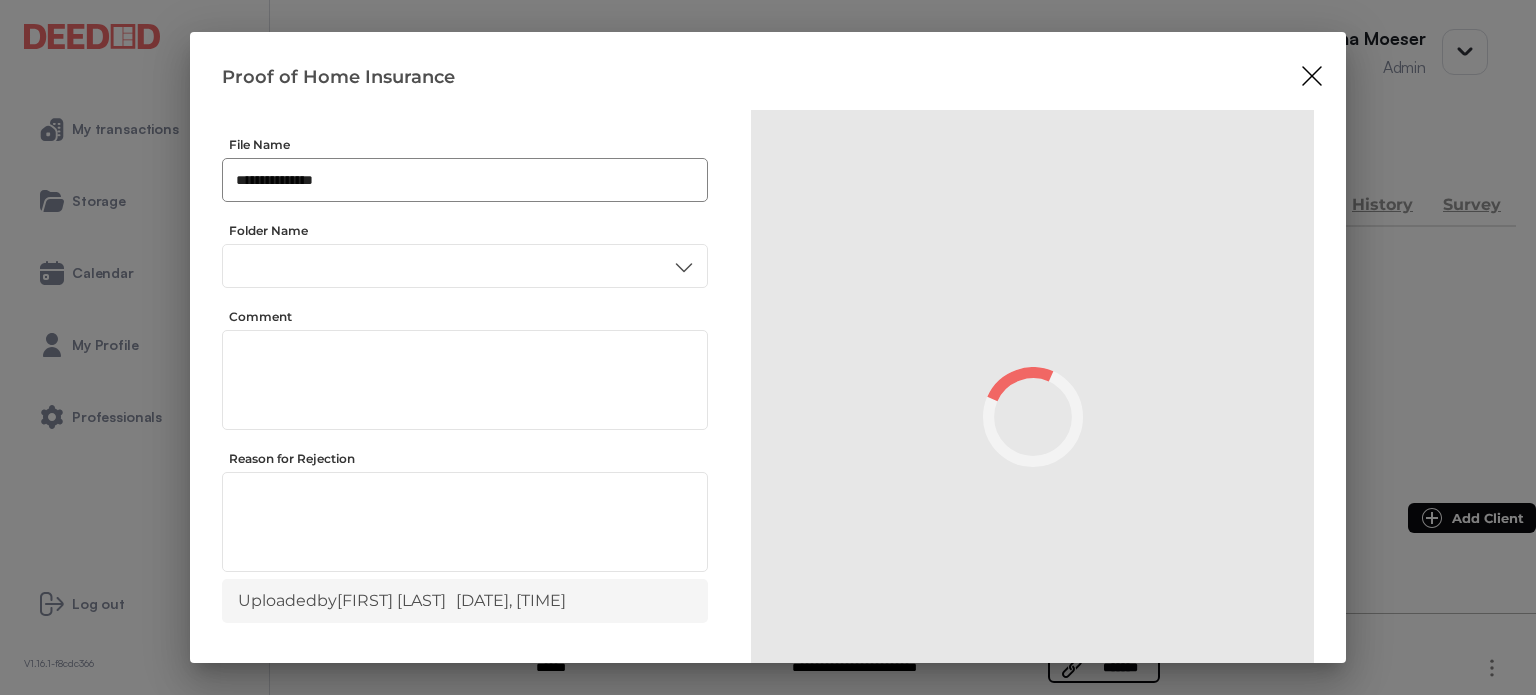 click on "**********" at bounding box center (465, 180) 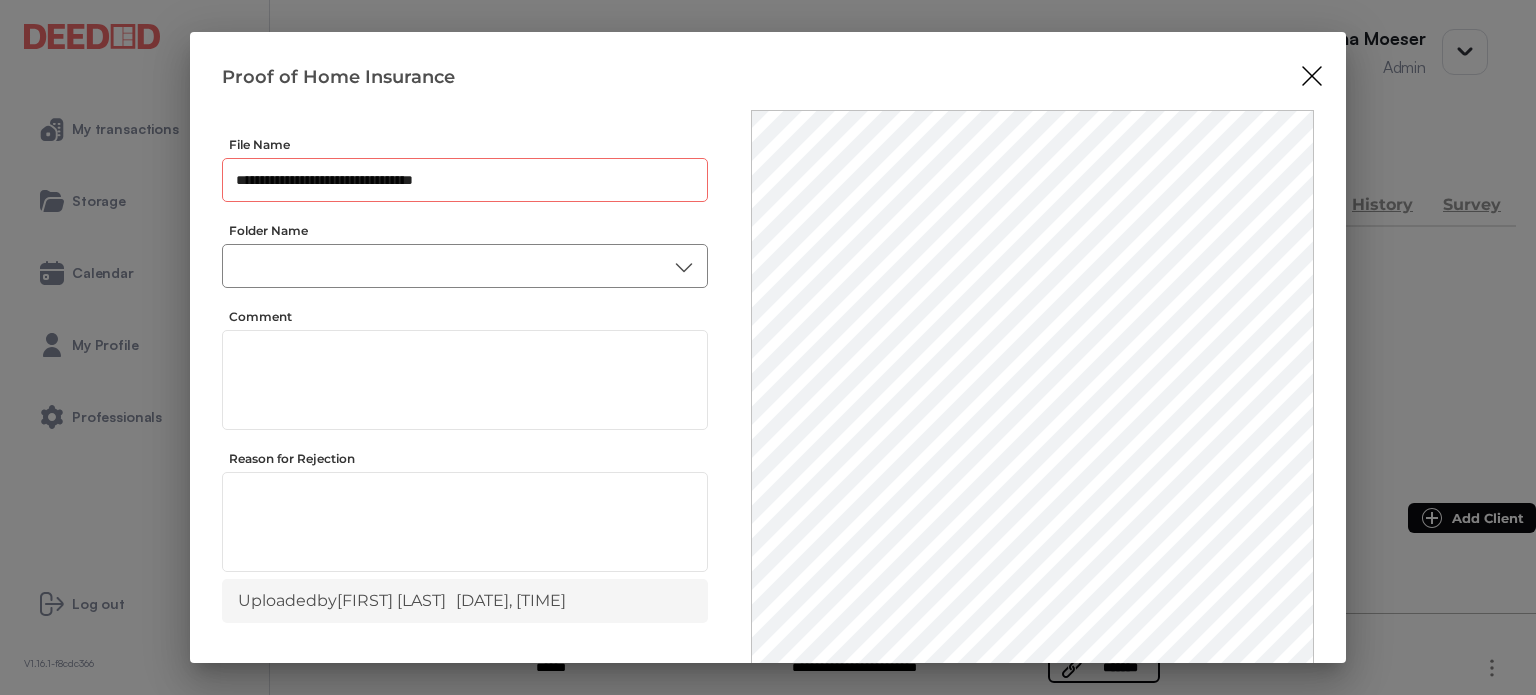 type on "**********" 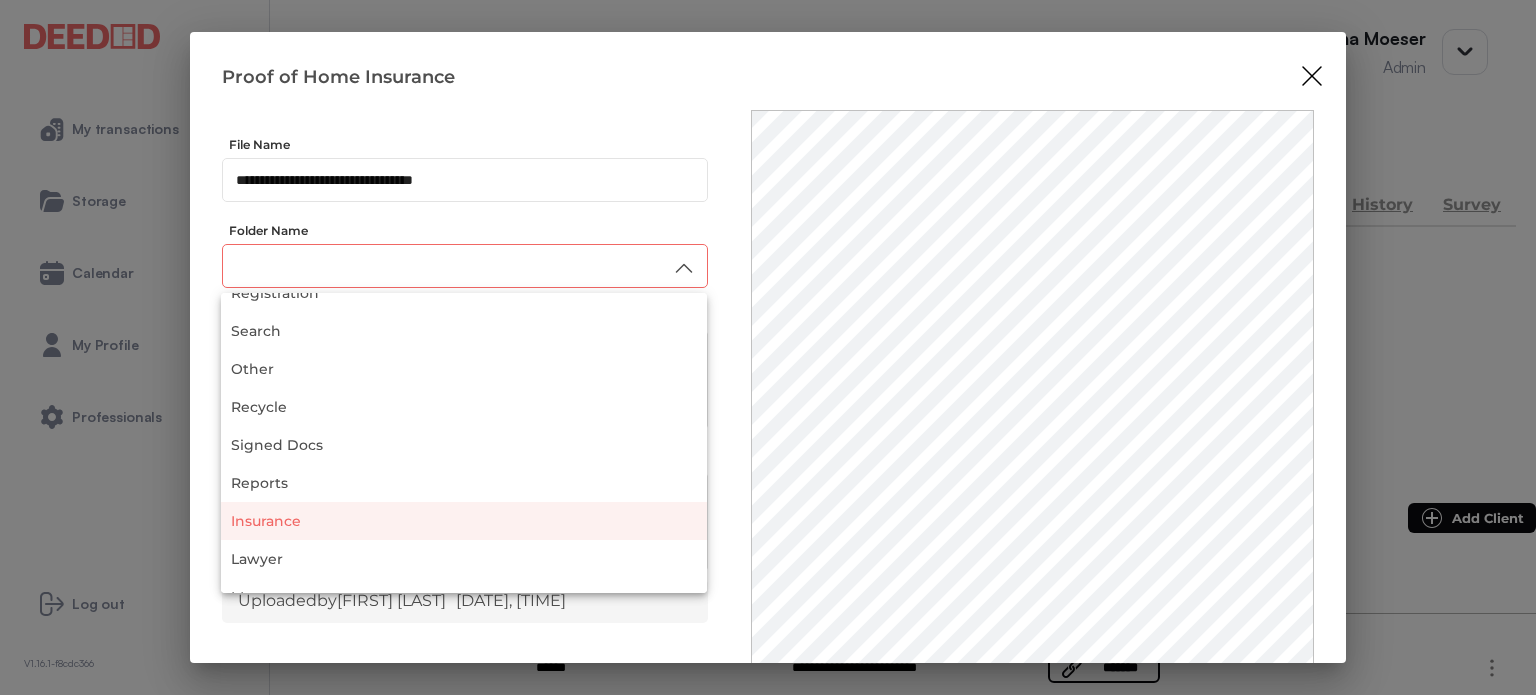 scroll, scrollTop: 188, scrollLeft: 0, axis: vertical 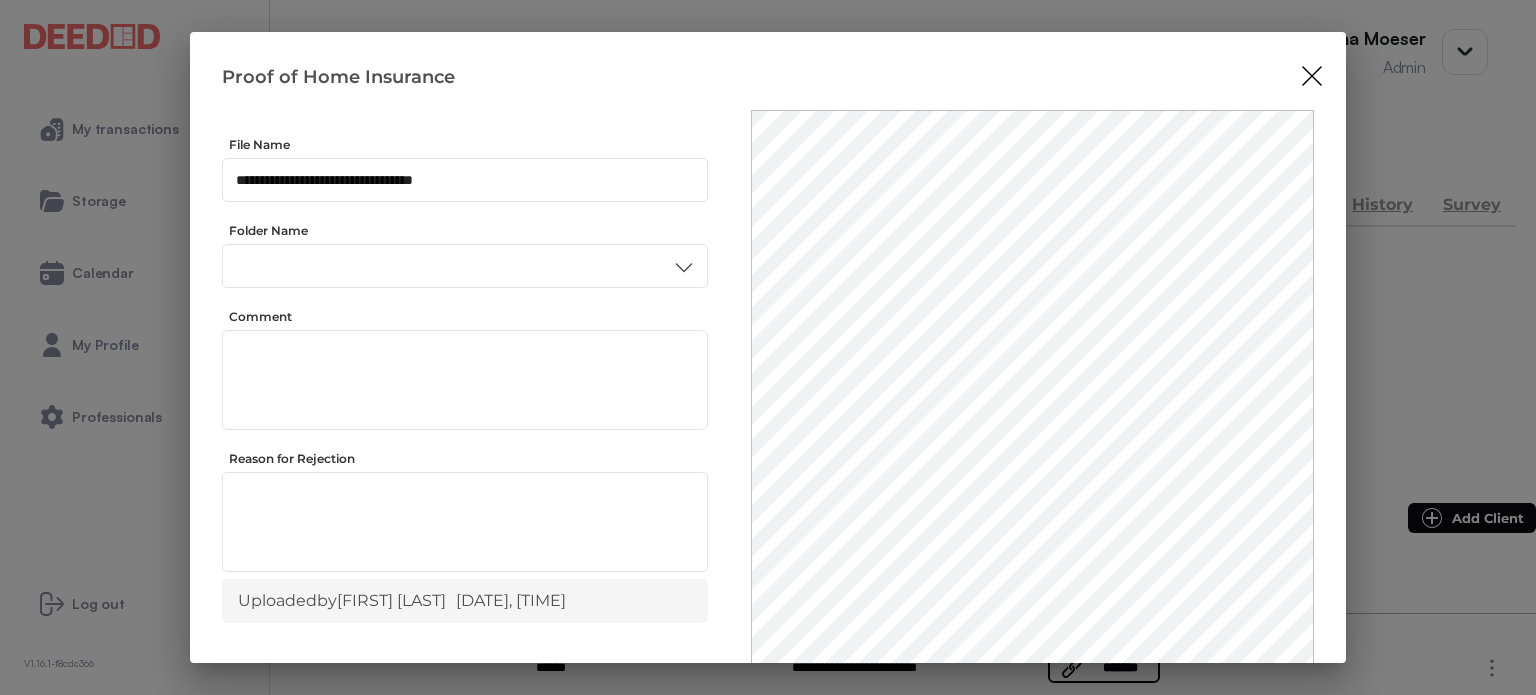 click on "Insurance" at bounding box center (464, 479) 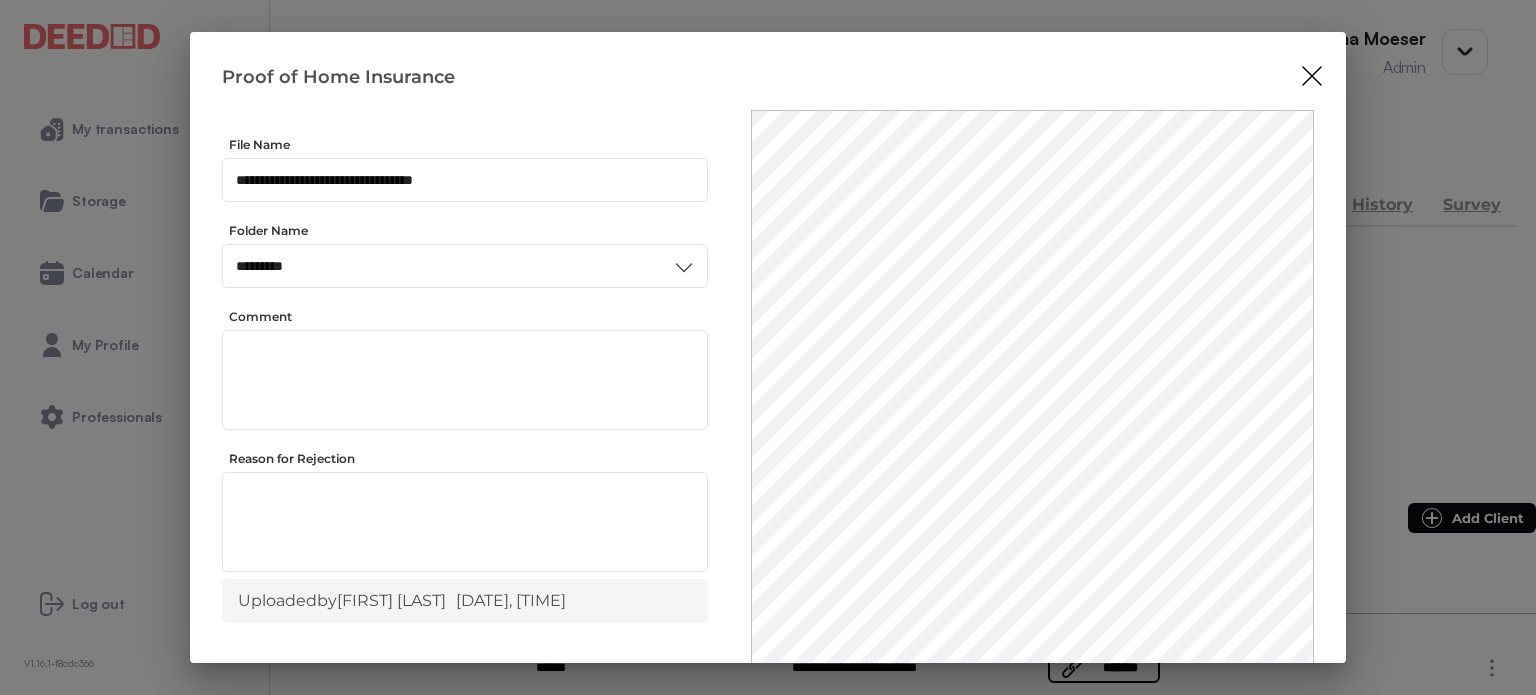scroll, scrollTop: 0, scrollLeft: 0, axis: both 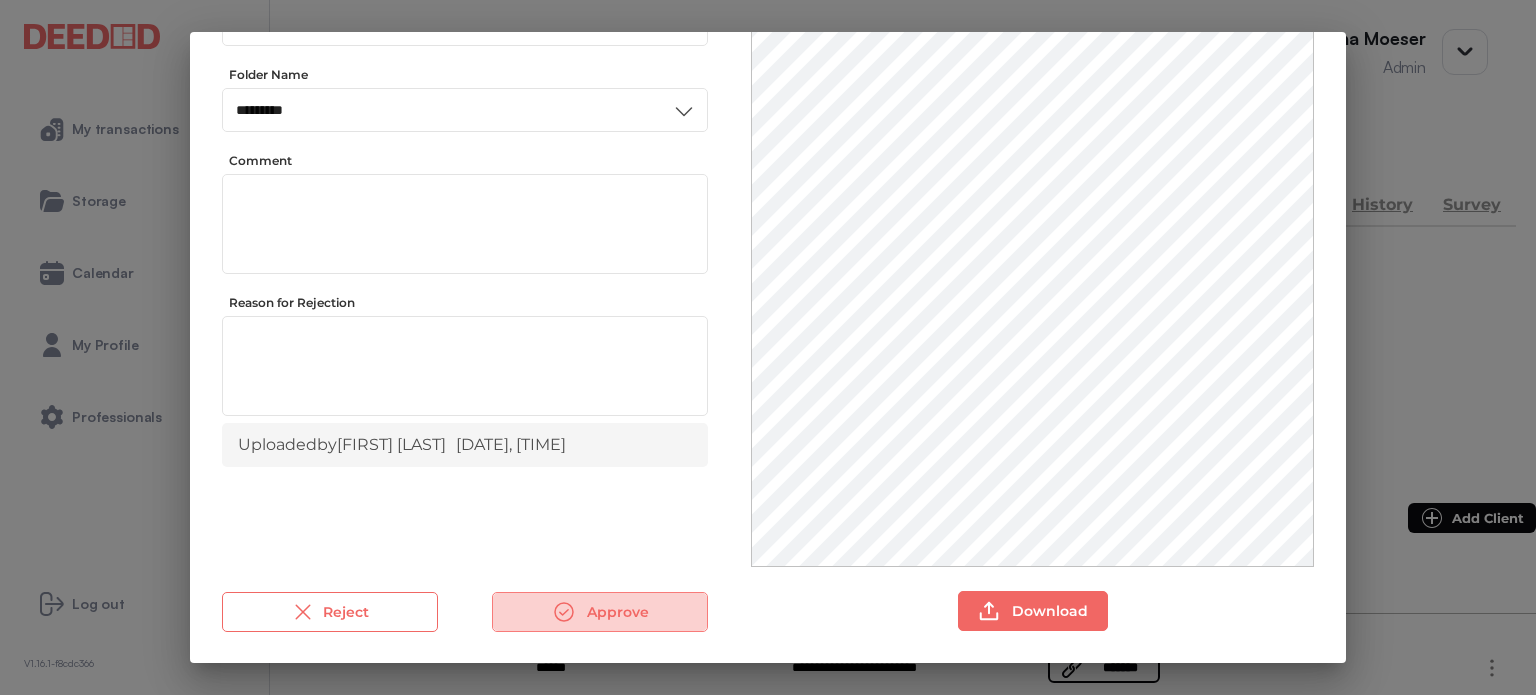 click on "Approve" at bounding box center (600, 612) 